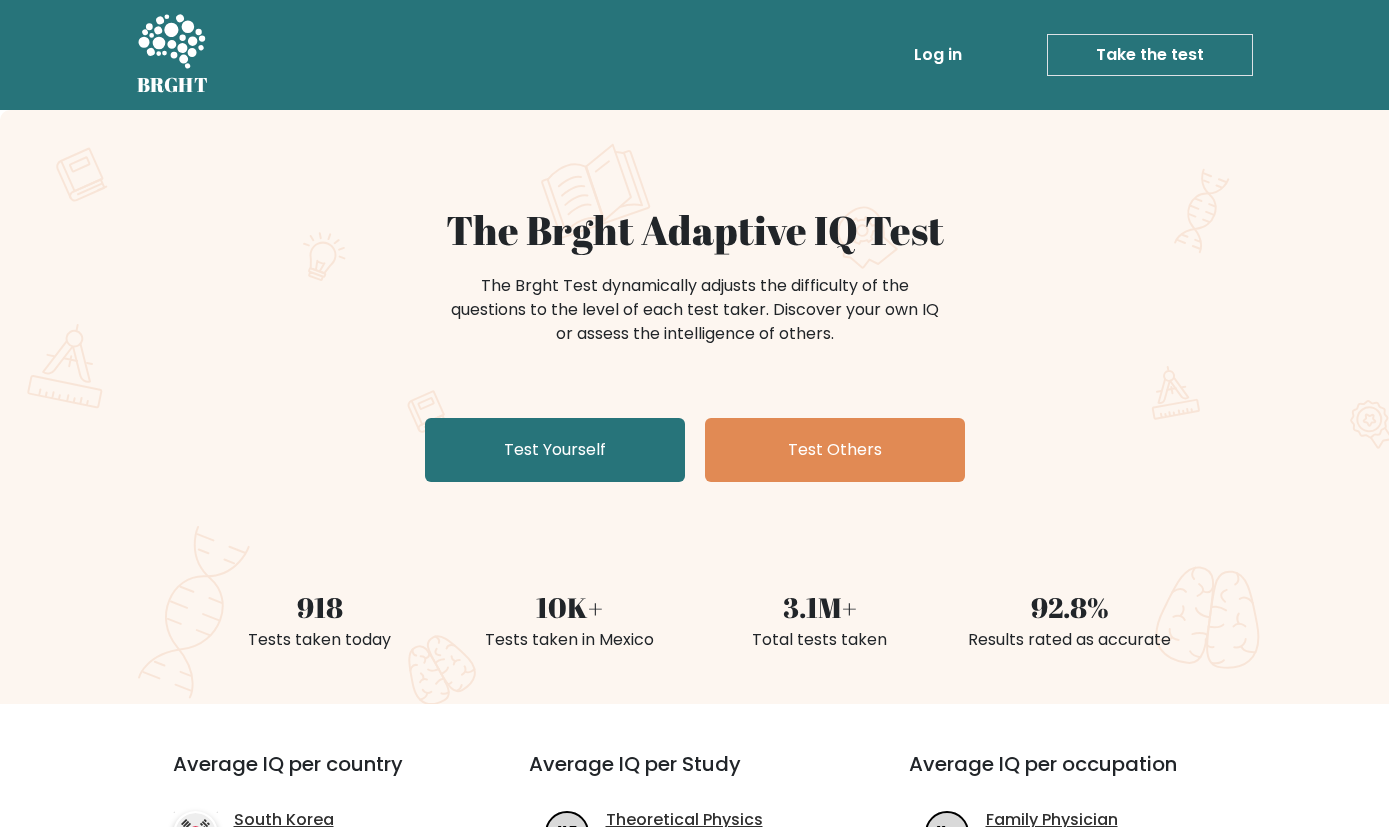 scroll, scrollTop: 27, scrollLeft: 0, axis: vertical 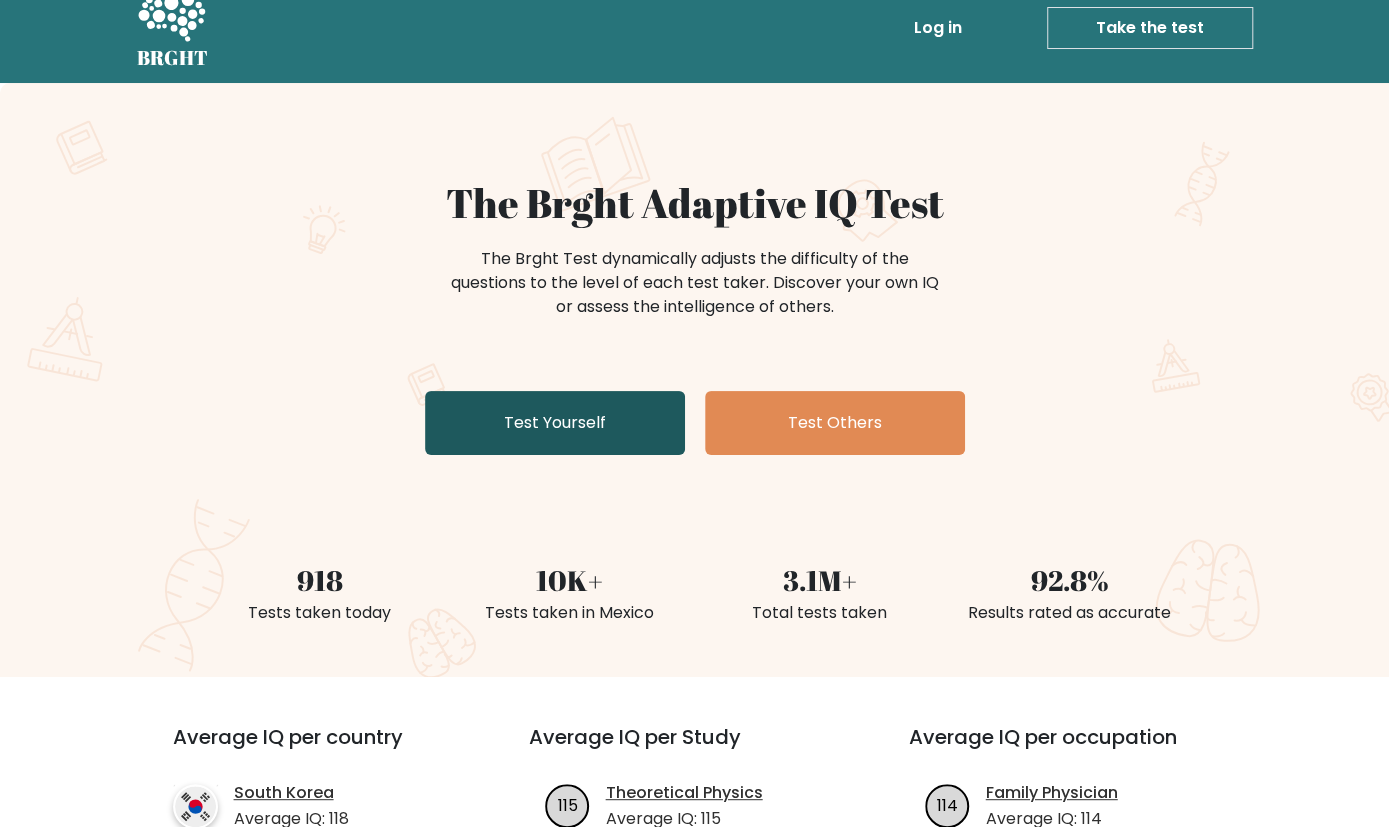 click on "Test Yourself" at bounding box center (555, 423) 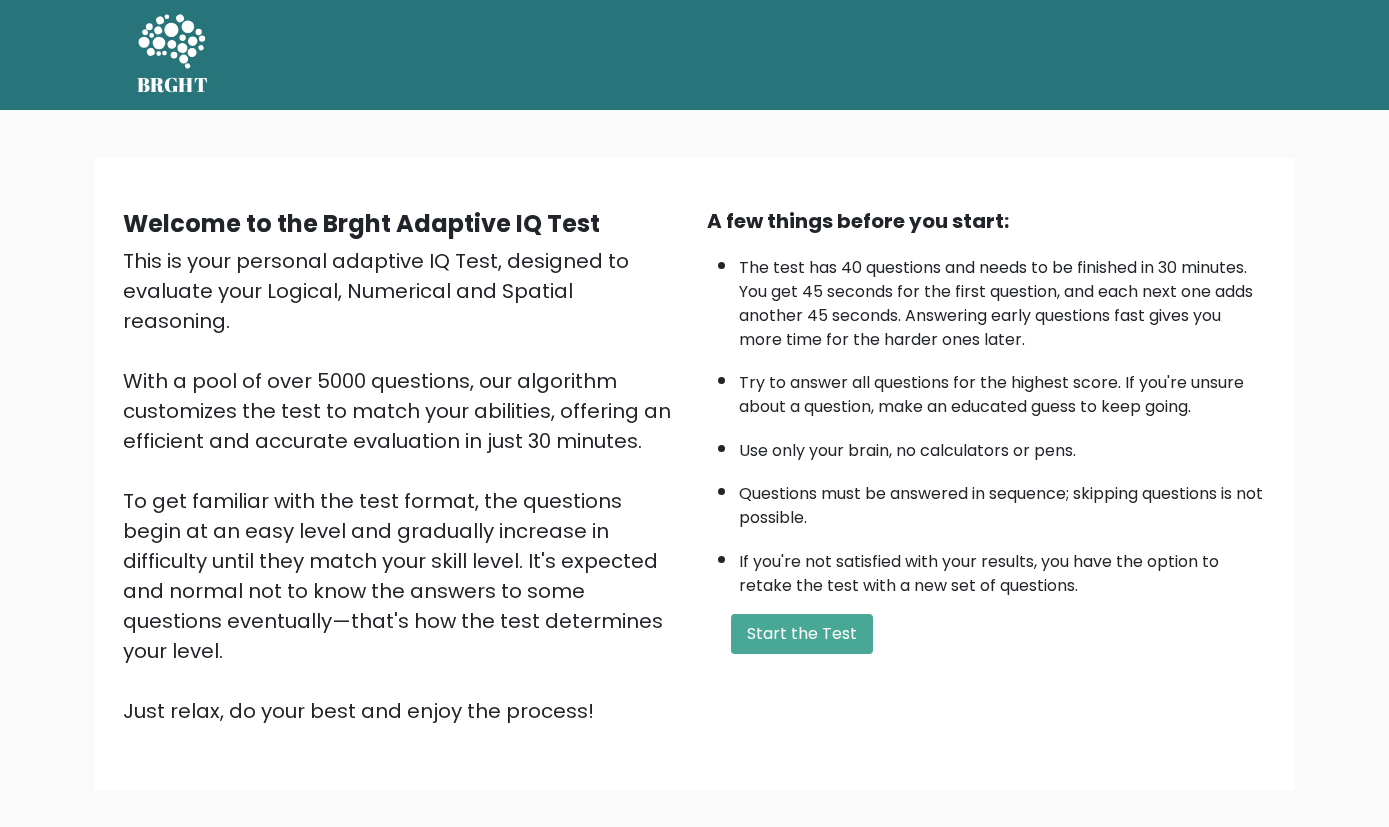 scroll, scrollTop: 0, scrollLeft: 0, axis: both 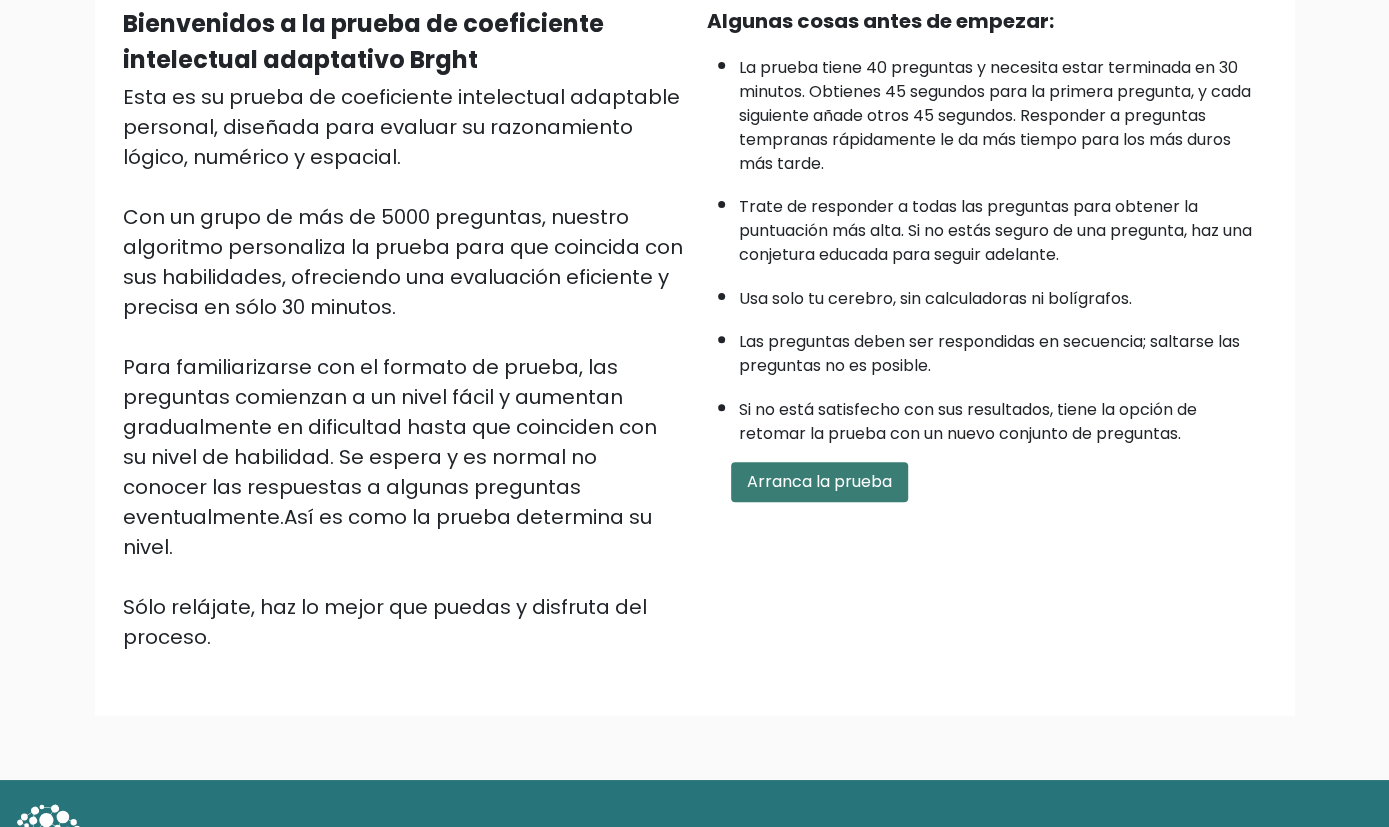 click on "Arranca la prueba" at bounding box center (819, 482) 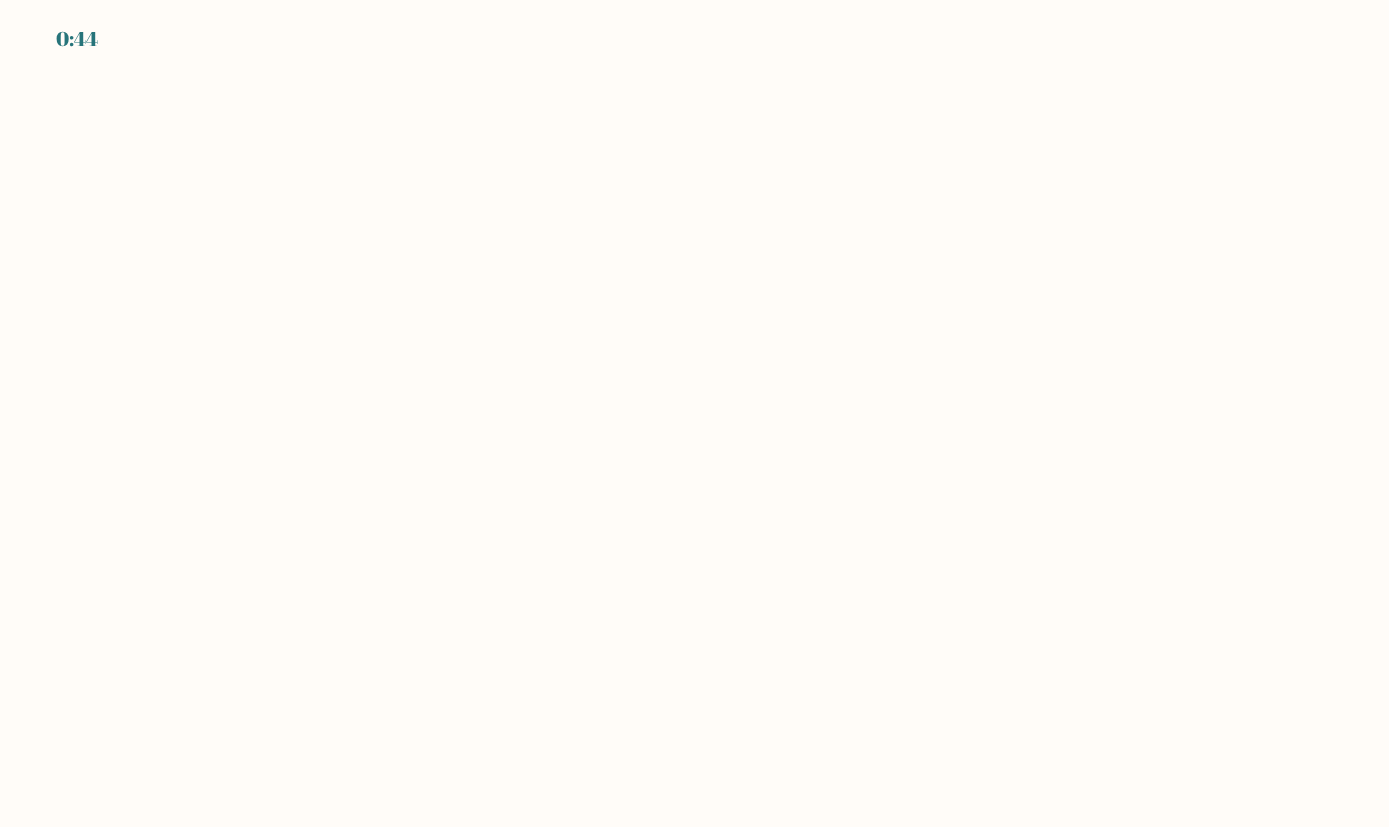scroll, scrollTop: 0, scrollLeft: 0, axis: both 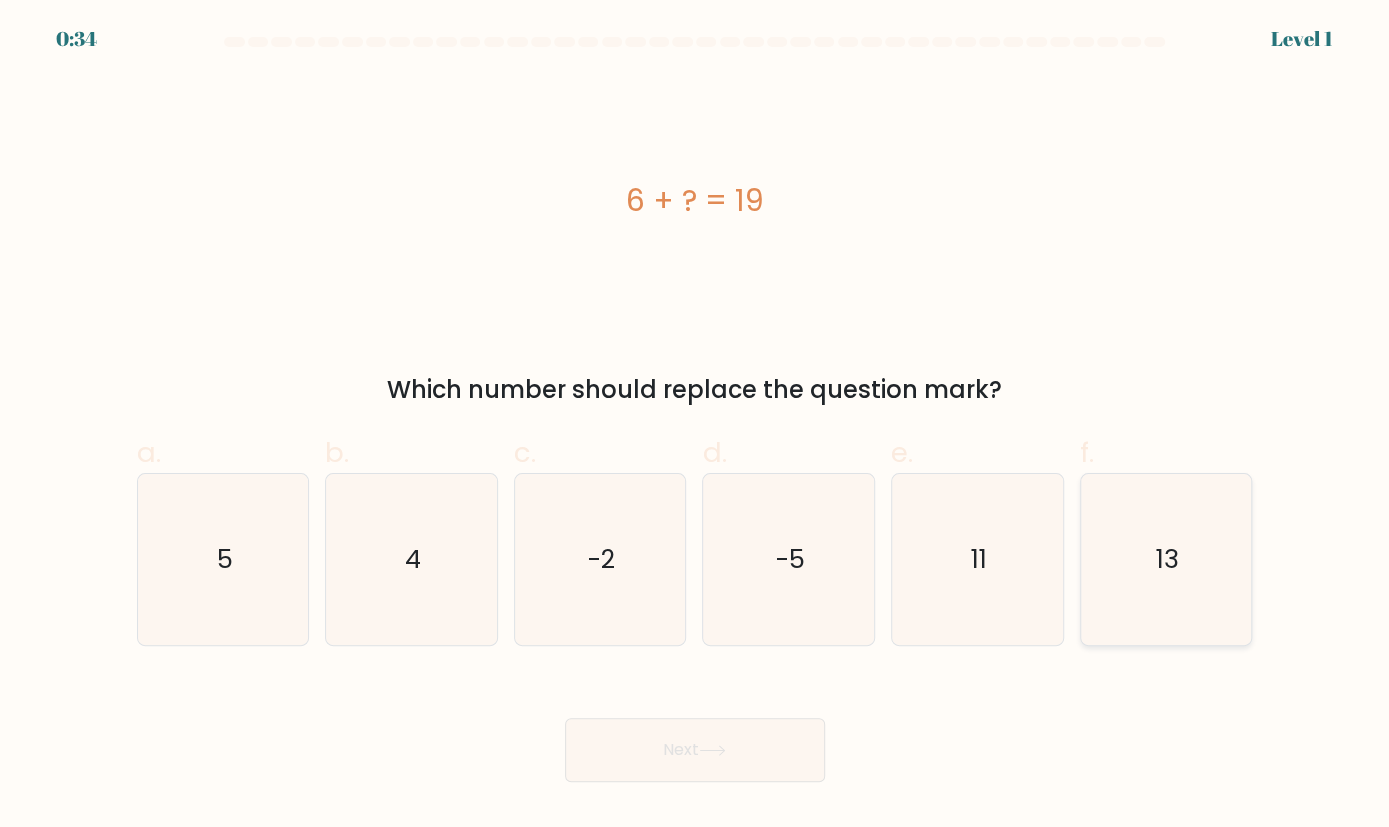 click on "13" 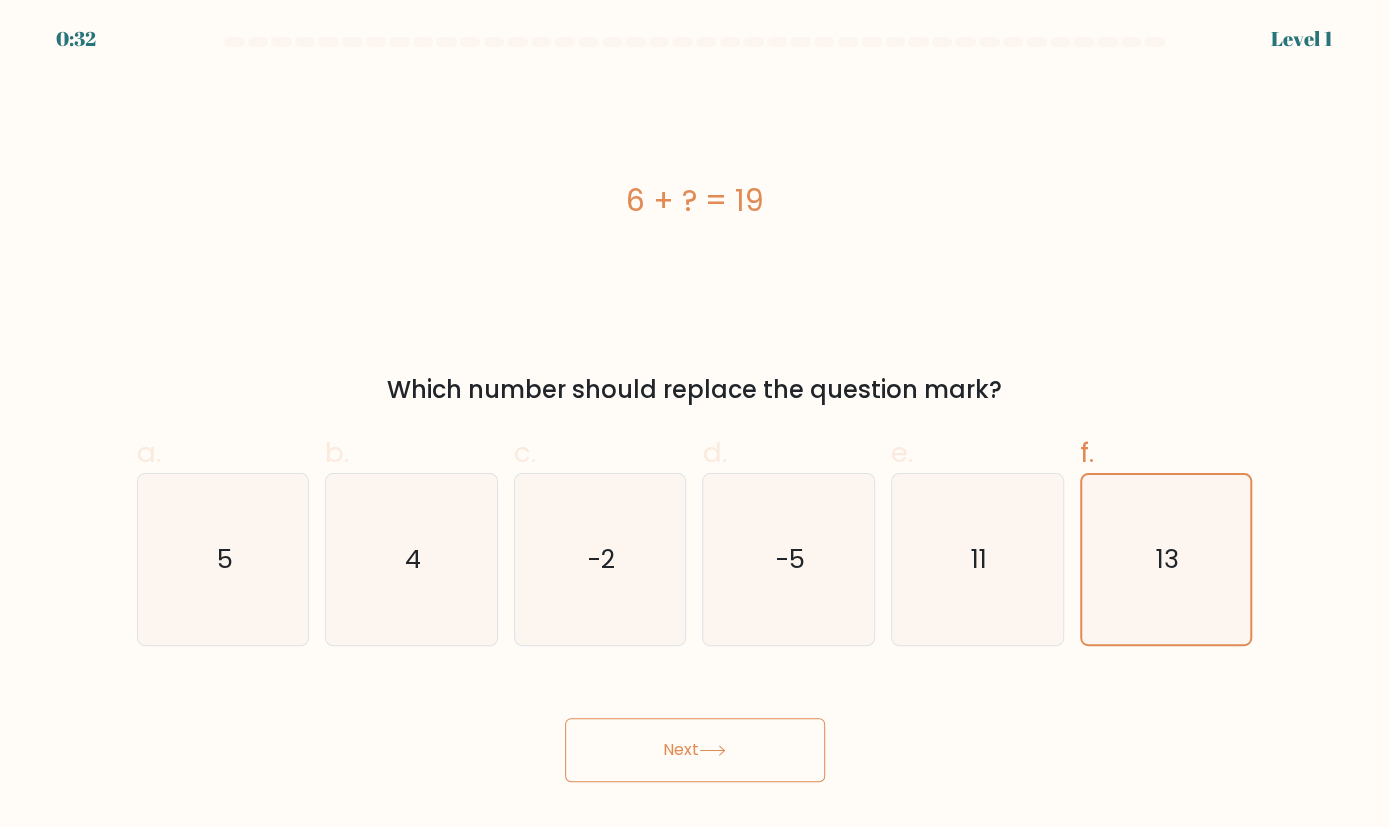 click on "Next" at bounding box center (695, 750) 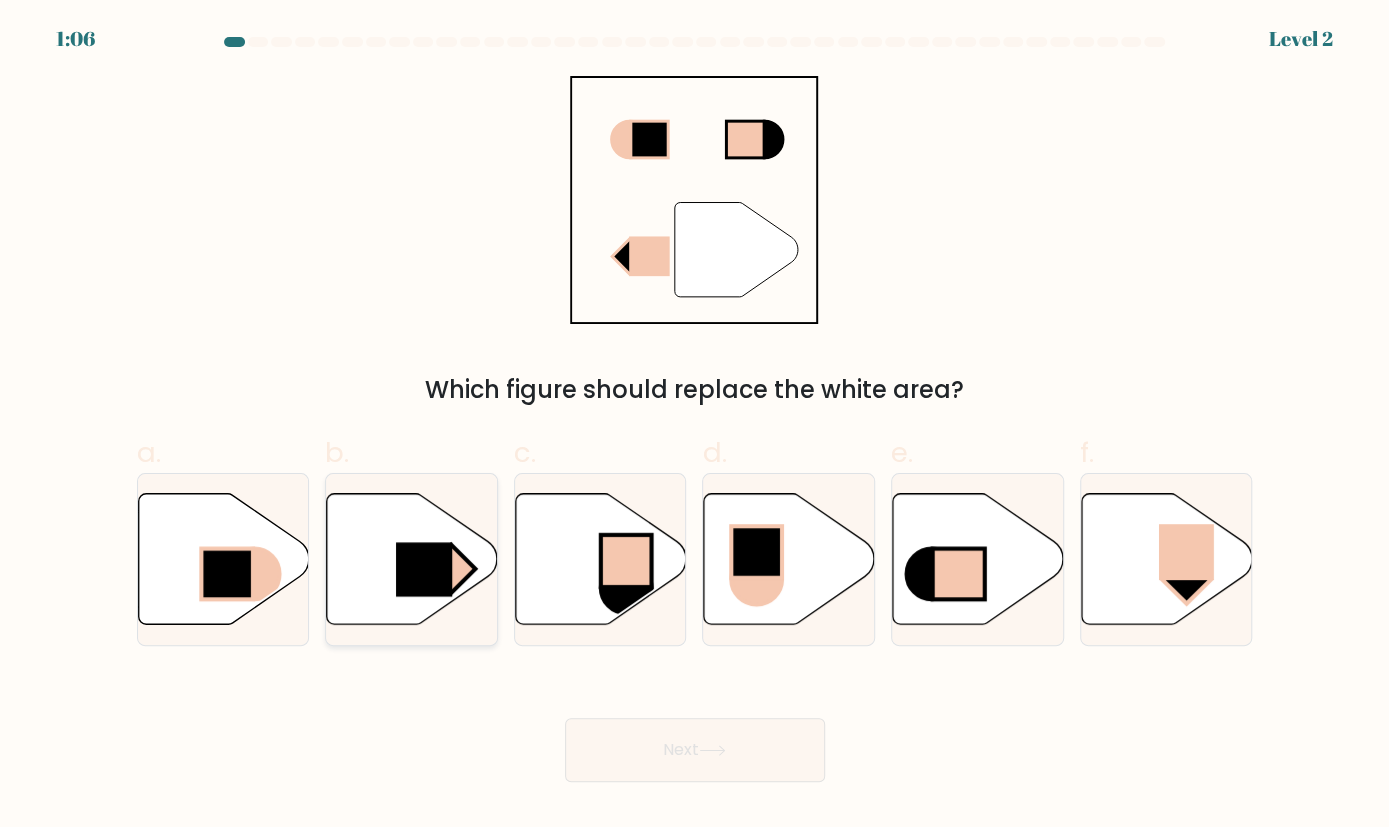 click 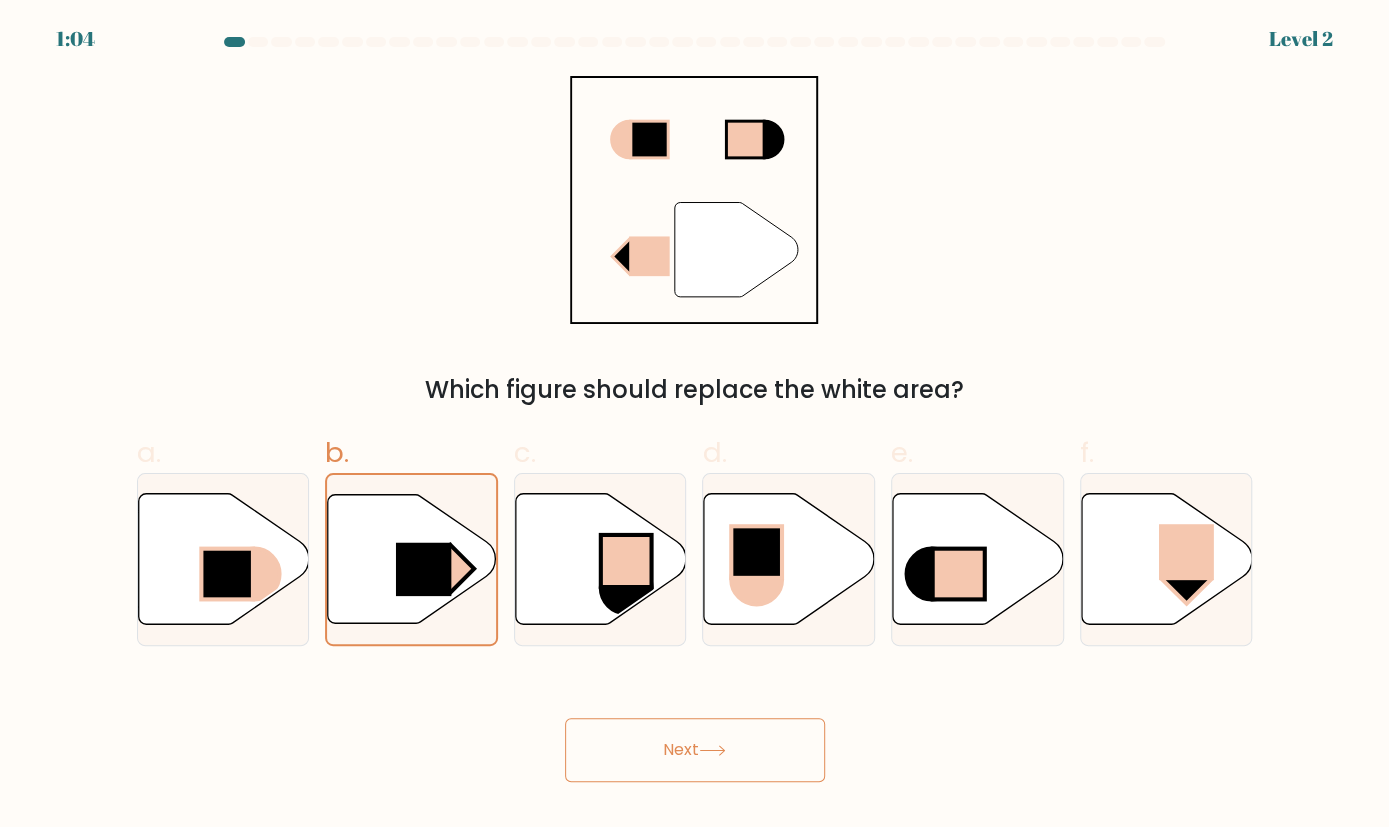 click on "Next" at bounding box center (695, 750) 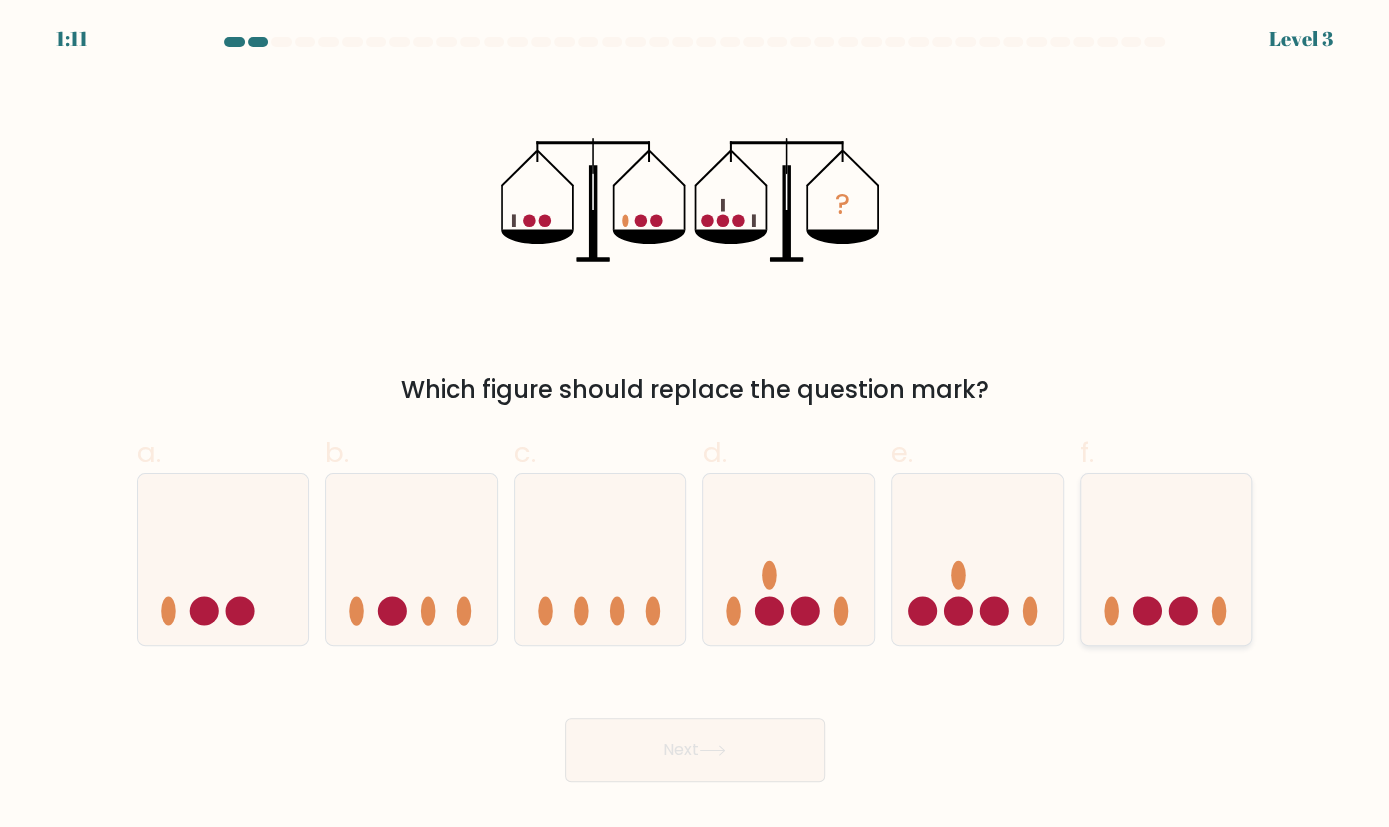 click 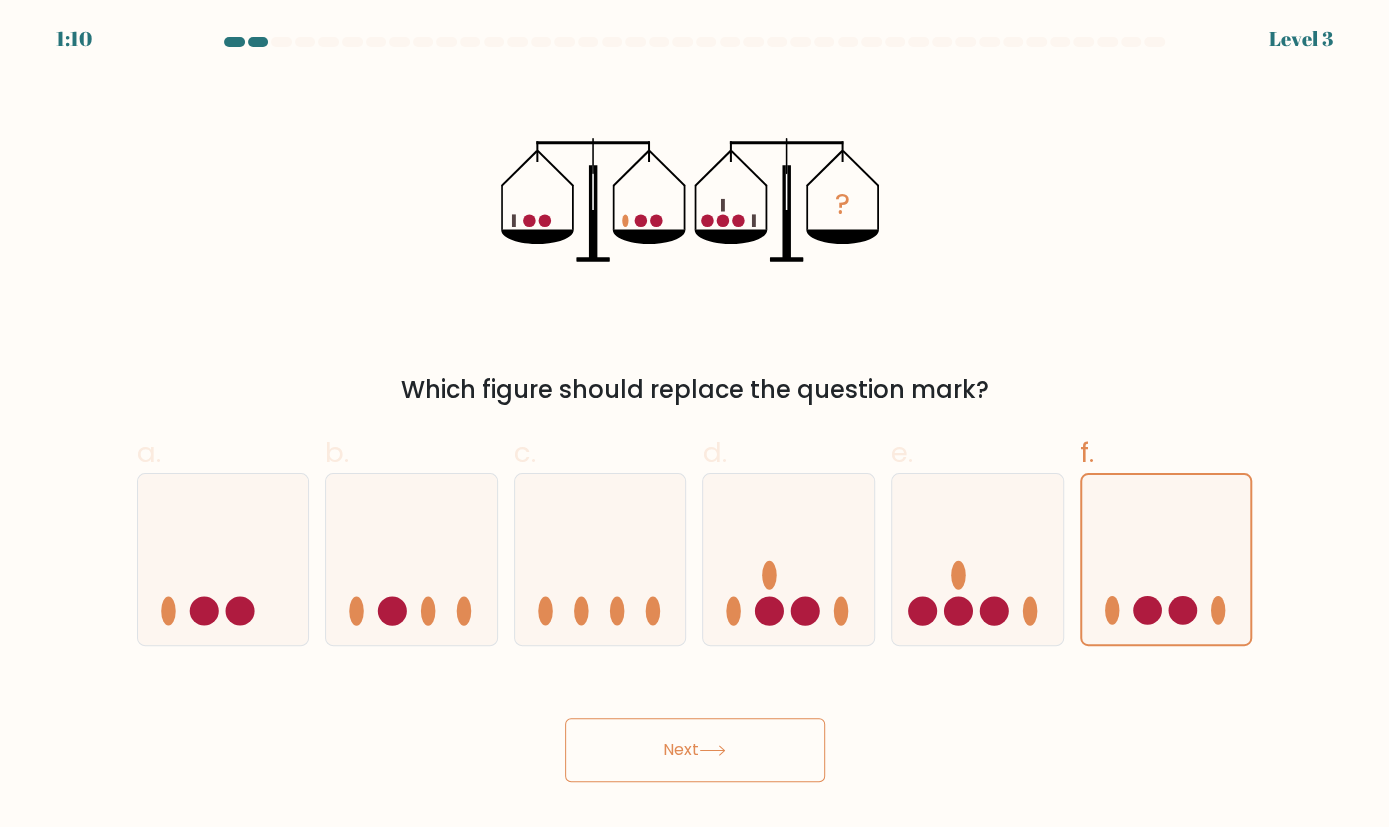 click on "Next" at bounding box center (695, 750) 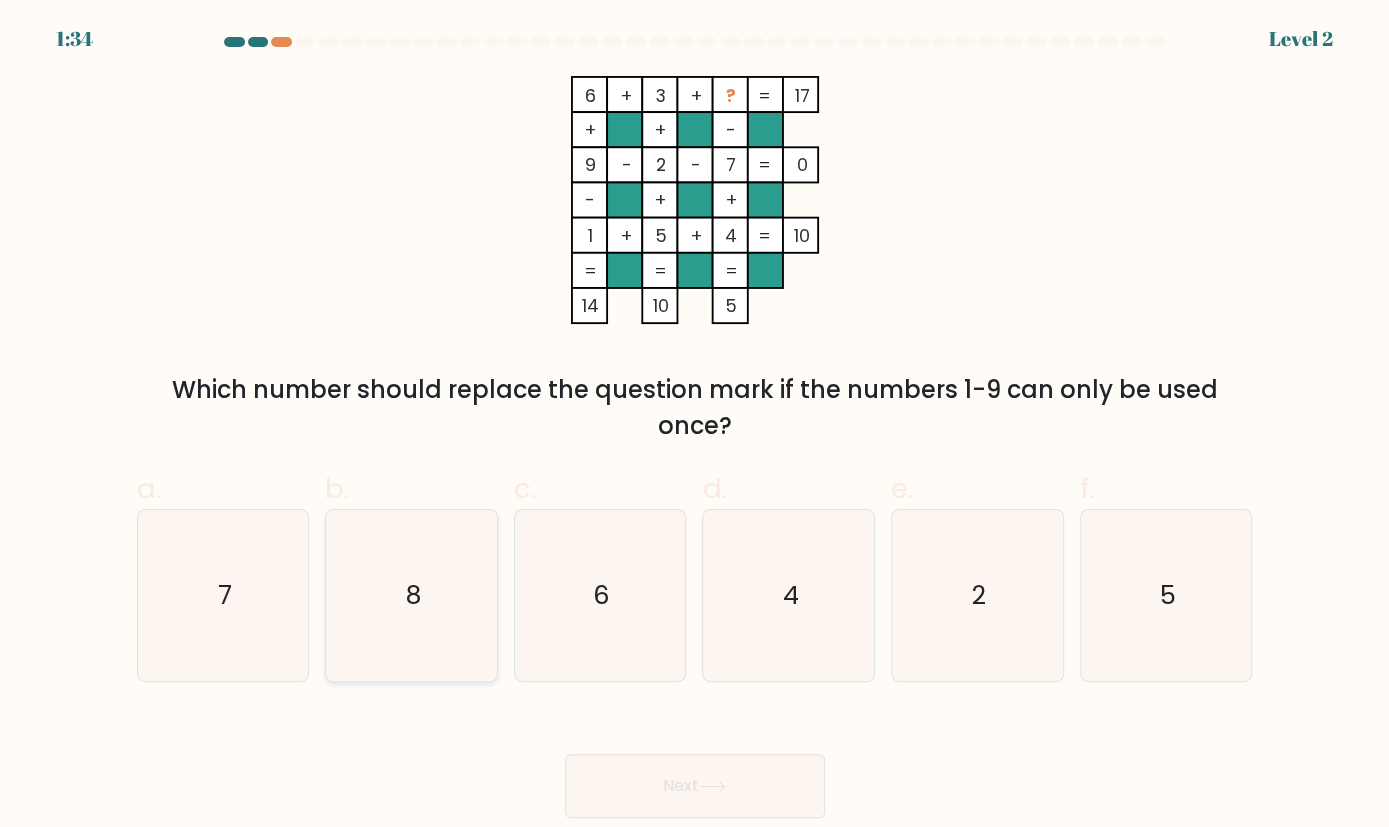 click on "8" 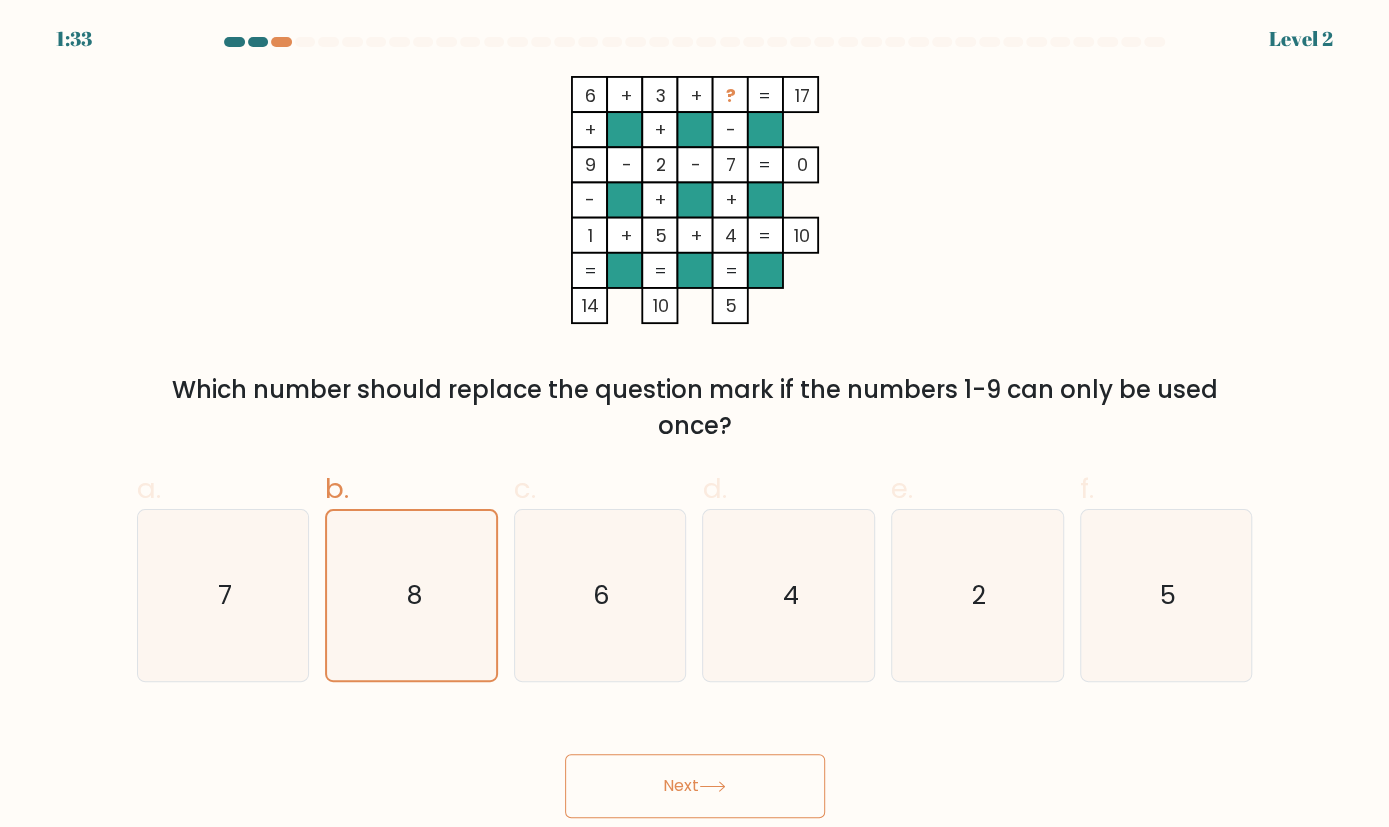 click on "Next" at bounding box center (695, 786) 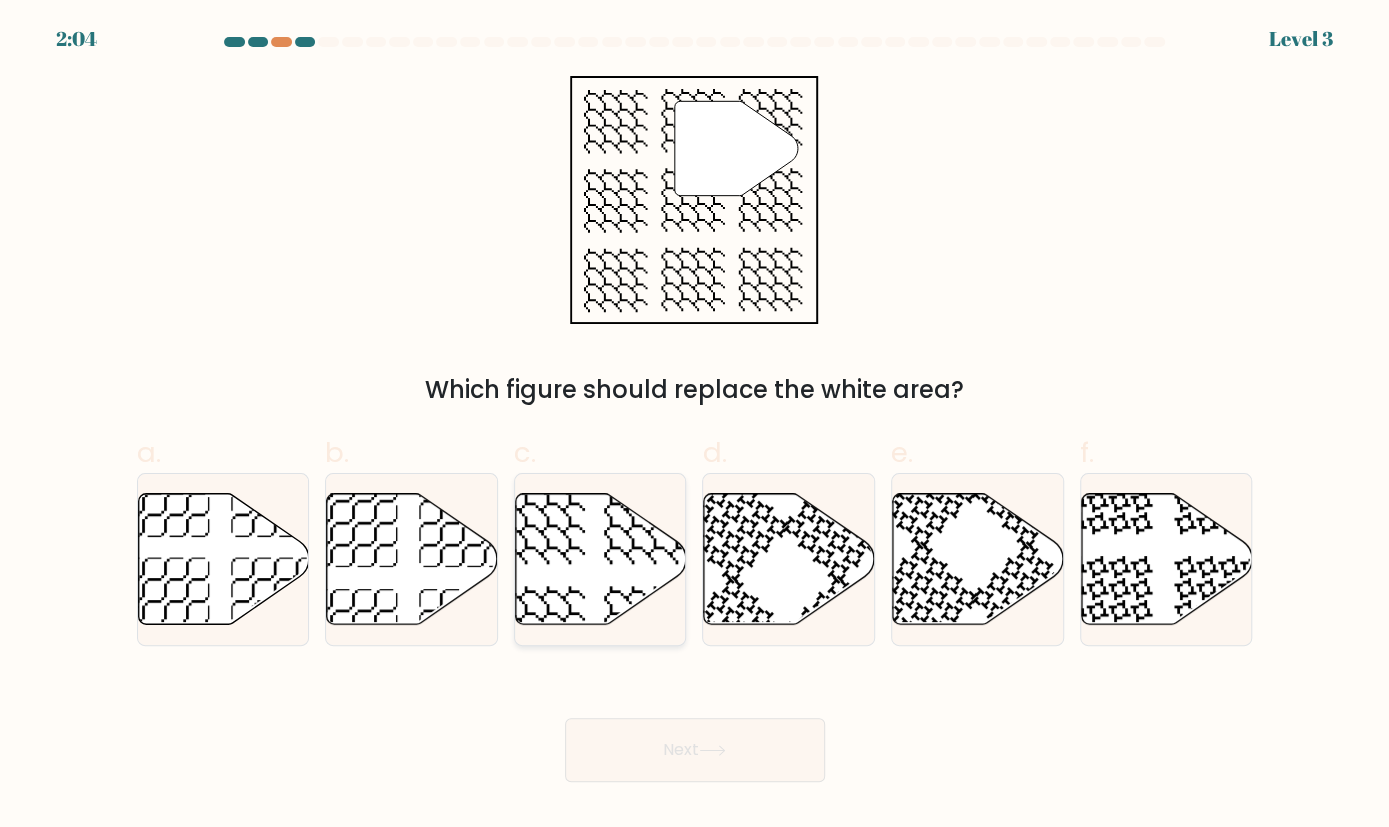 click 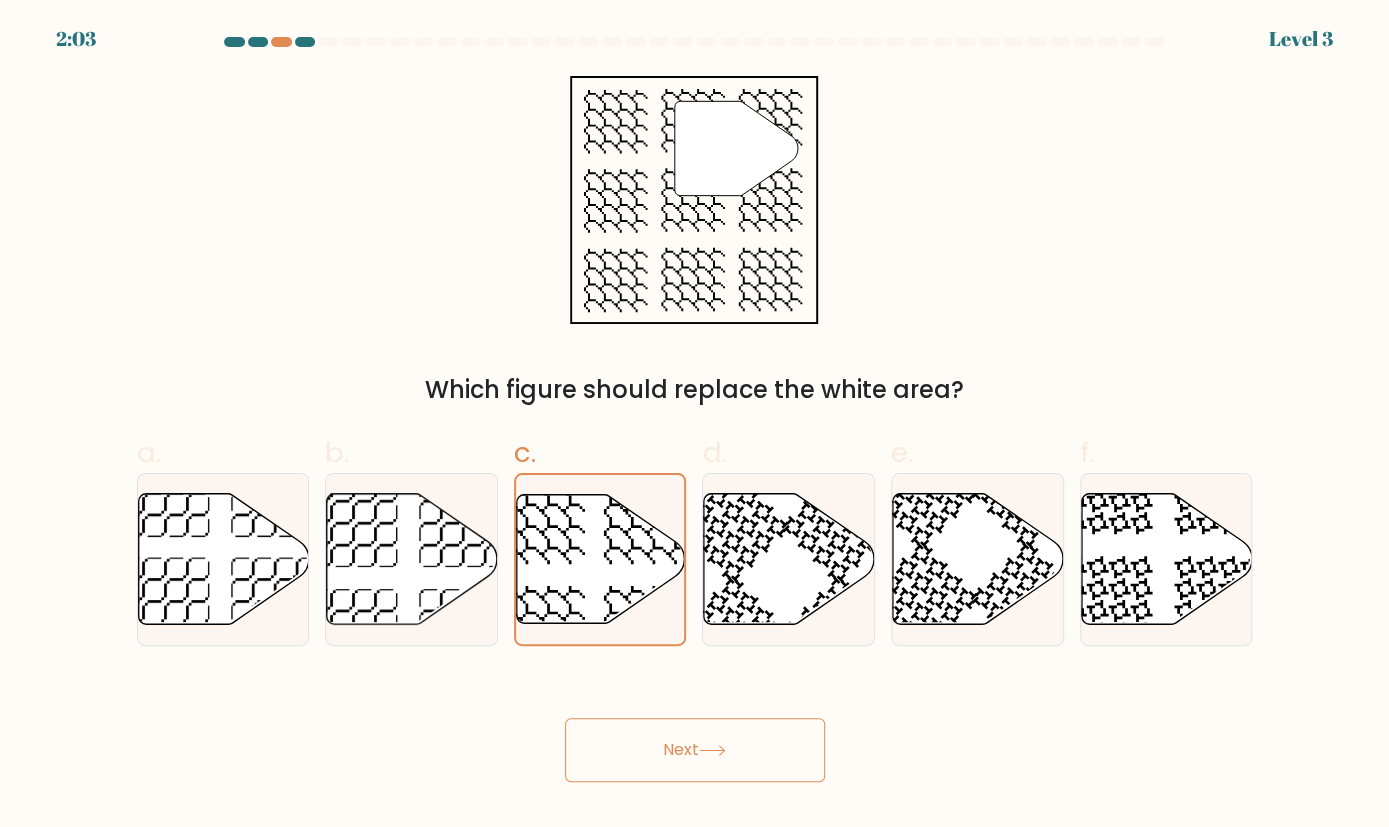 click on "Next" at bounding box center [695, 750] 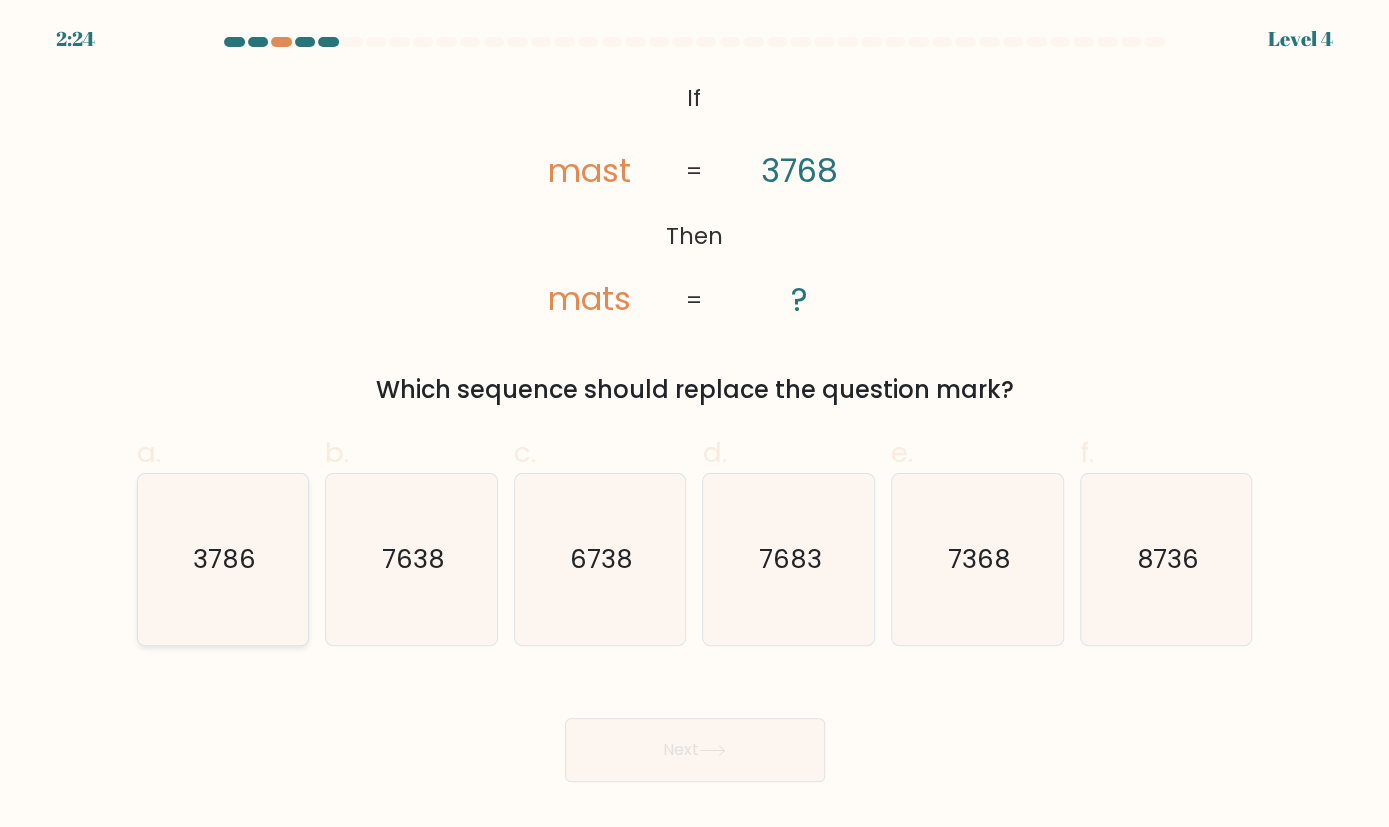 click on "3786" 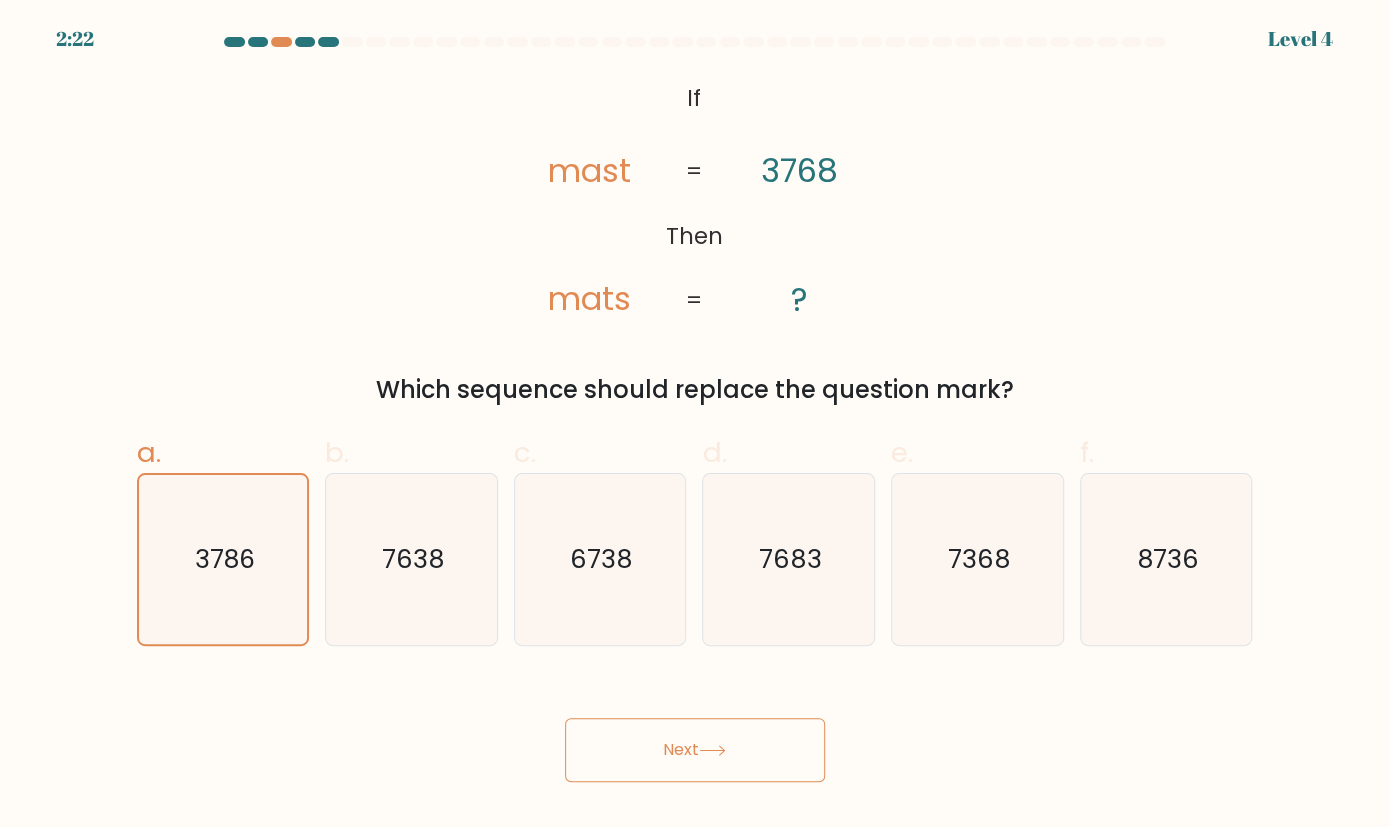 click on "Next" at bounding box center [695, 750] 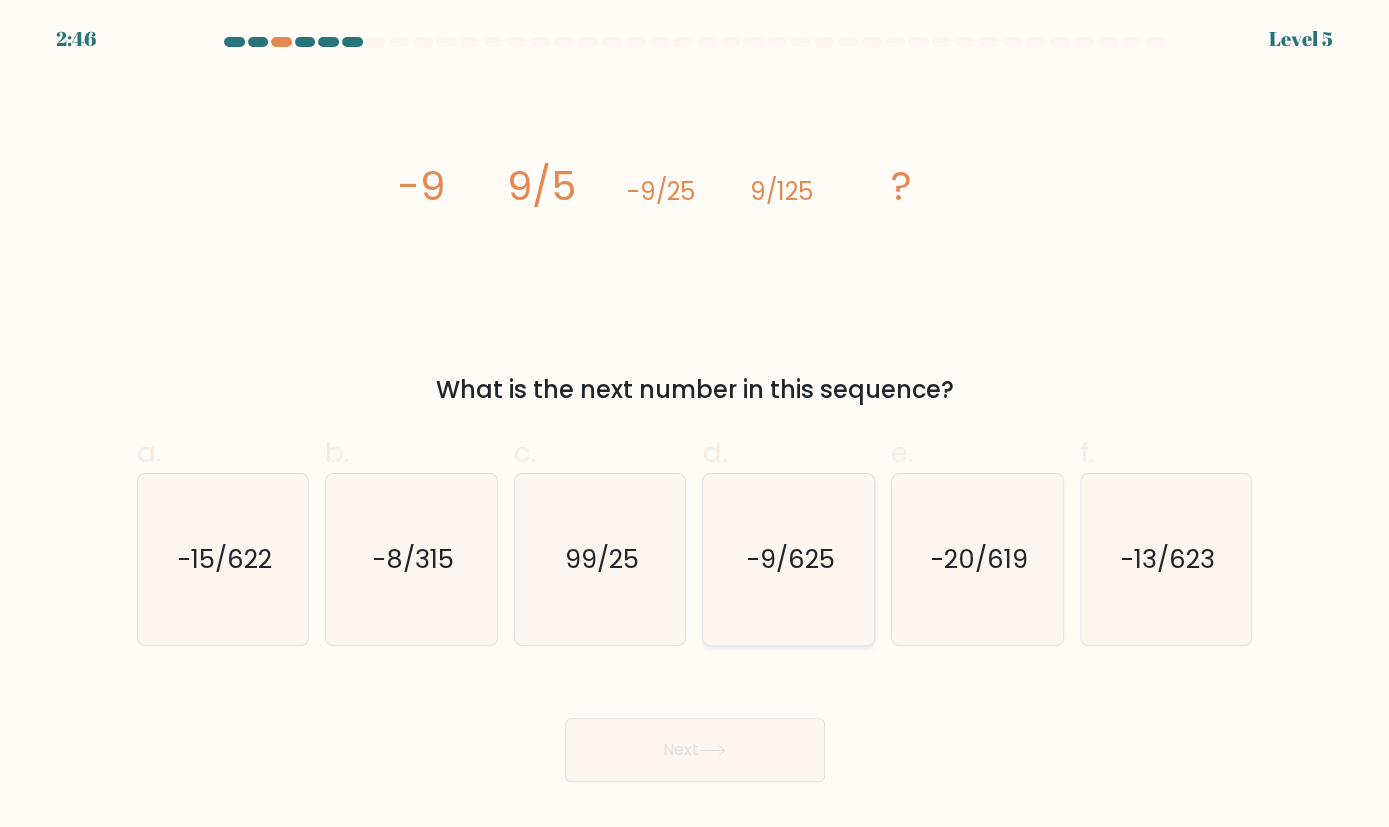 click on "-9/625" 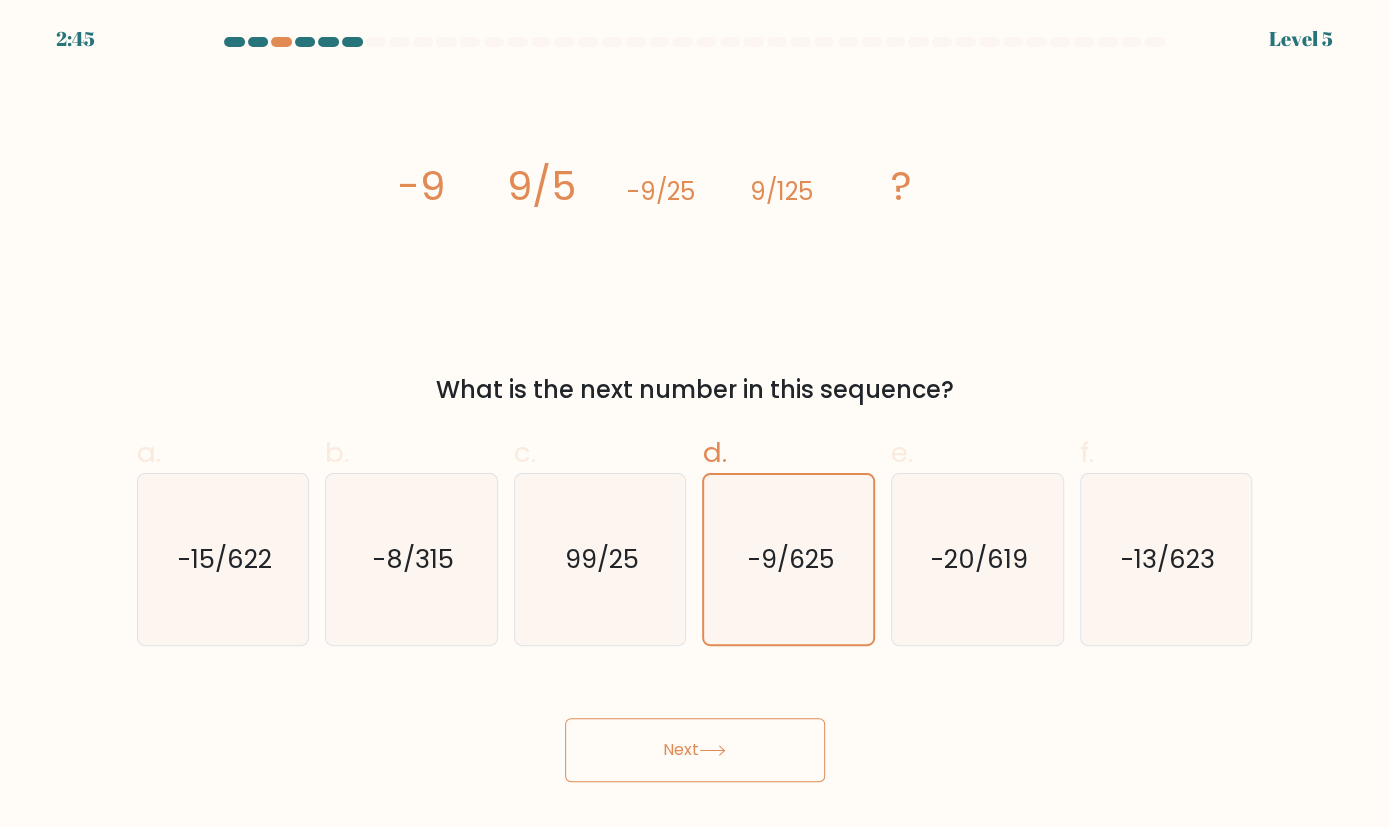 click on "2:45
Level 5" at bounding box center [694, 413] 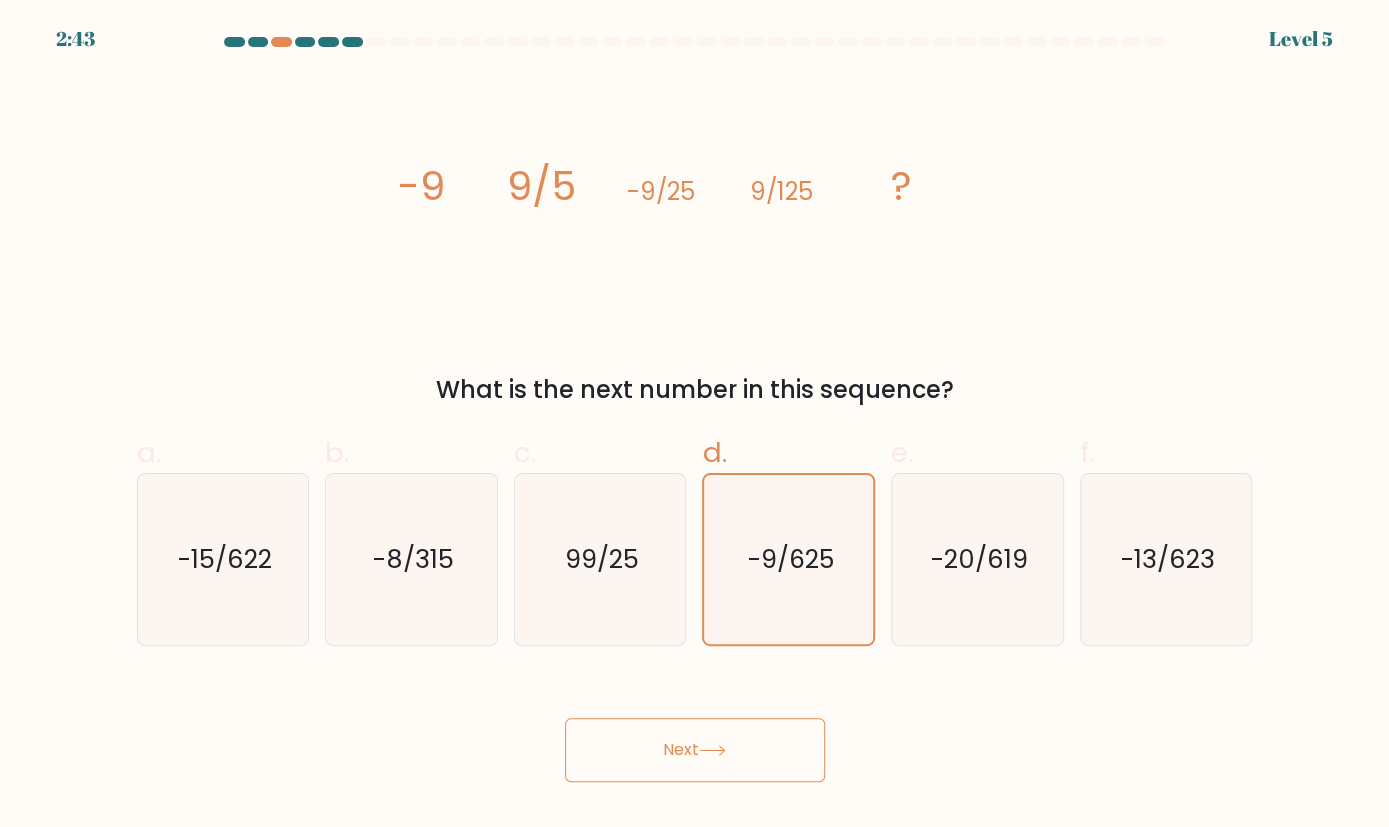 click on "Next" at bounding box center (695, 750) 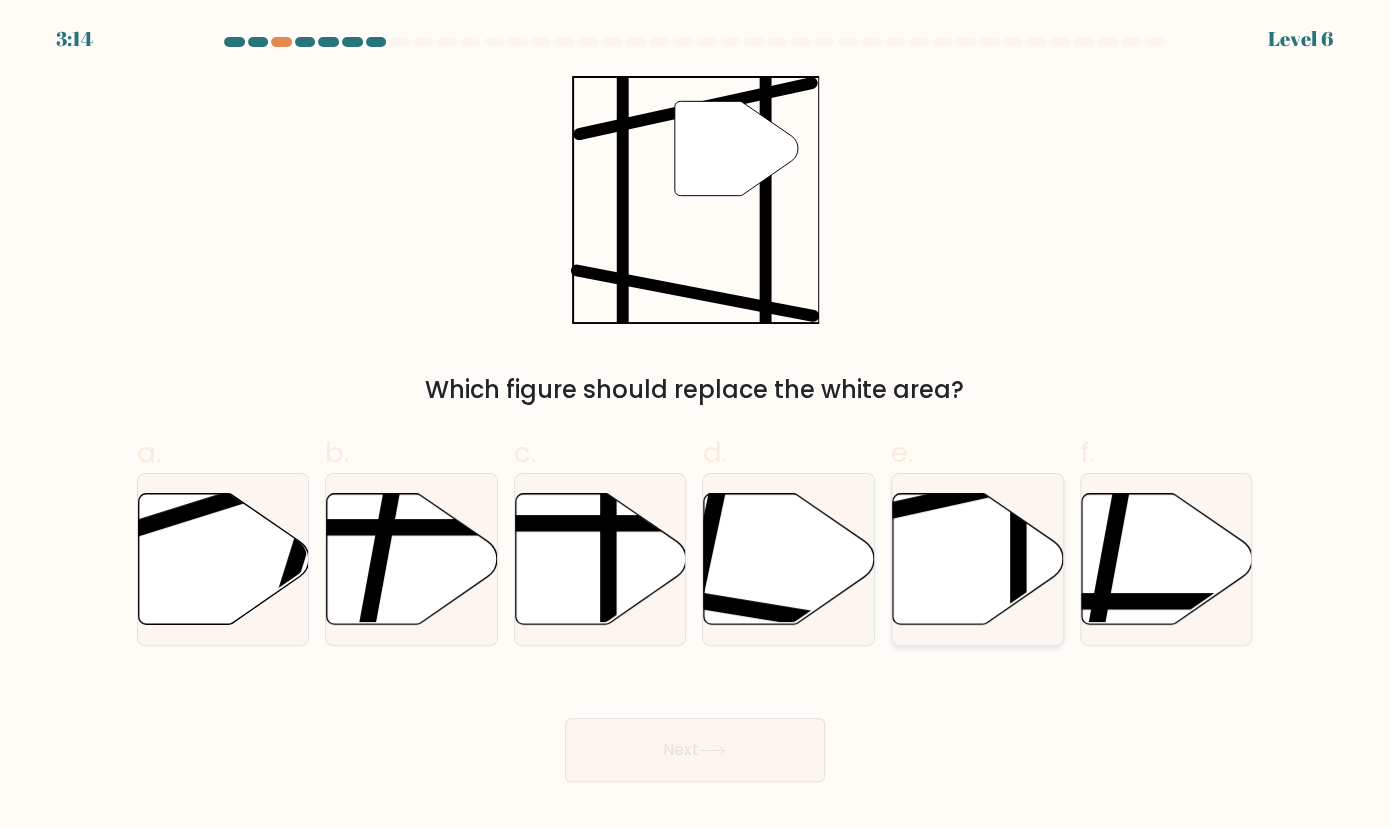 click 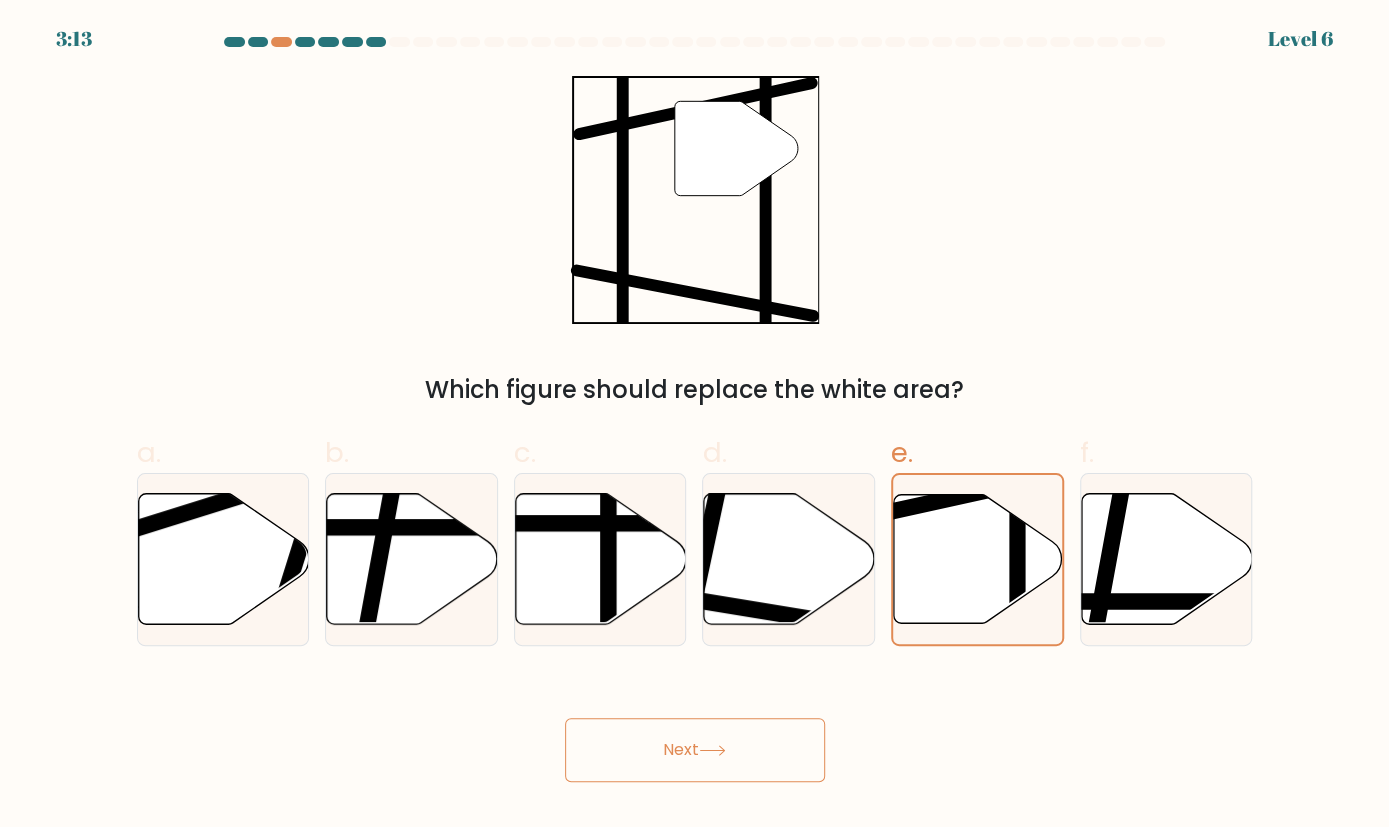 click on "Next" at bounding box center [695, 750] 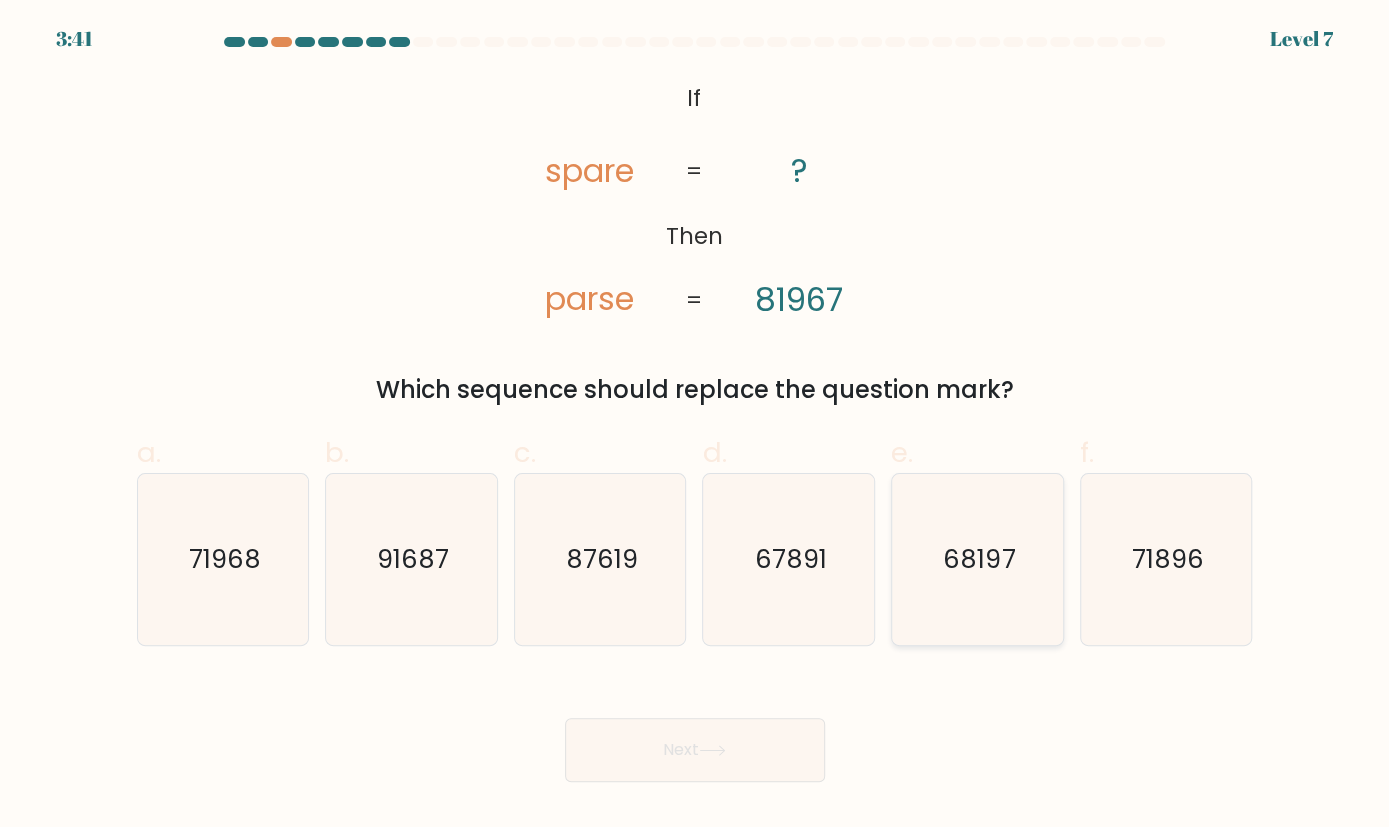 click on "68197" 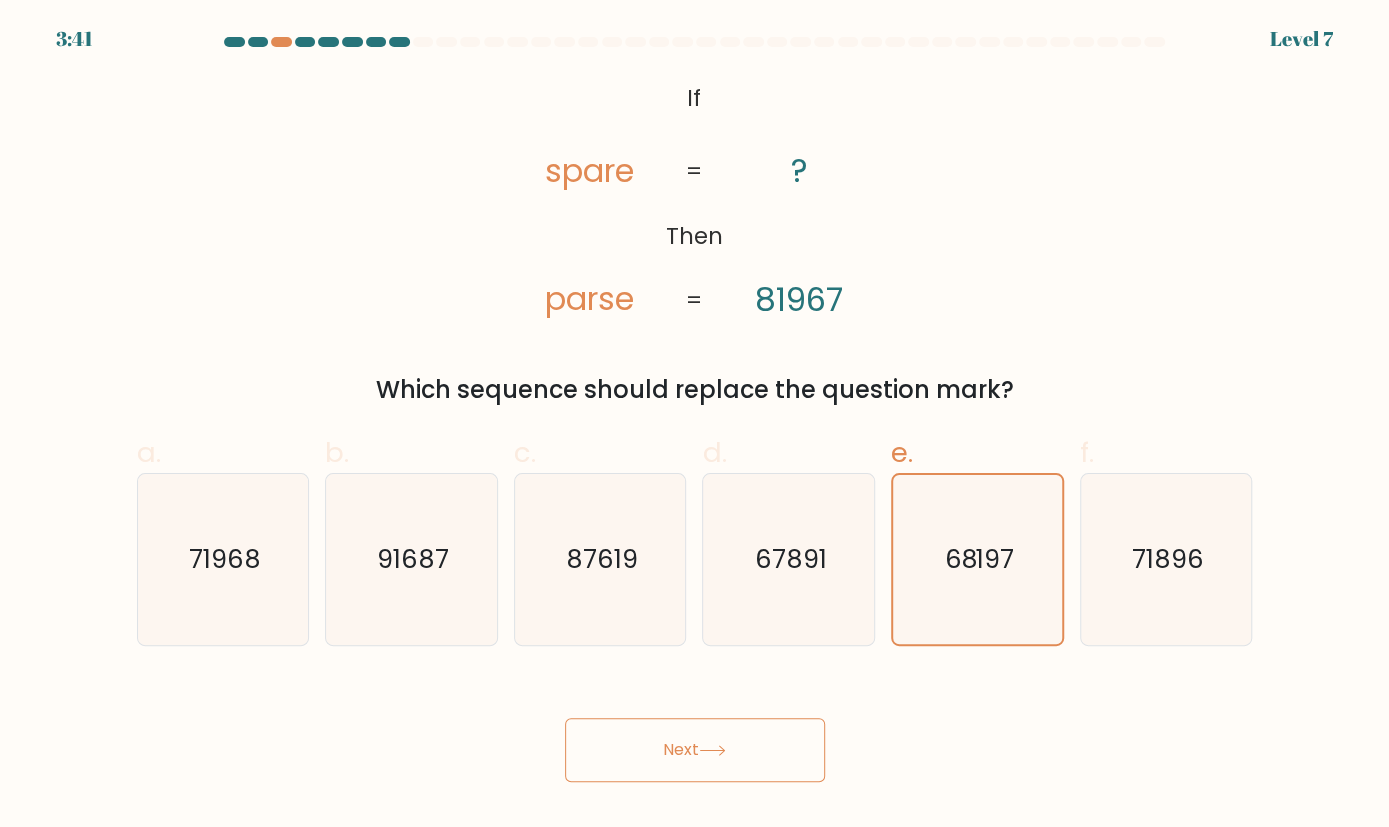 click on "Next" at bounding box center [695, 750] 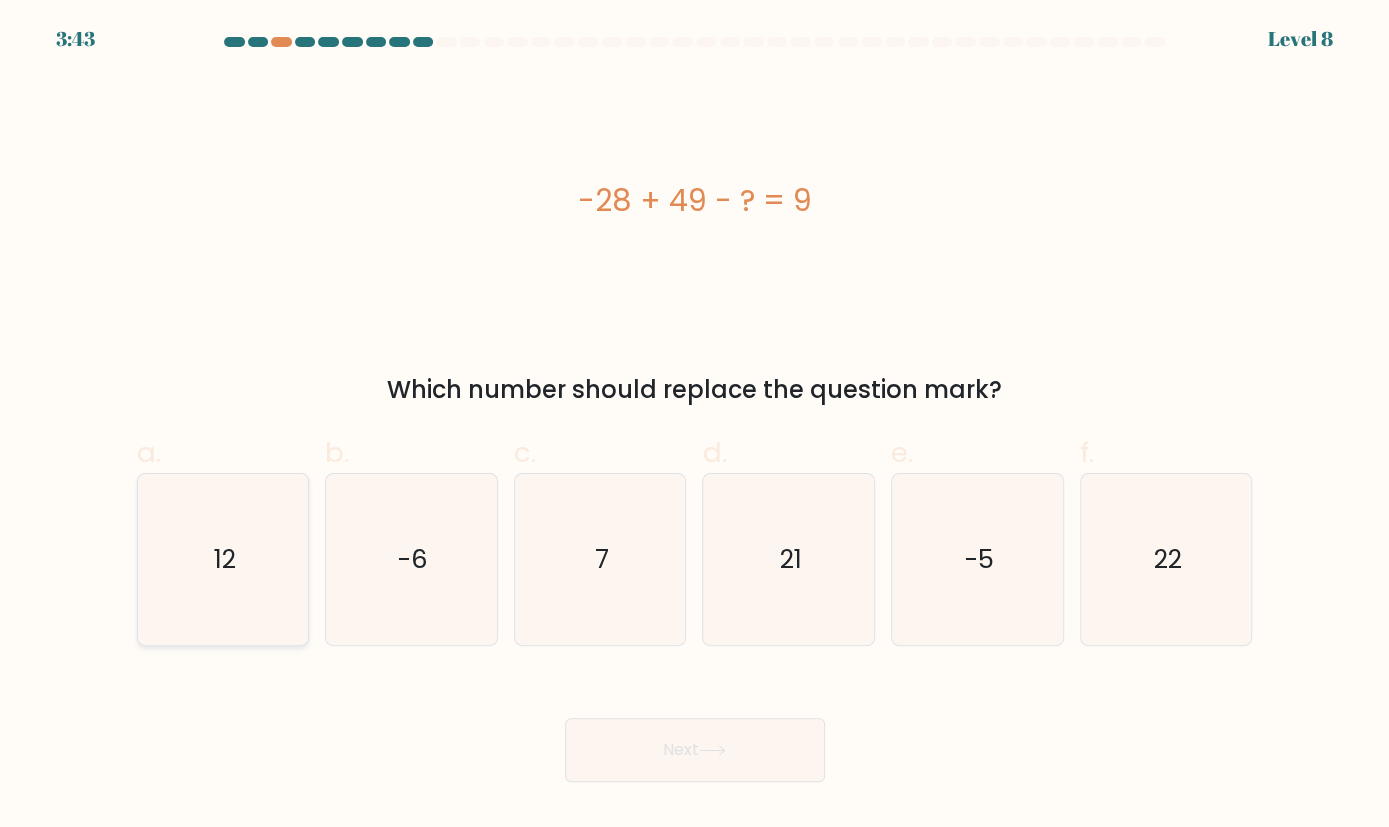 click on "12" 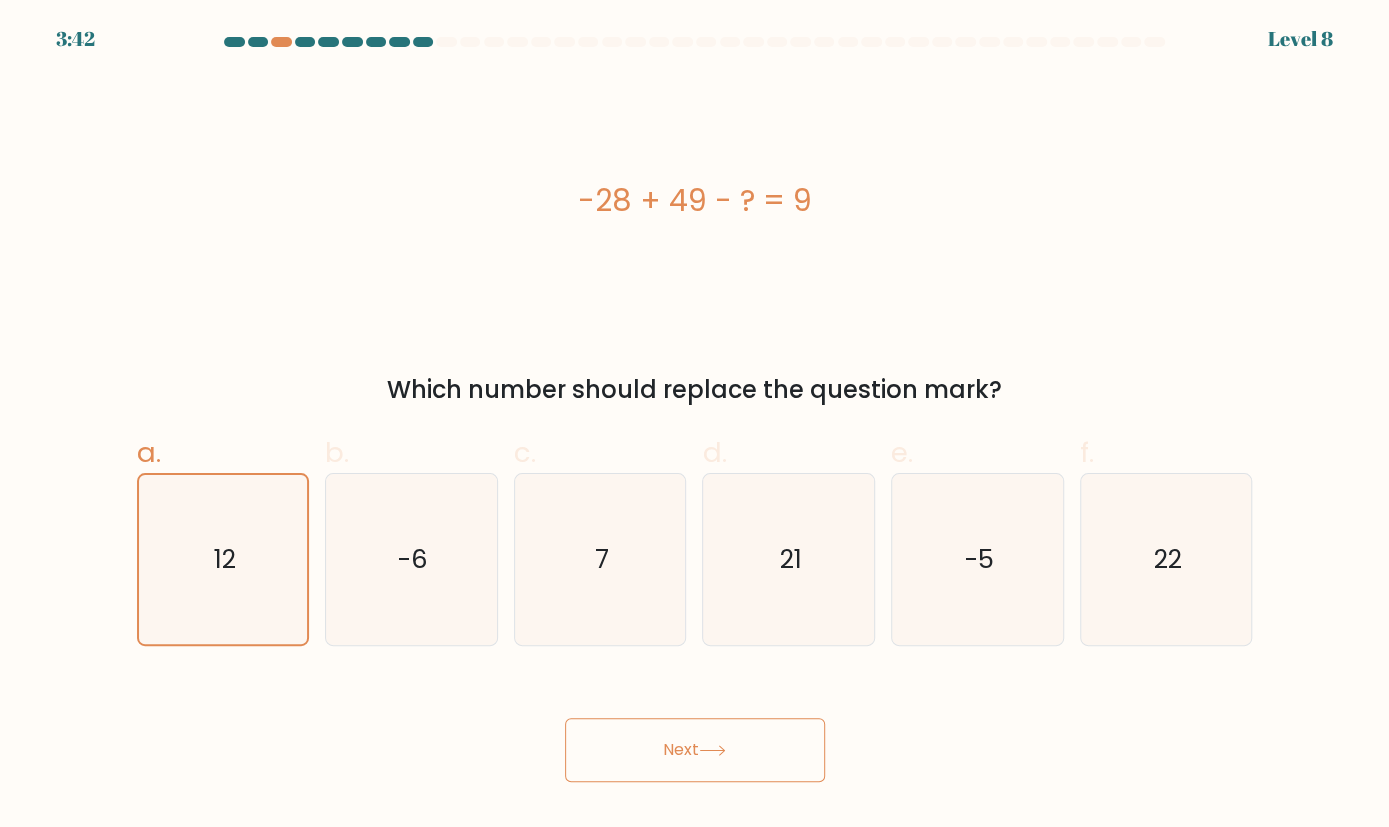 click 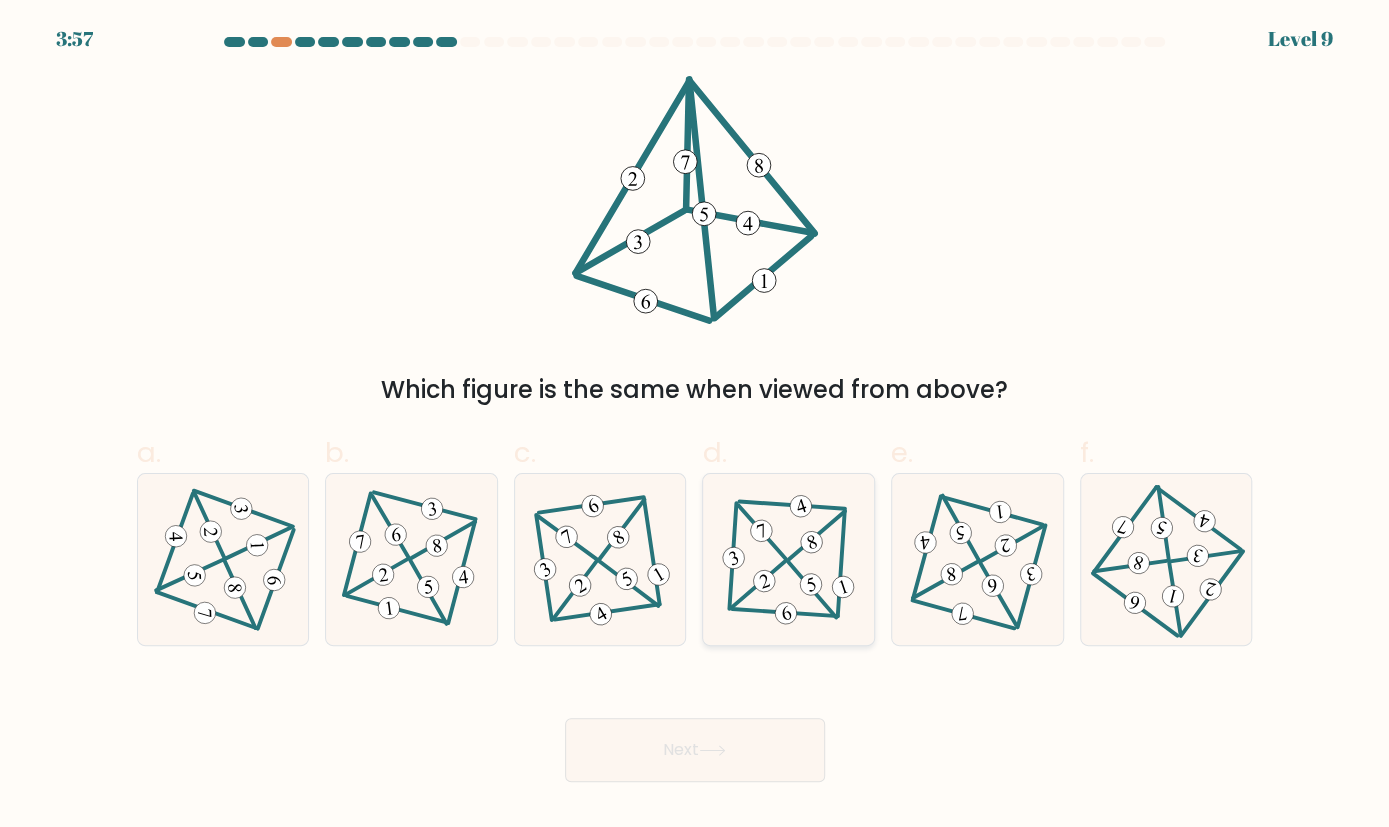click 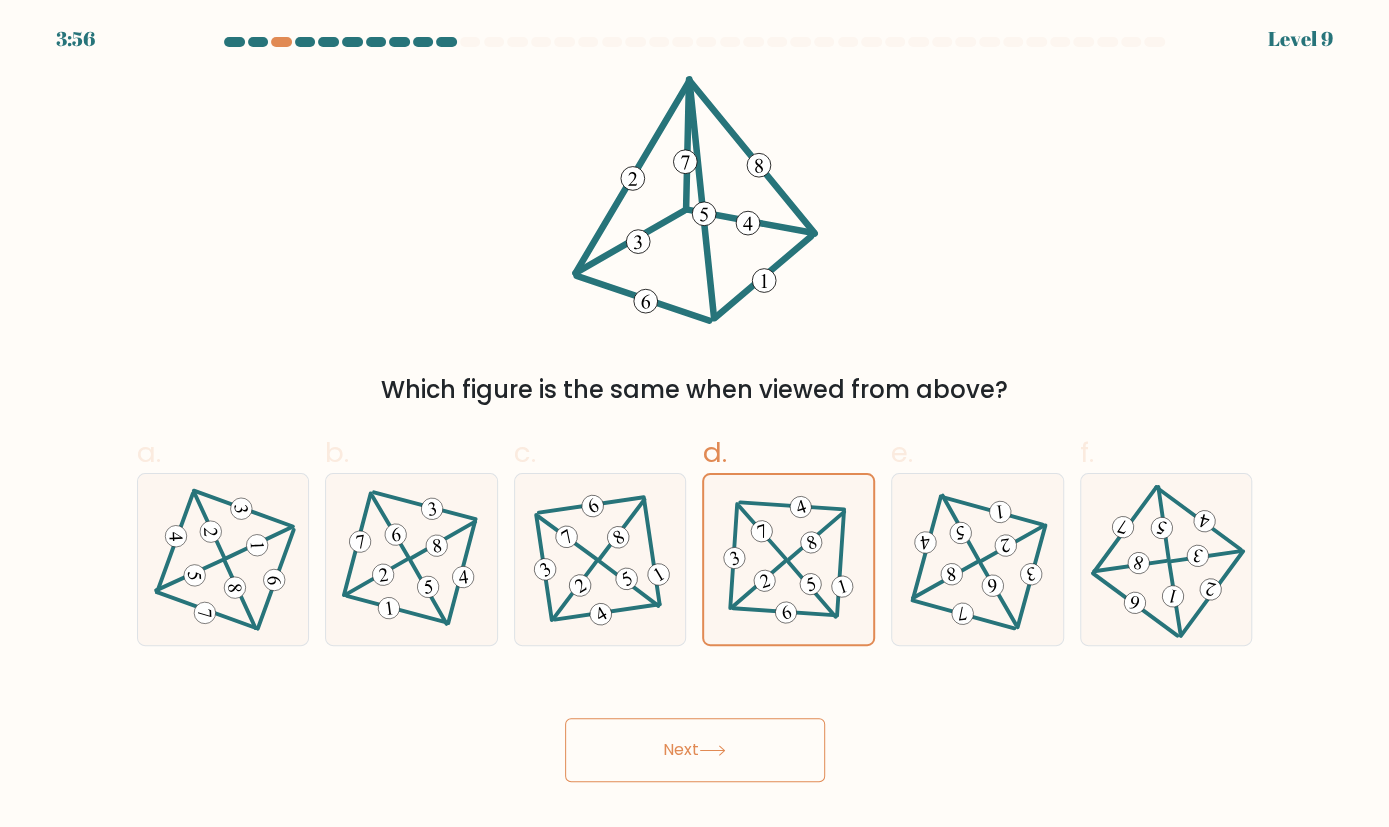 click on "Next" at bounding box center [695, 750] 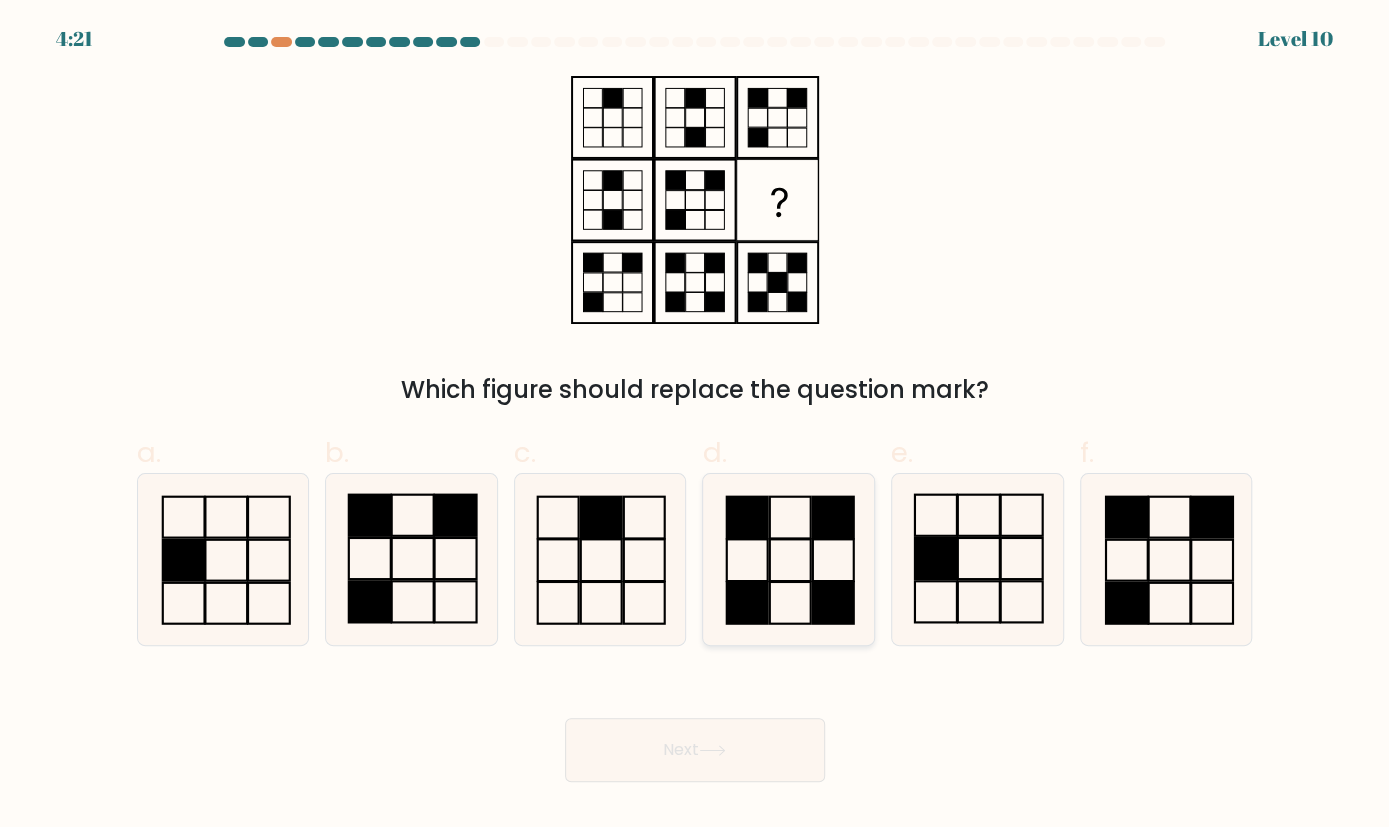 click 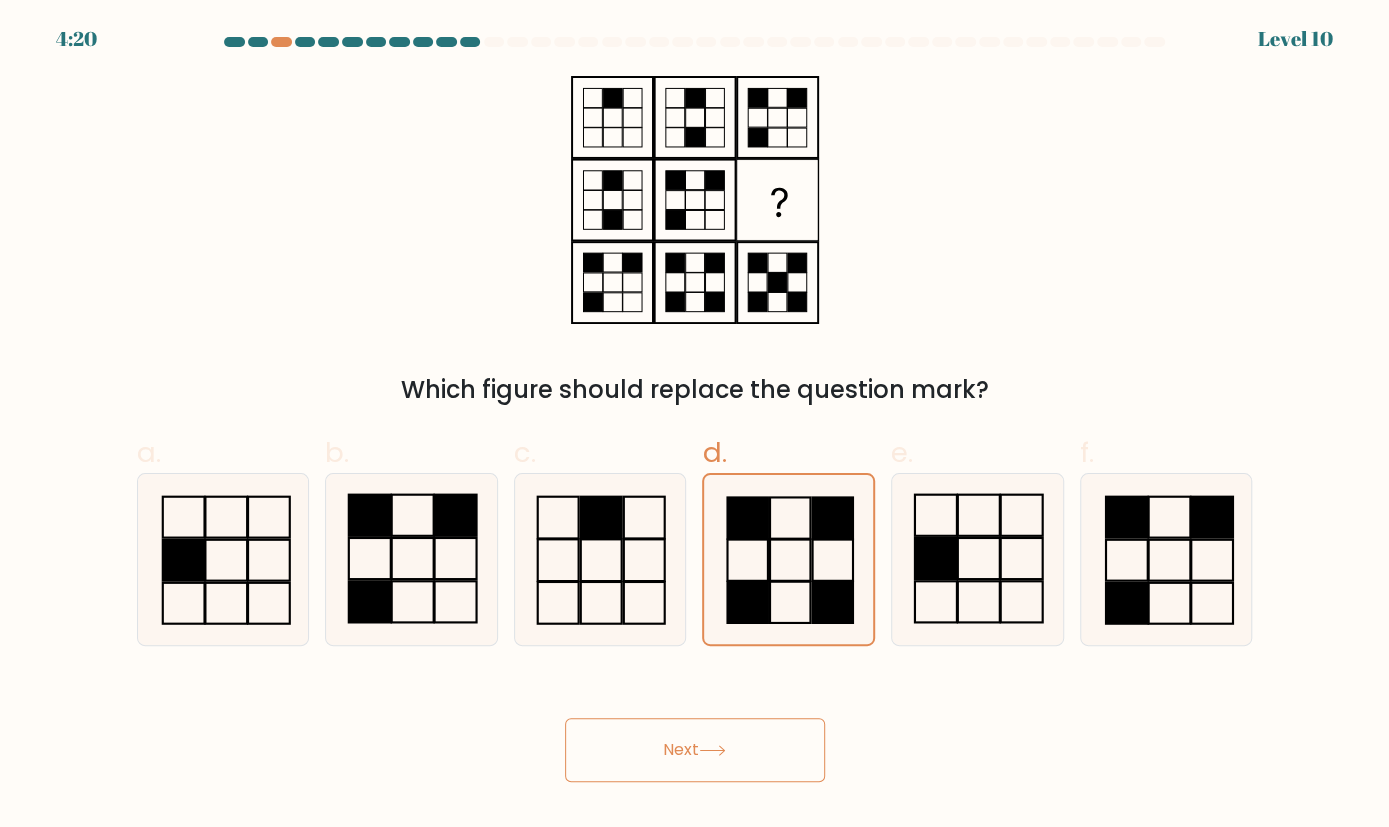 click on "Next" at bounding box center [695, 750] 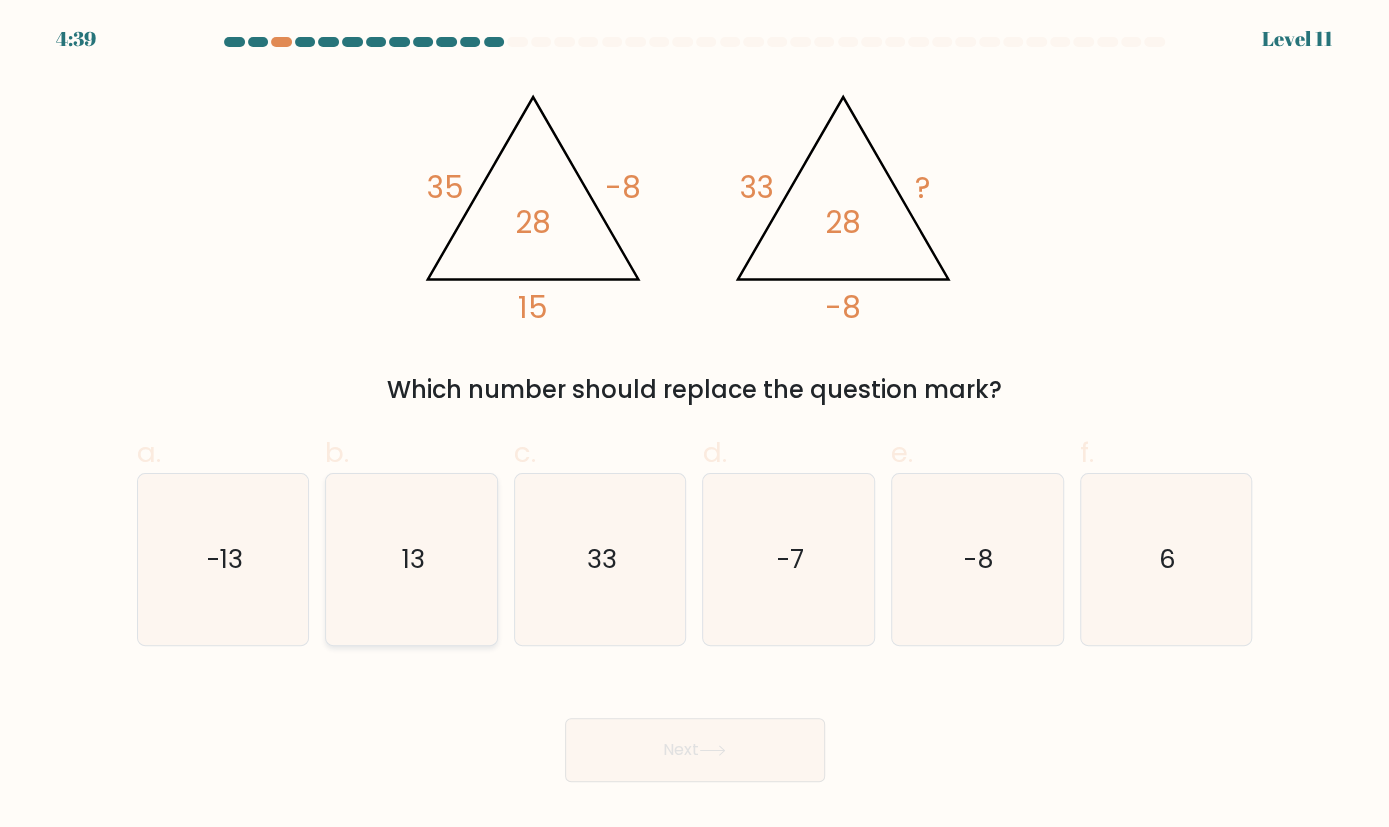 click on "13" 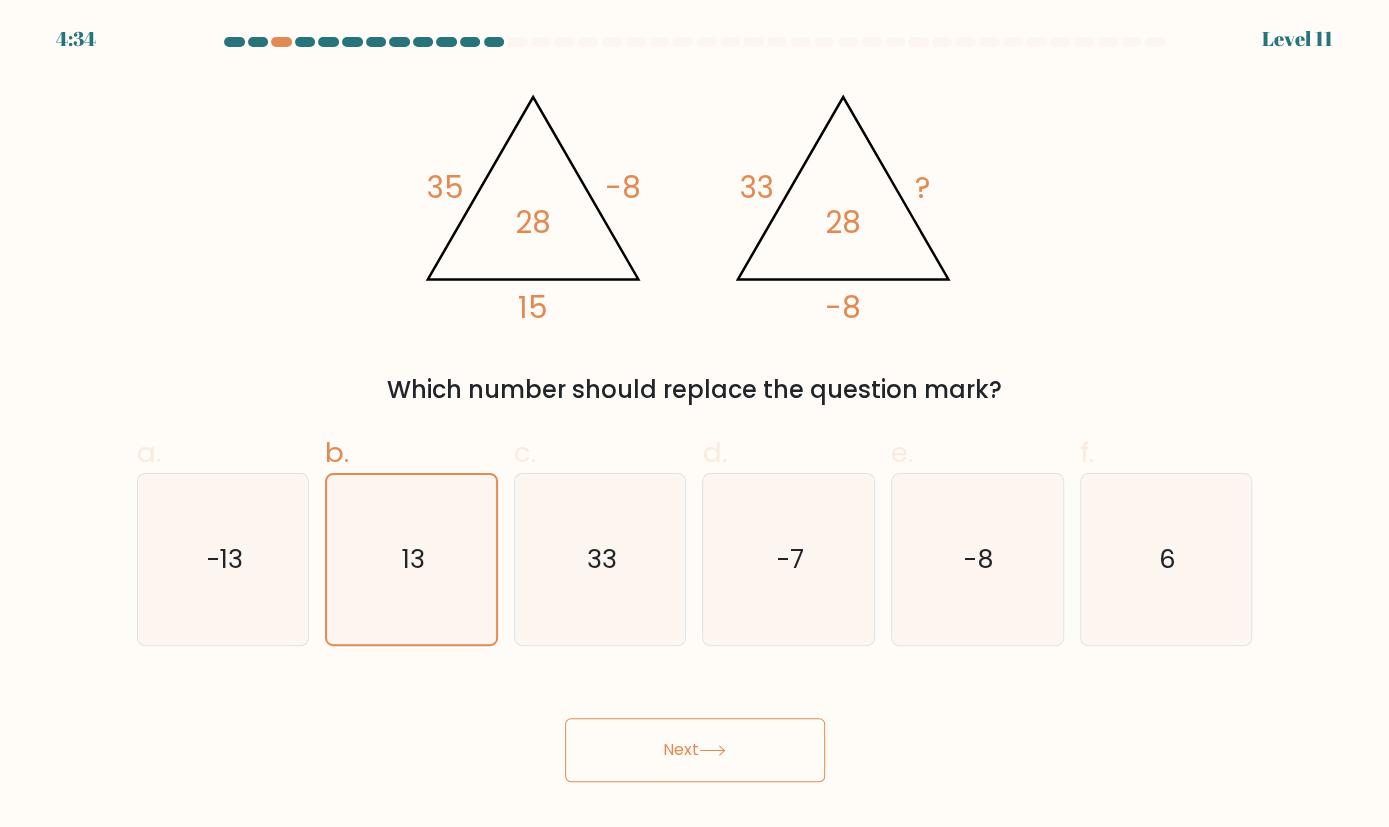 click on "Next" at bounding box center [695, 750] 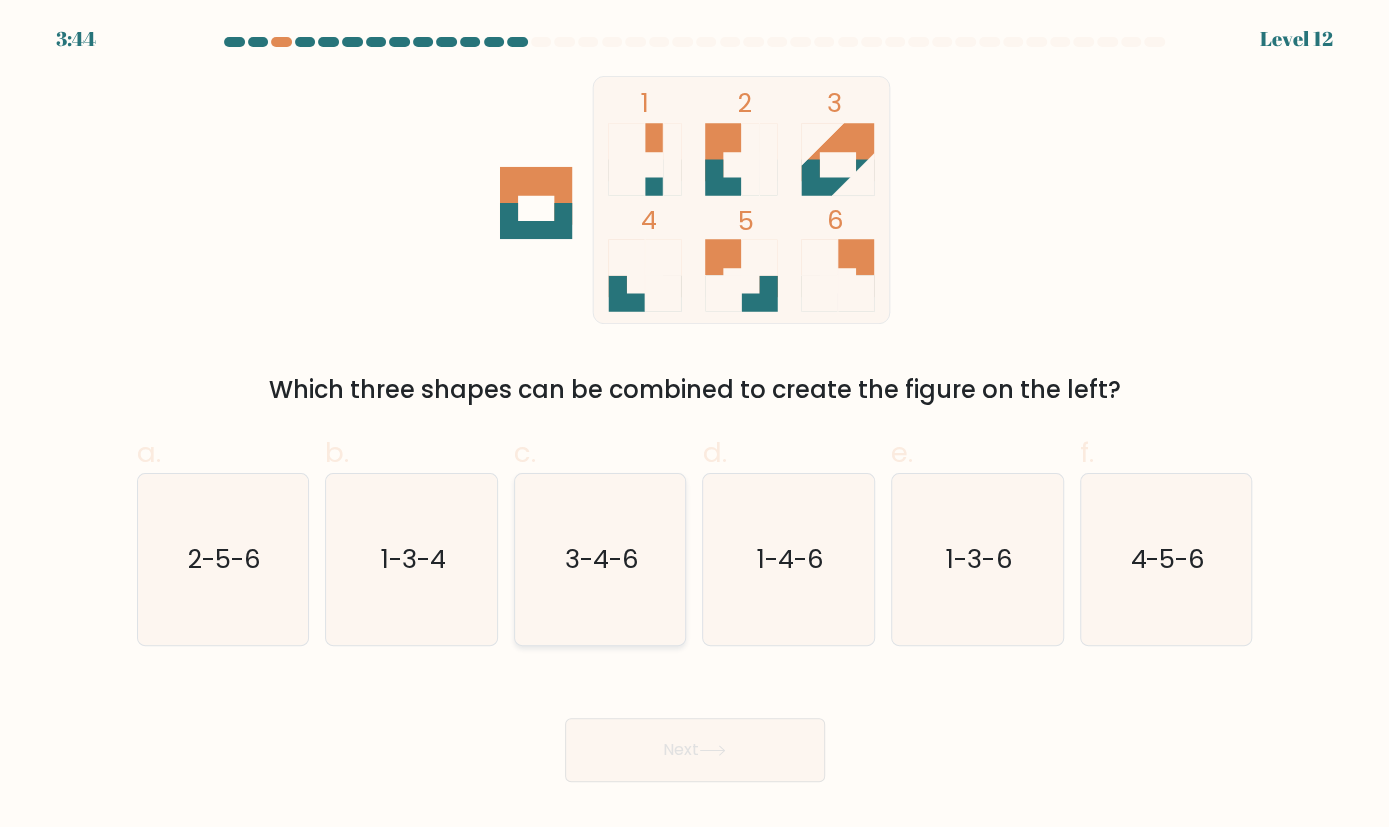 click on "3-4-6" 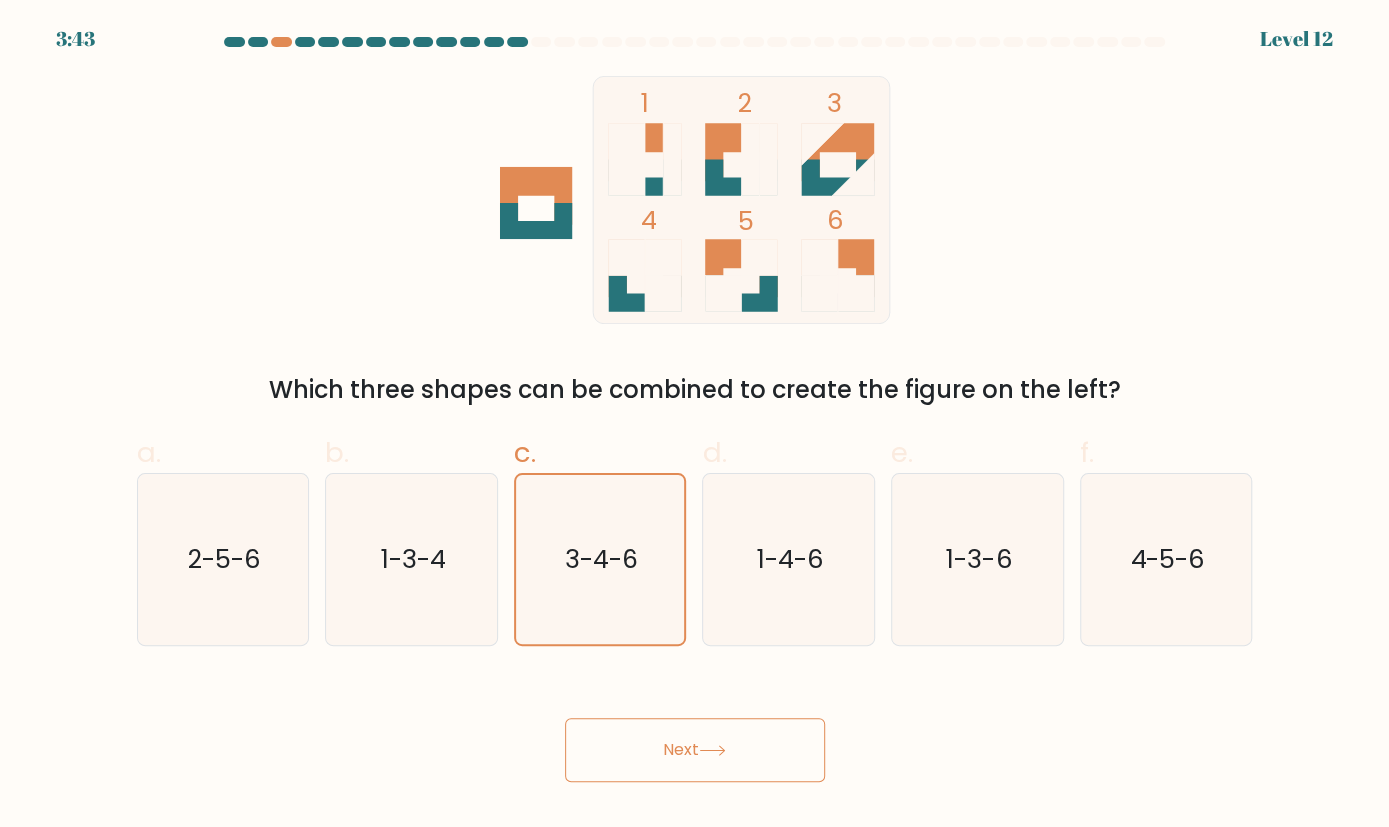 click on "Next" at bounding box center [695, 750] 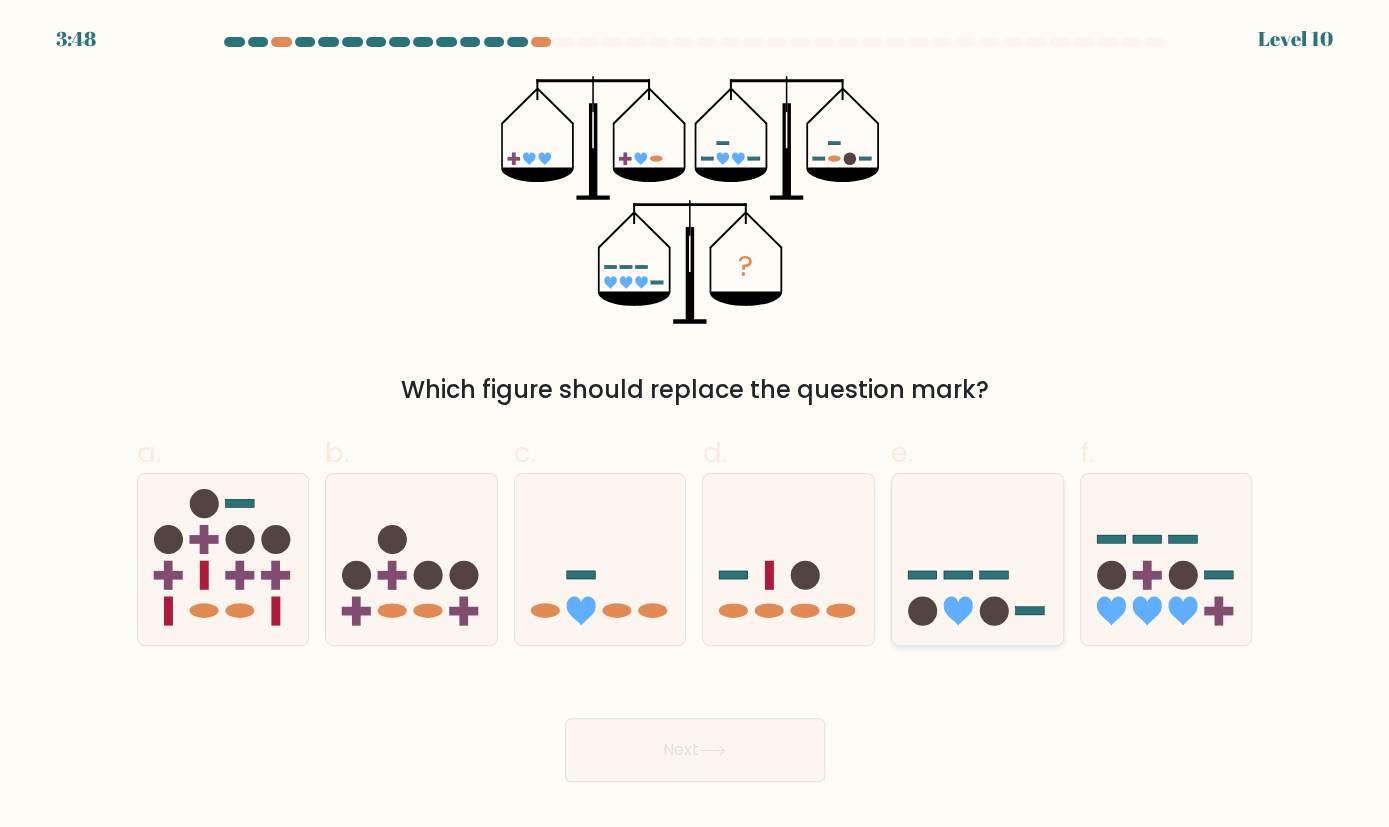 click 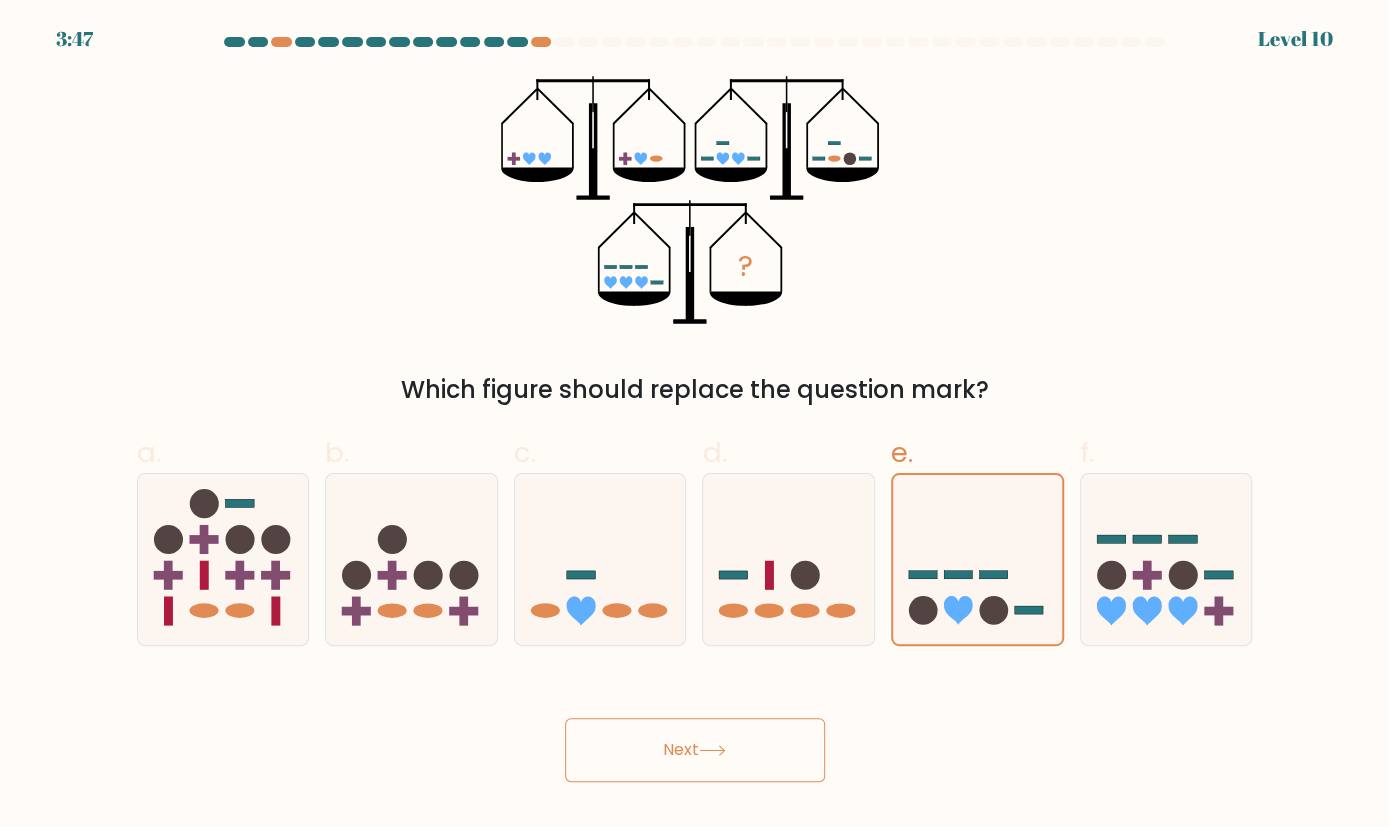 click on "Next" at bounding box center (695, 750) 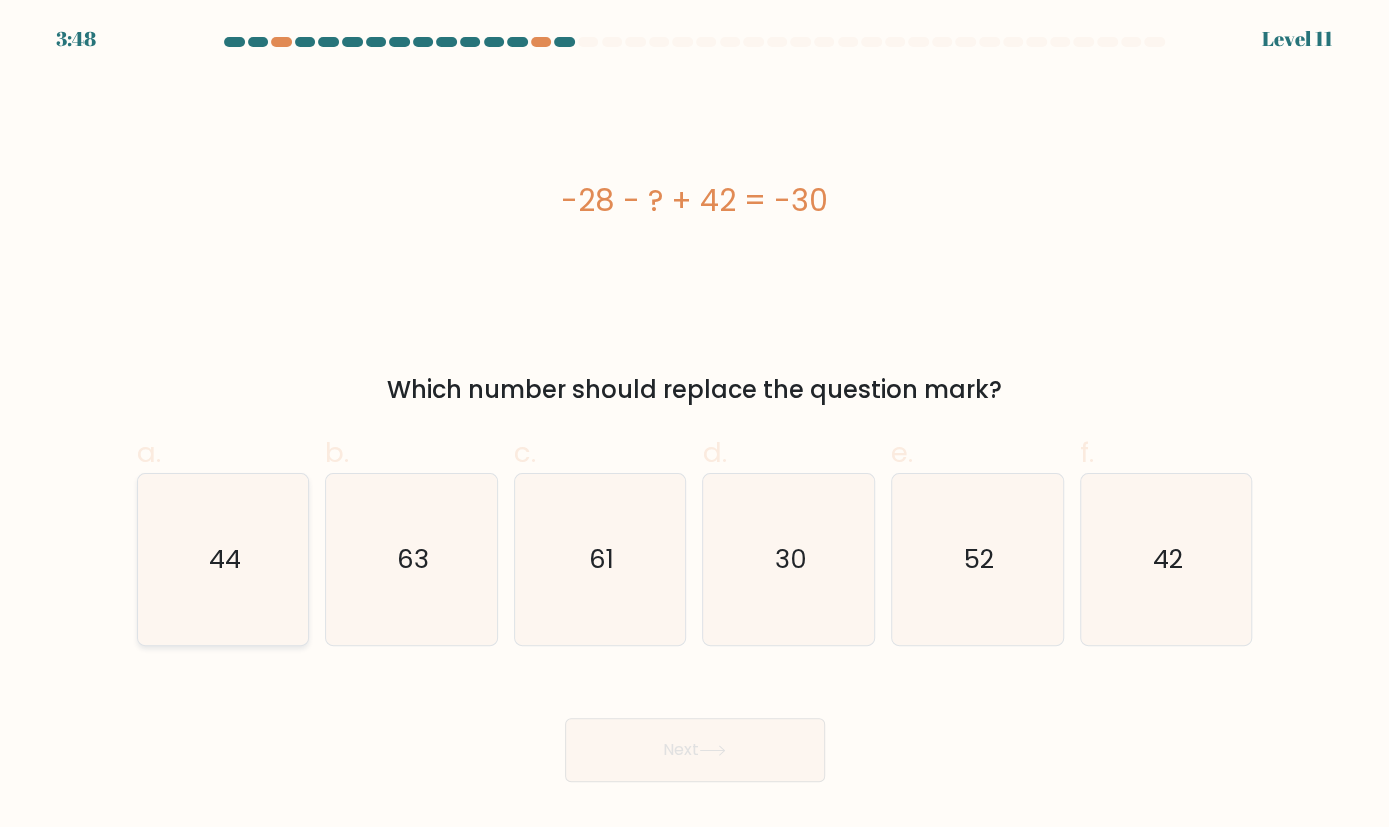 click on "44" 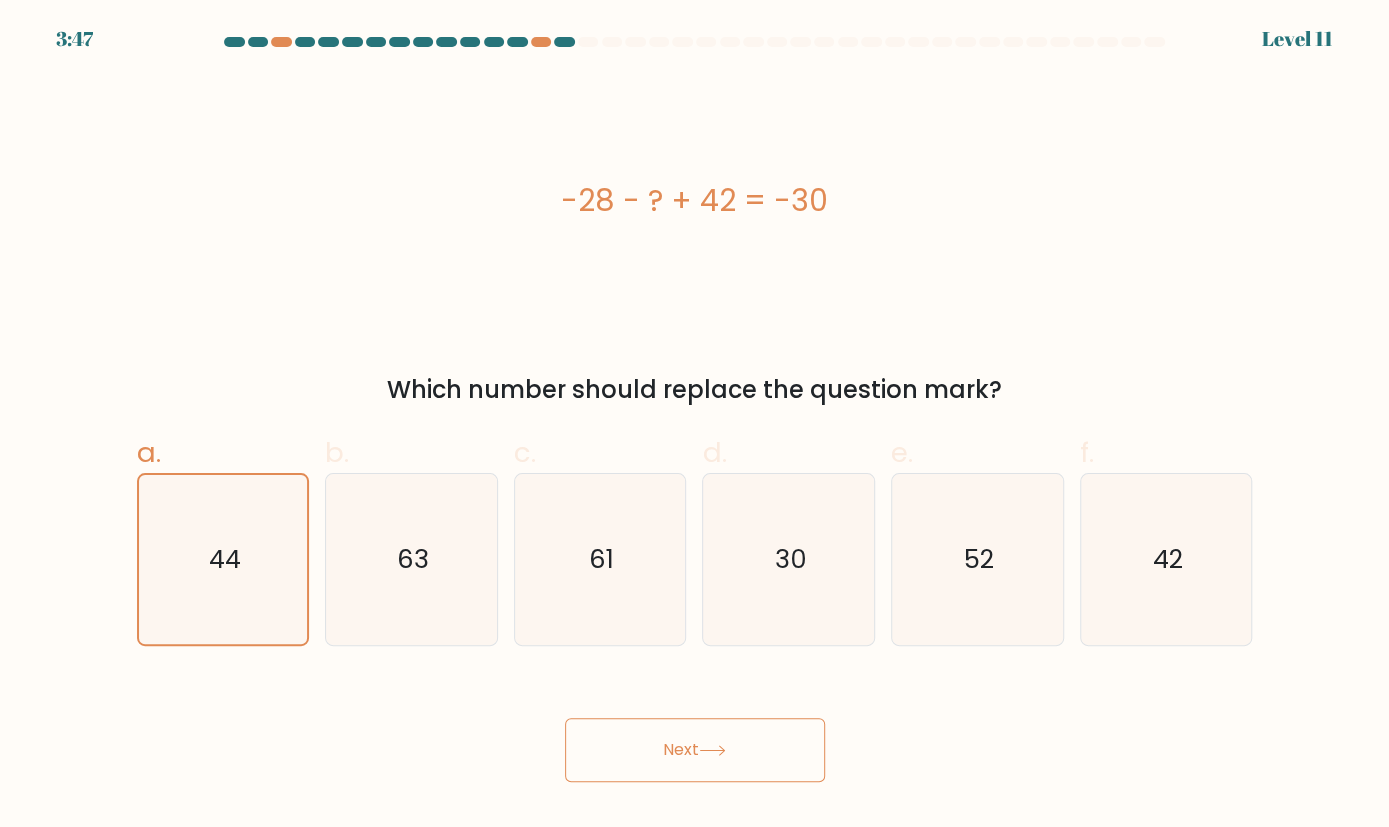 click on "Next" at bounding box center [695, 750] 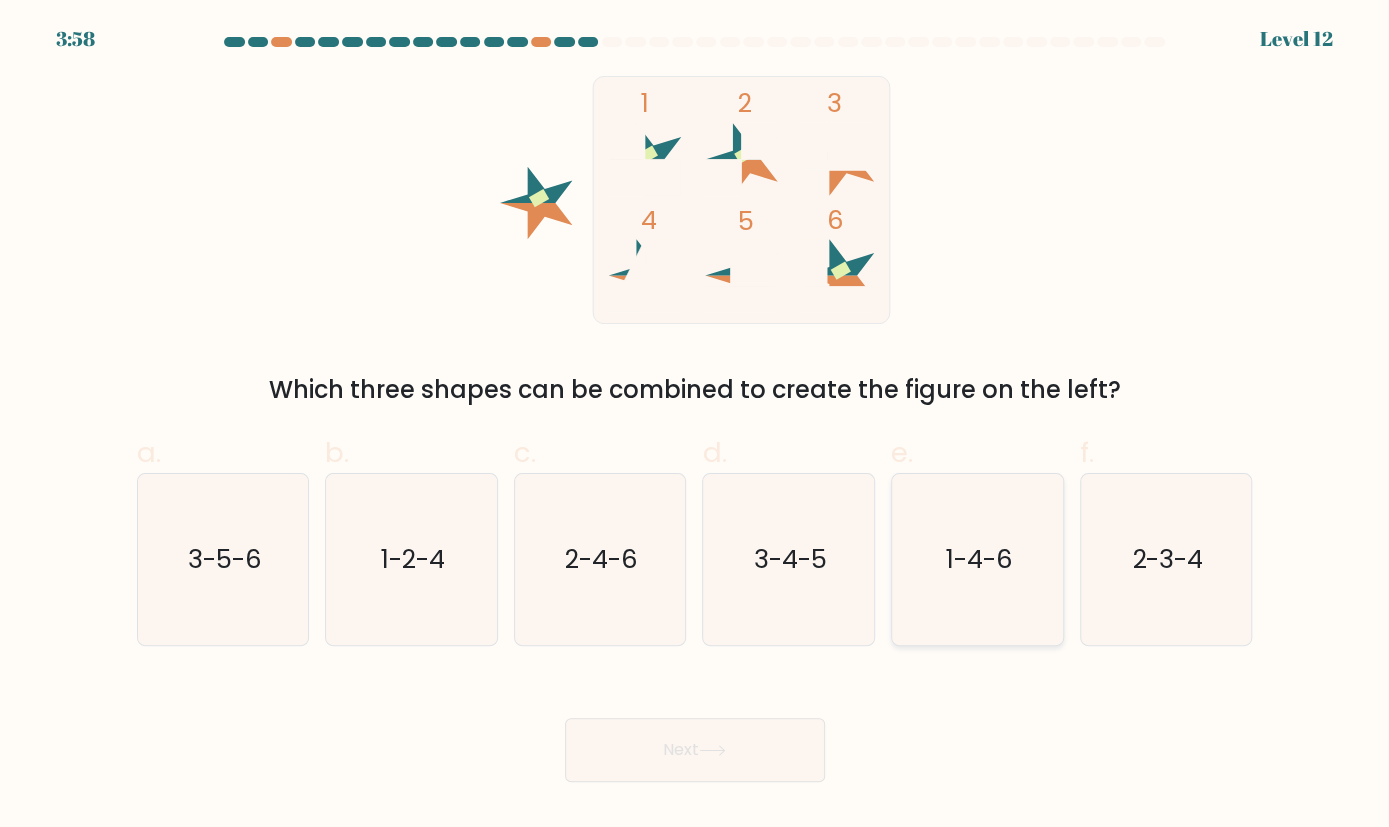 click on "1-4-6" 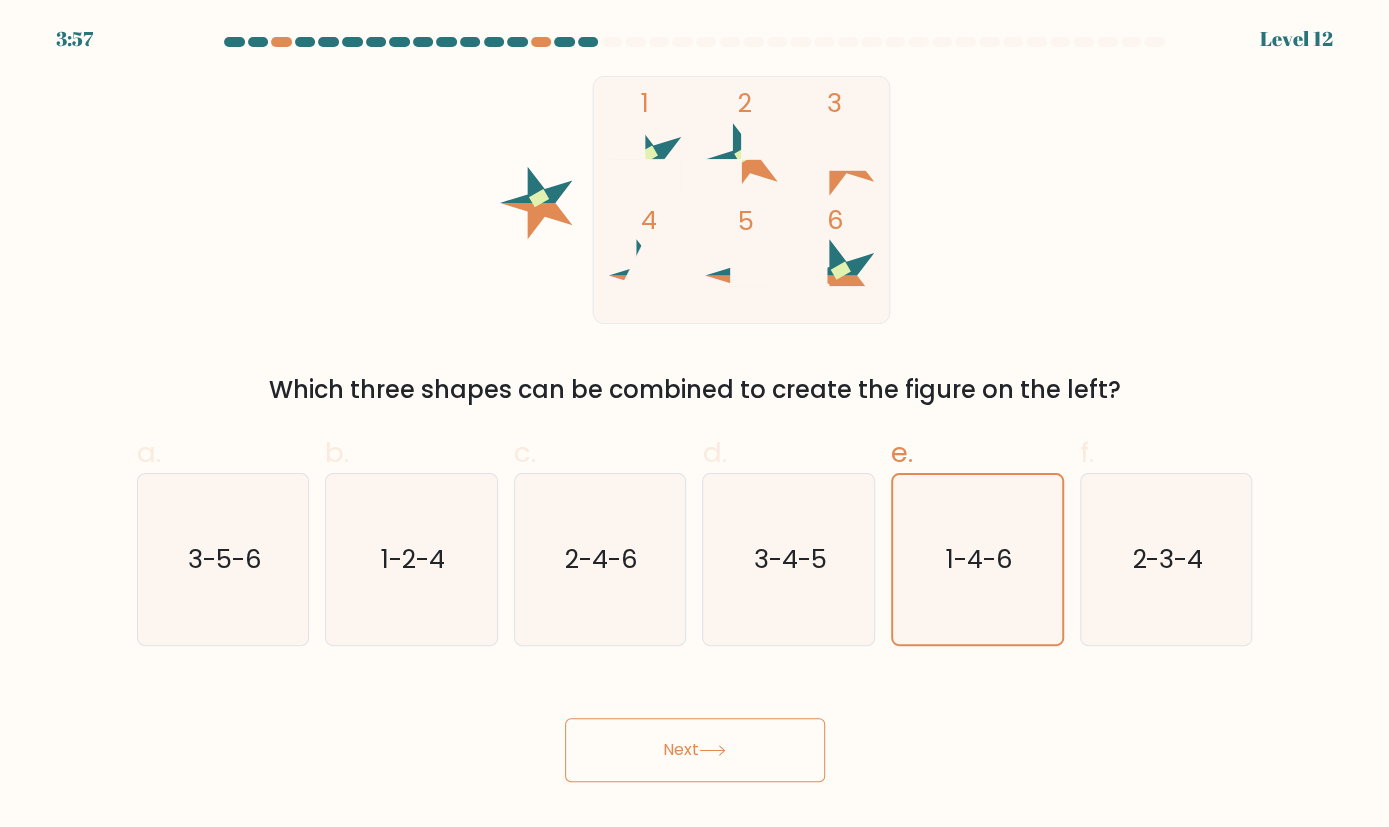 click on "Next" at bounding box center [695, 750] 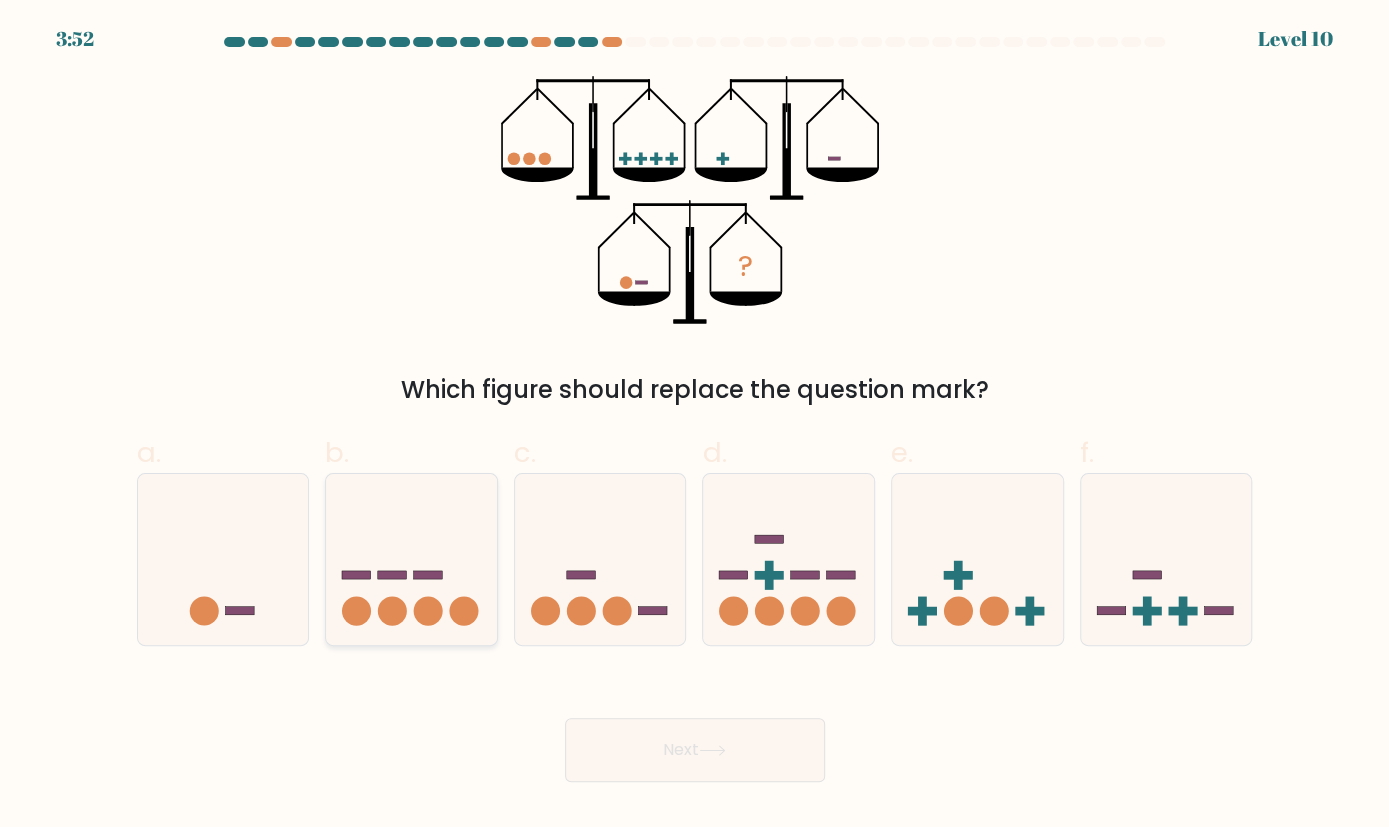 click 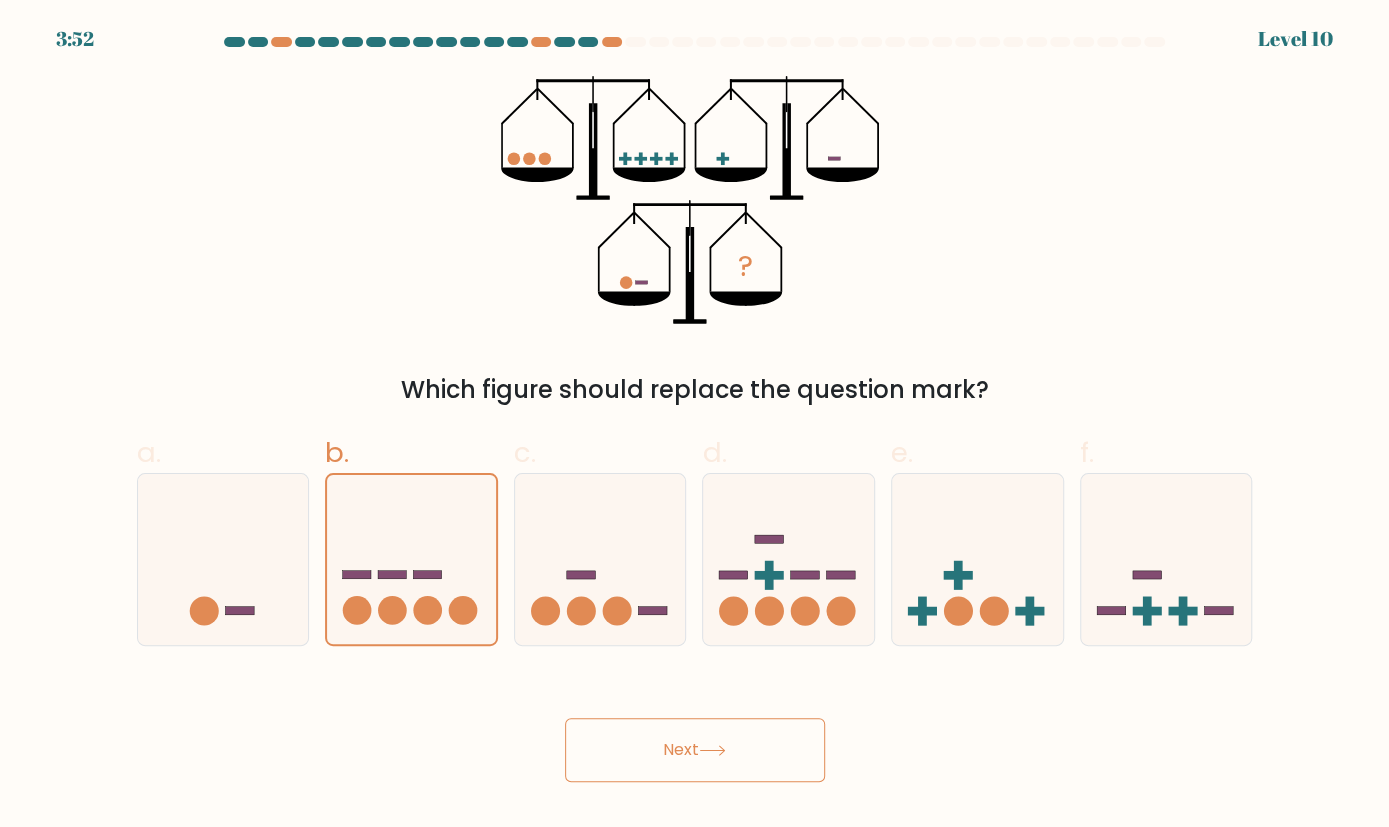 click on "Next" at bounding box center (695, 750) 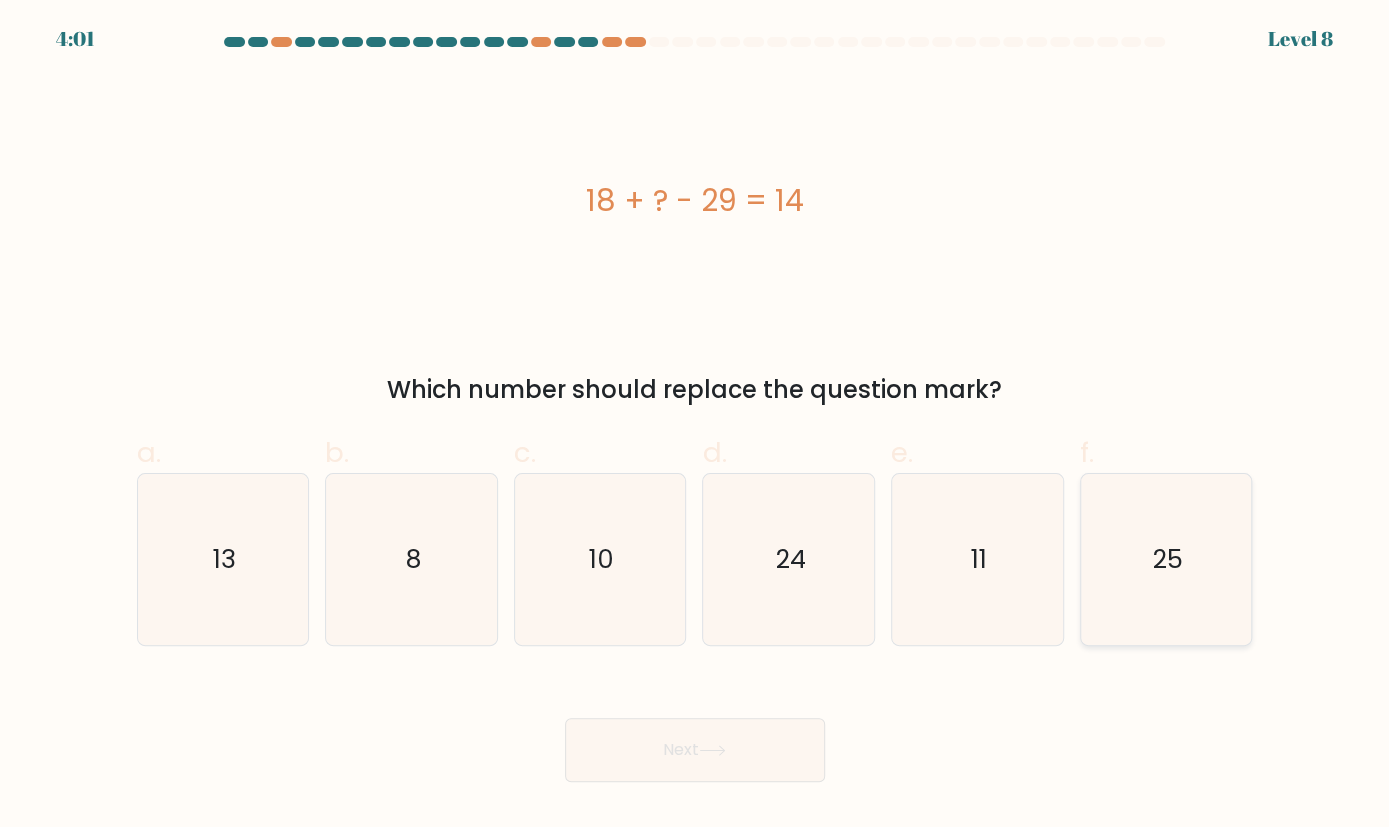 click on "25" 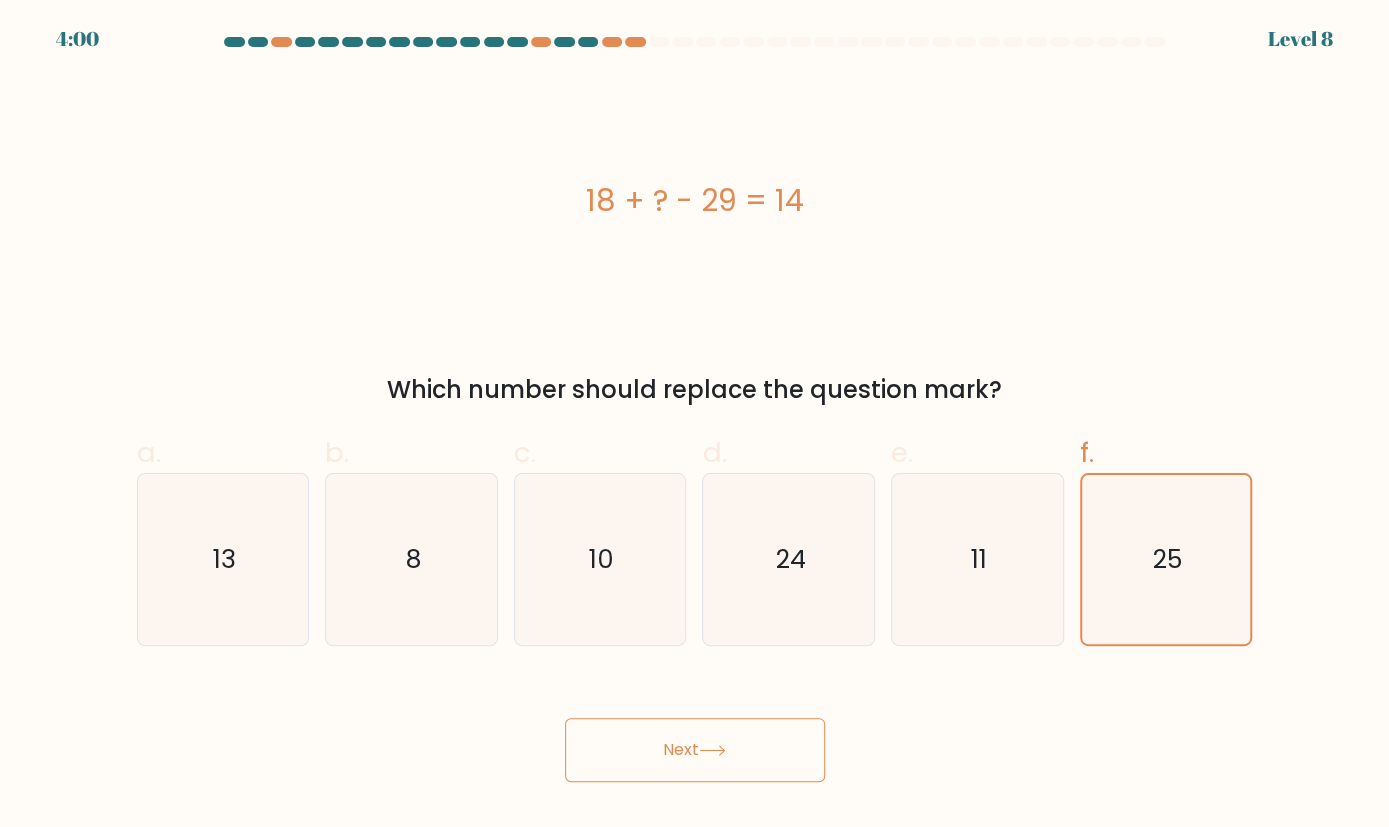 click on "Next" at bounding box center (695, 750) 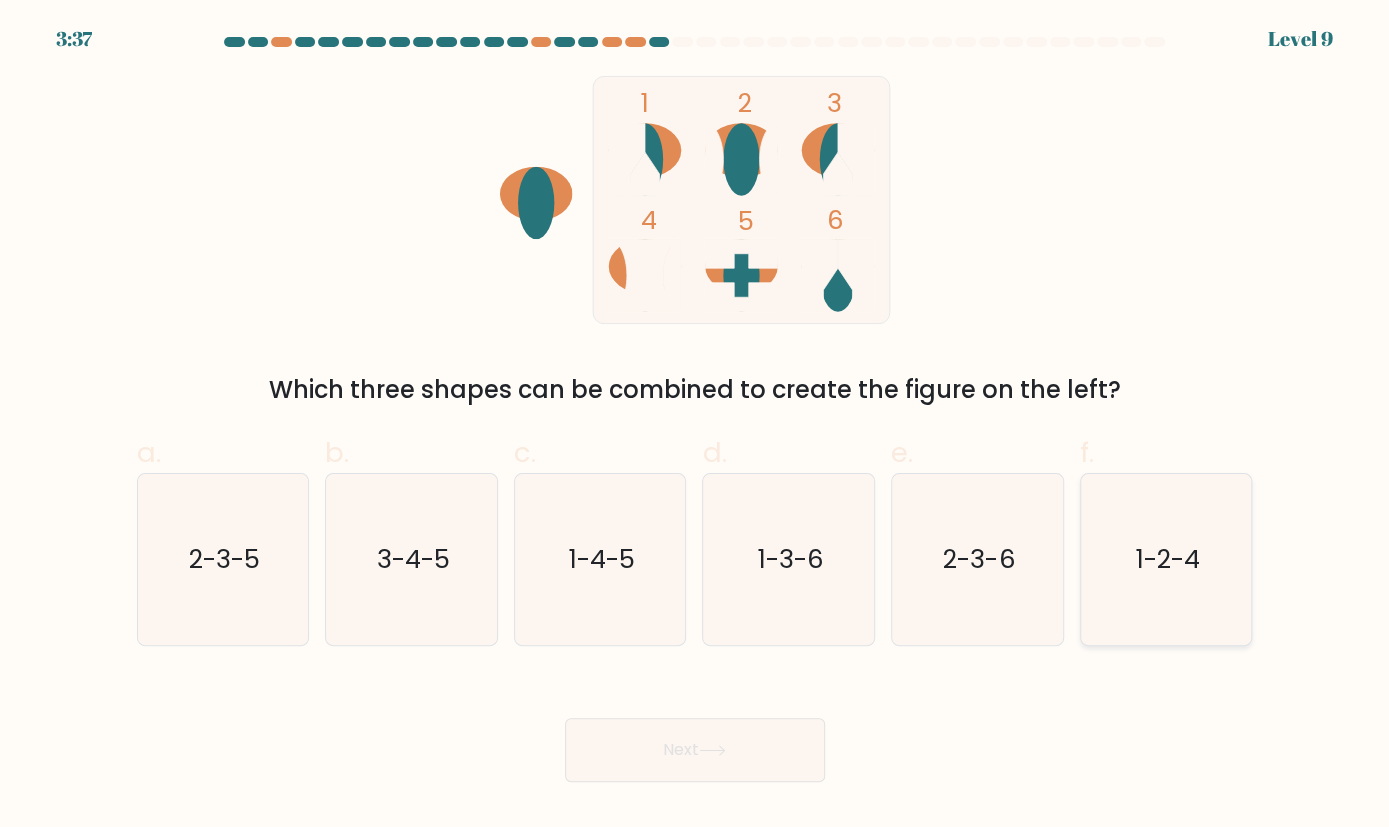 click on "1-2-4" 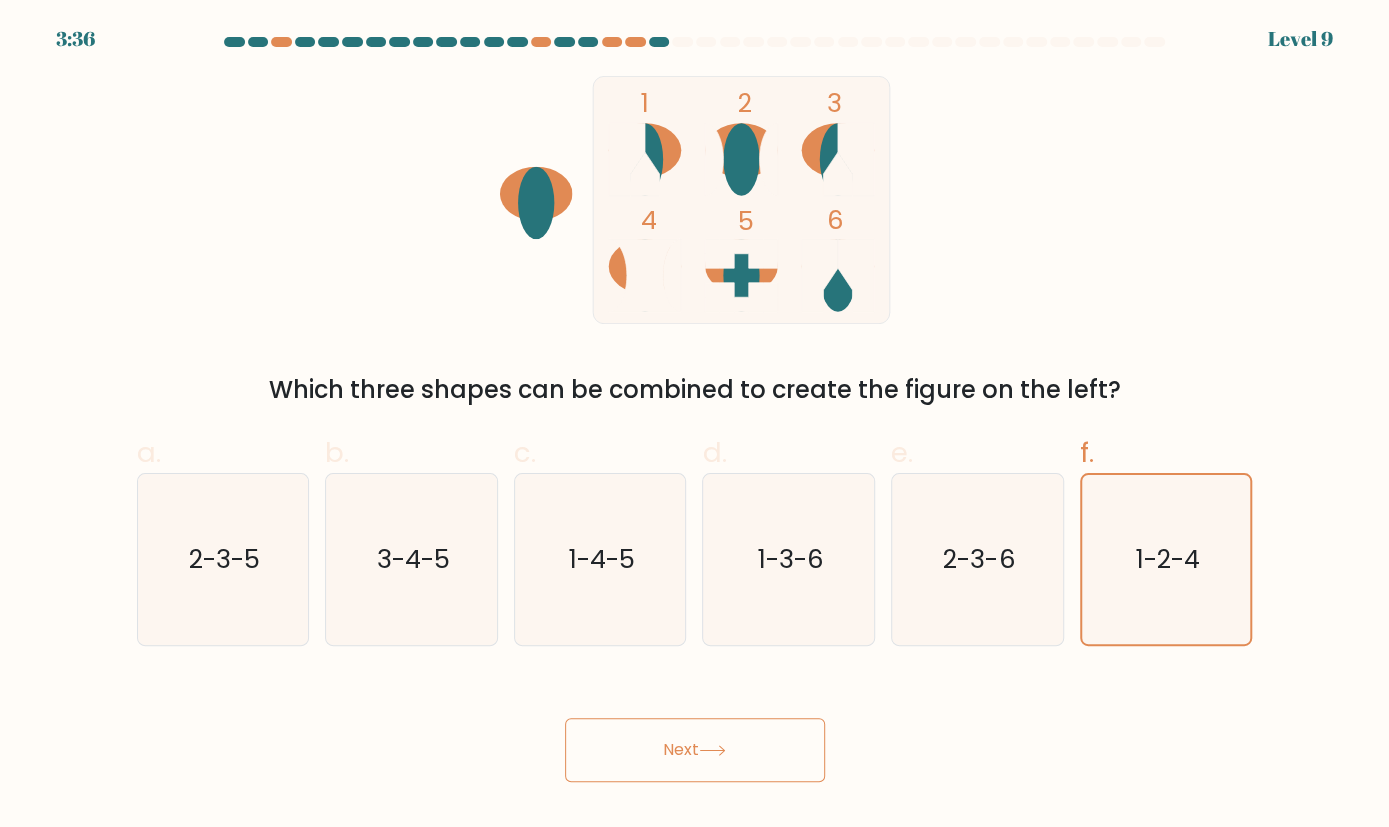 click on "Next" at bounding box center (695, 750) 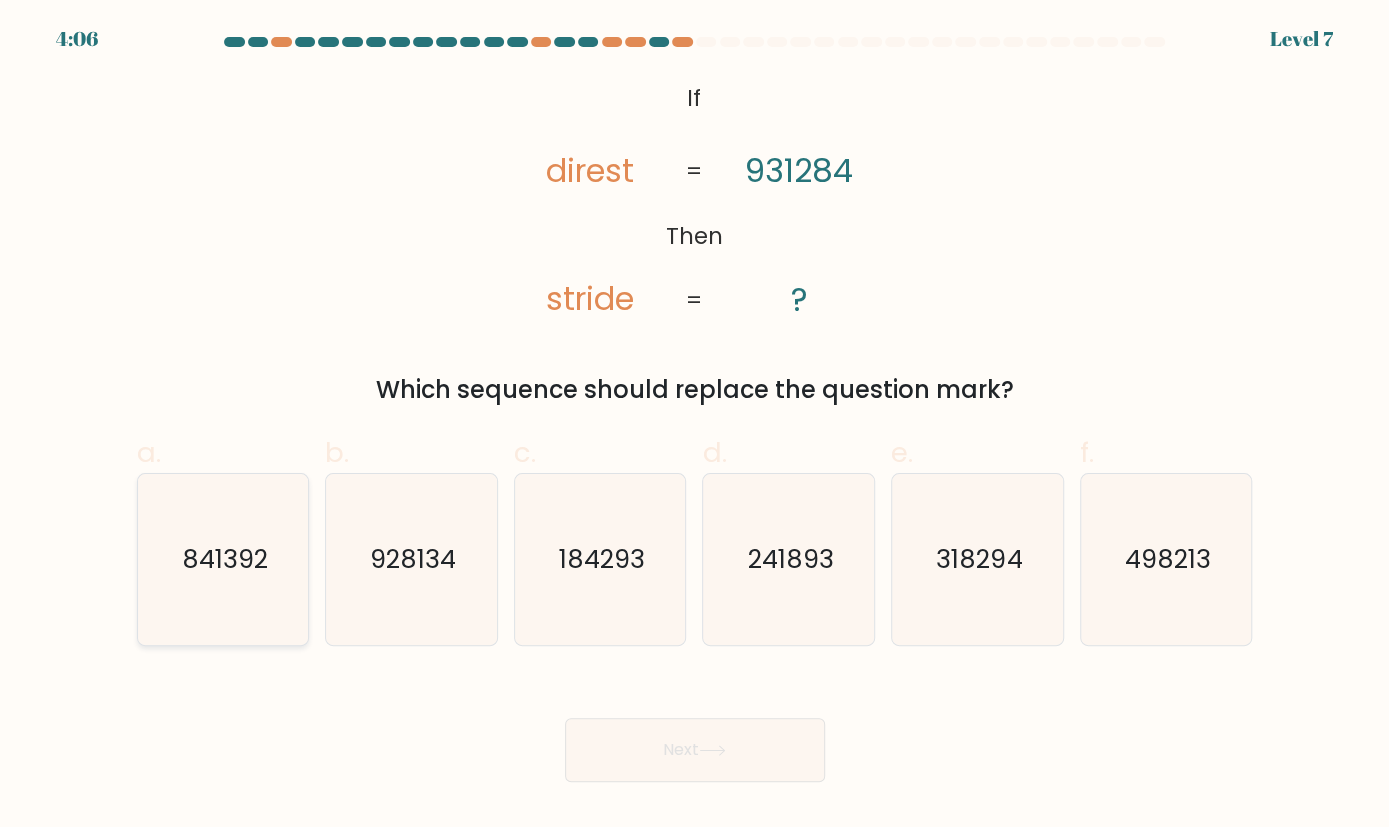 click on "841392" 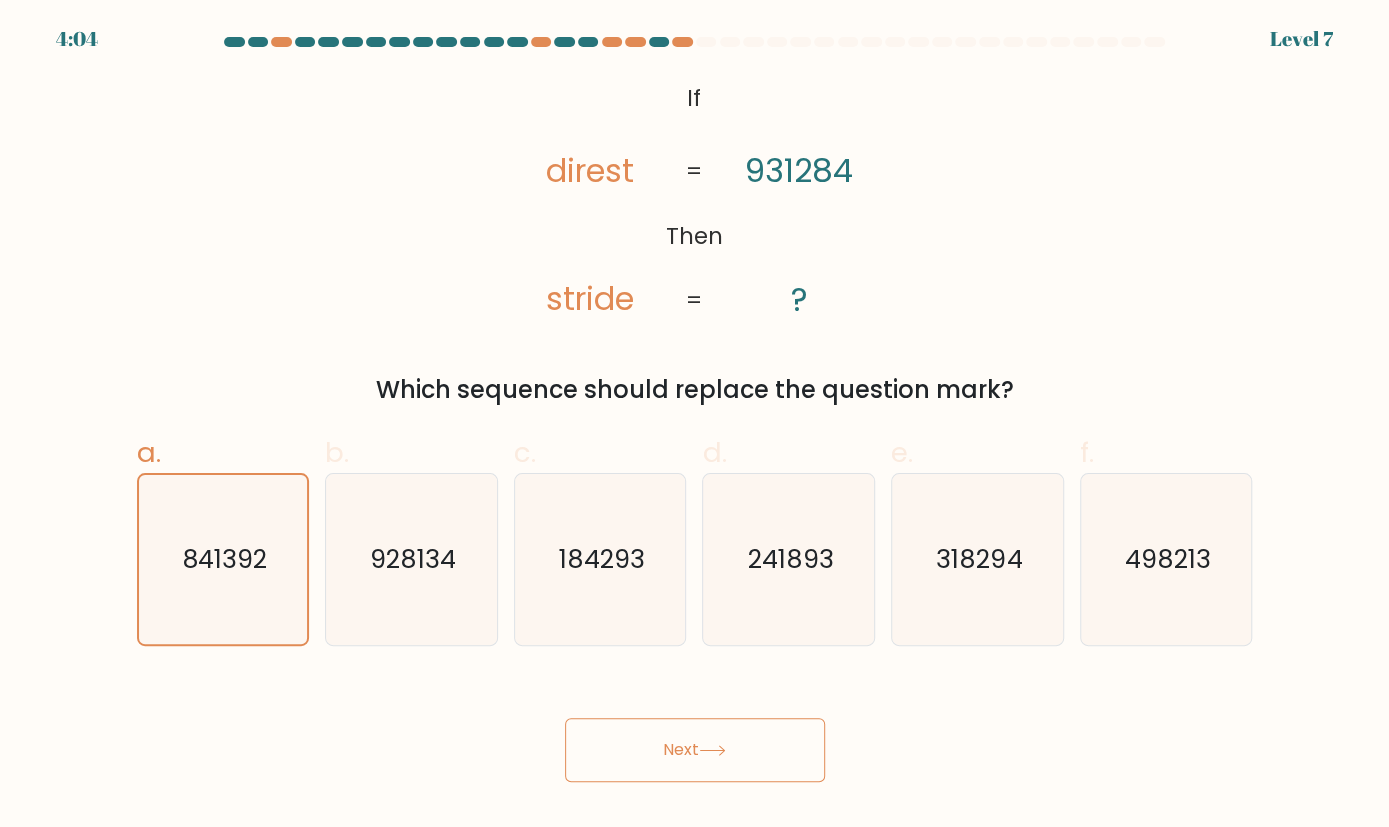 click on "Next" at bounding box center (695, 750) 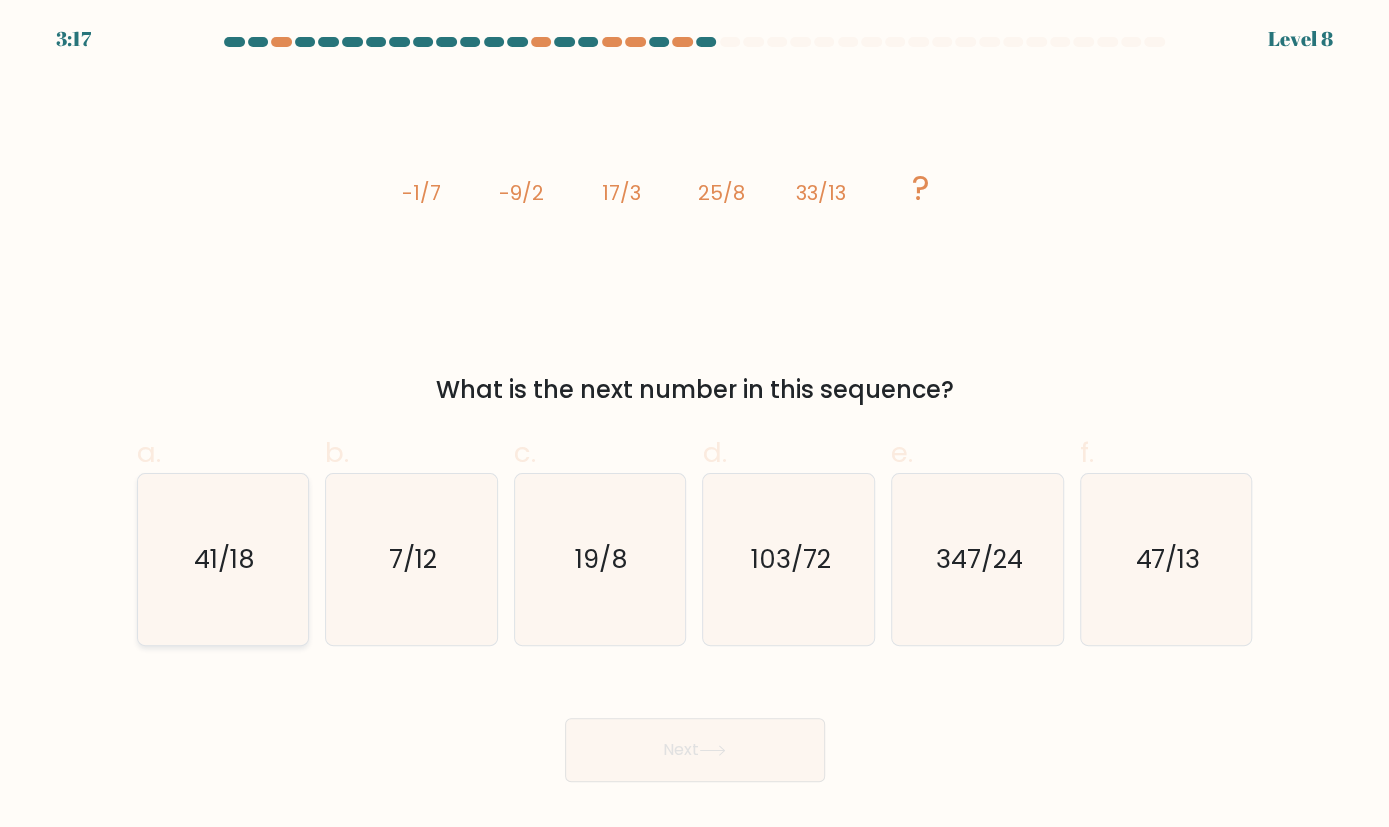 click on "41/18" 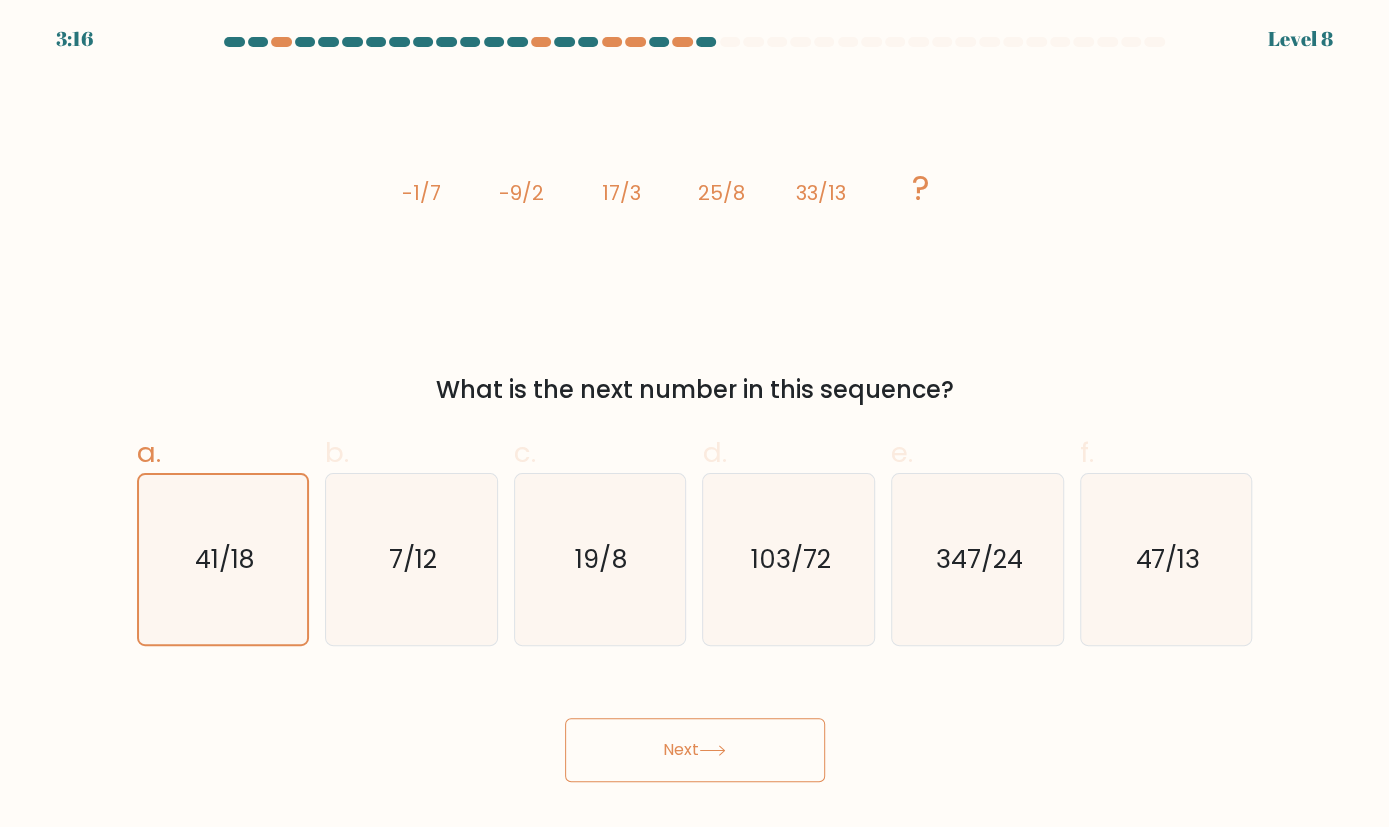 click on "Next" at bounding box center [695, 750] 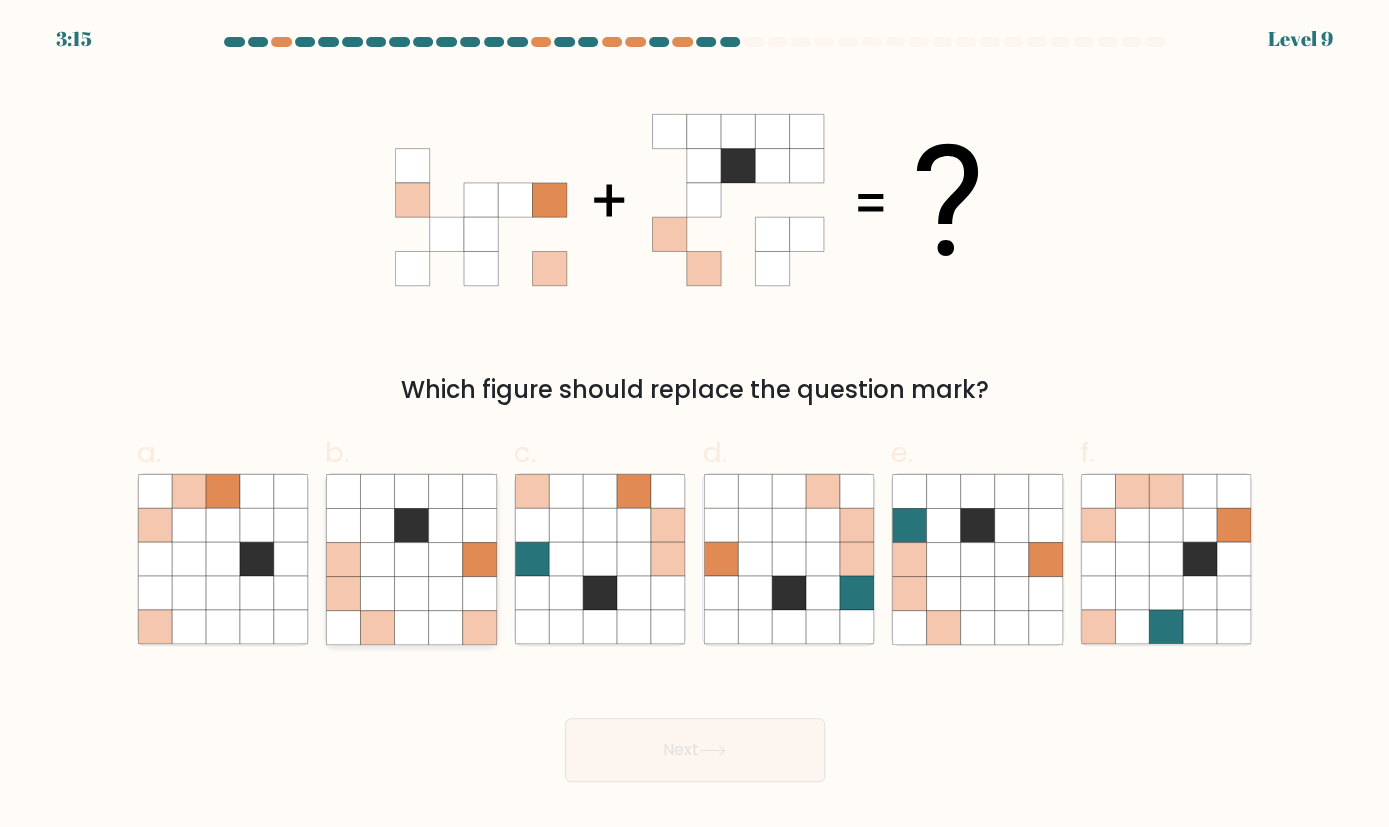 click 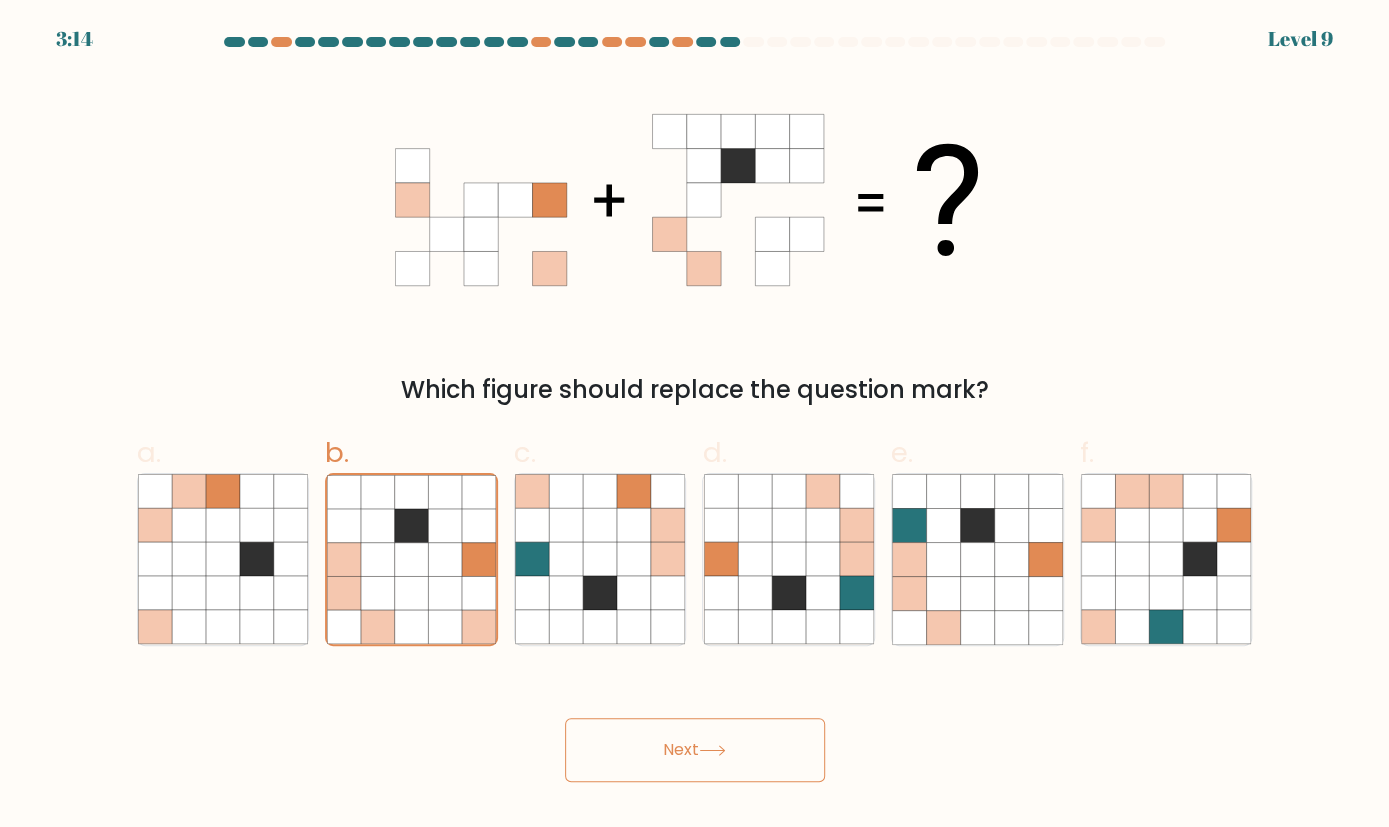 click on "Next" at bounding box center [695, 750] 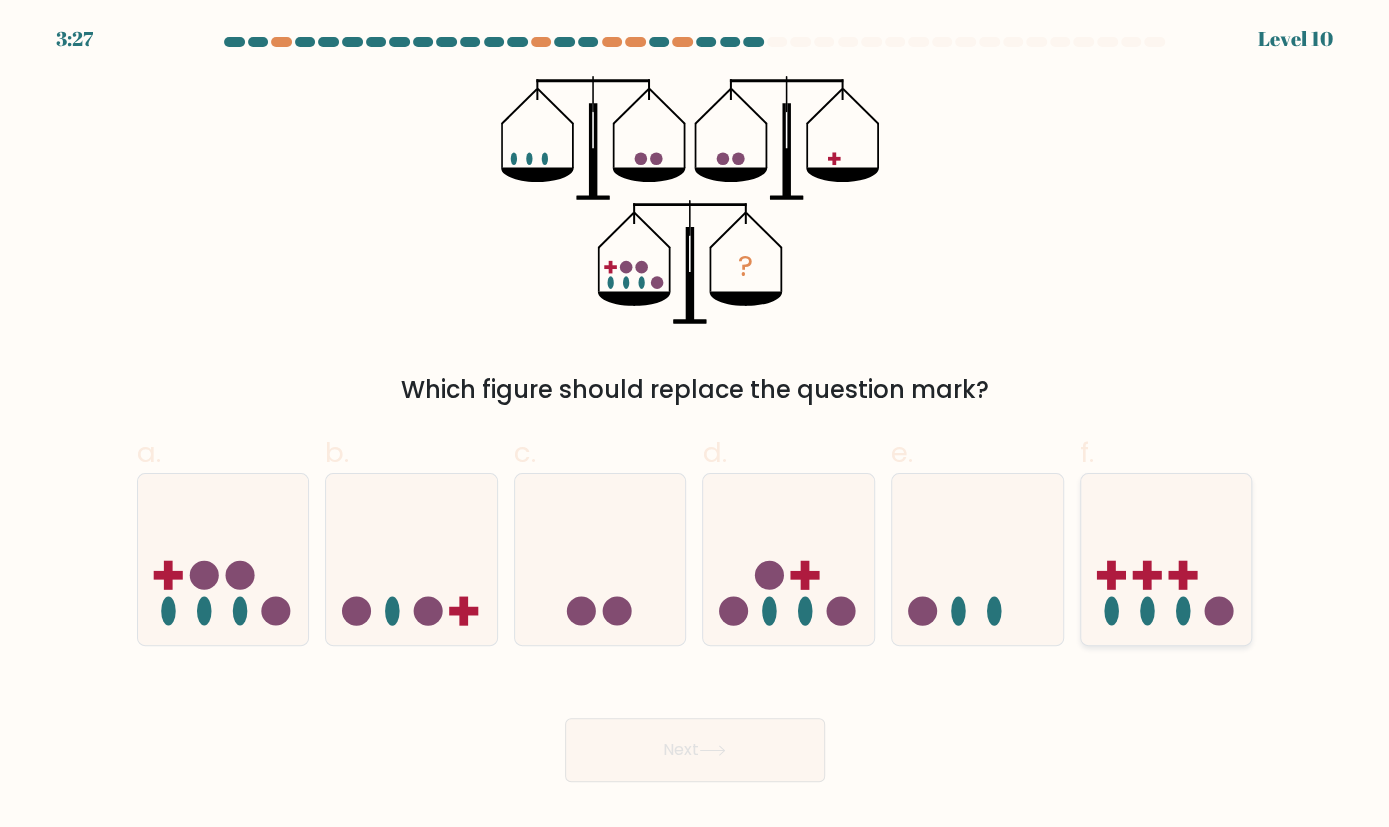 click 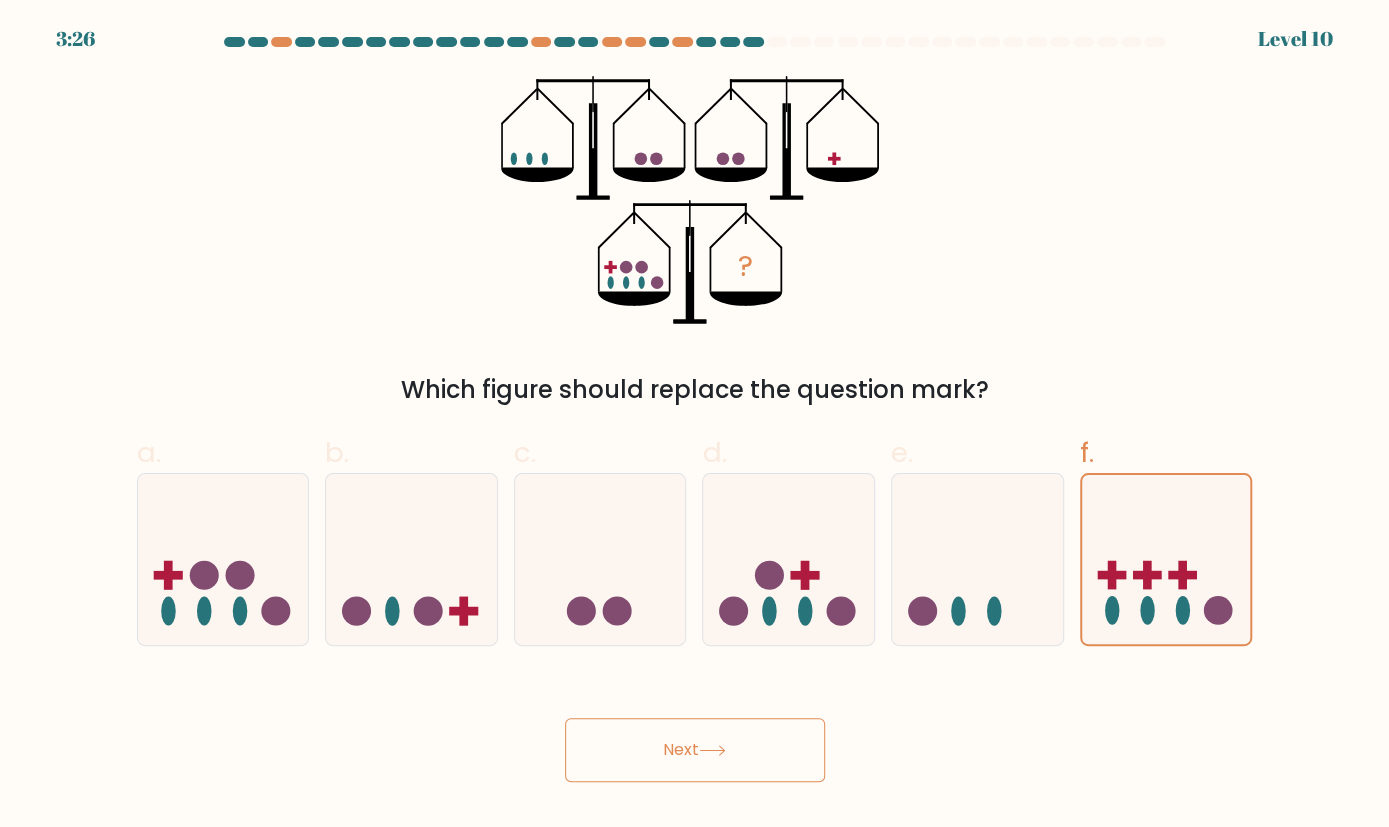 click on "Next" at bounding box center (695, 750) 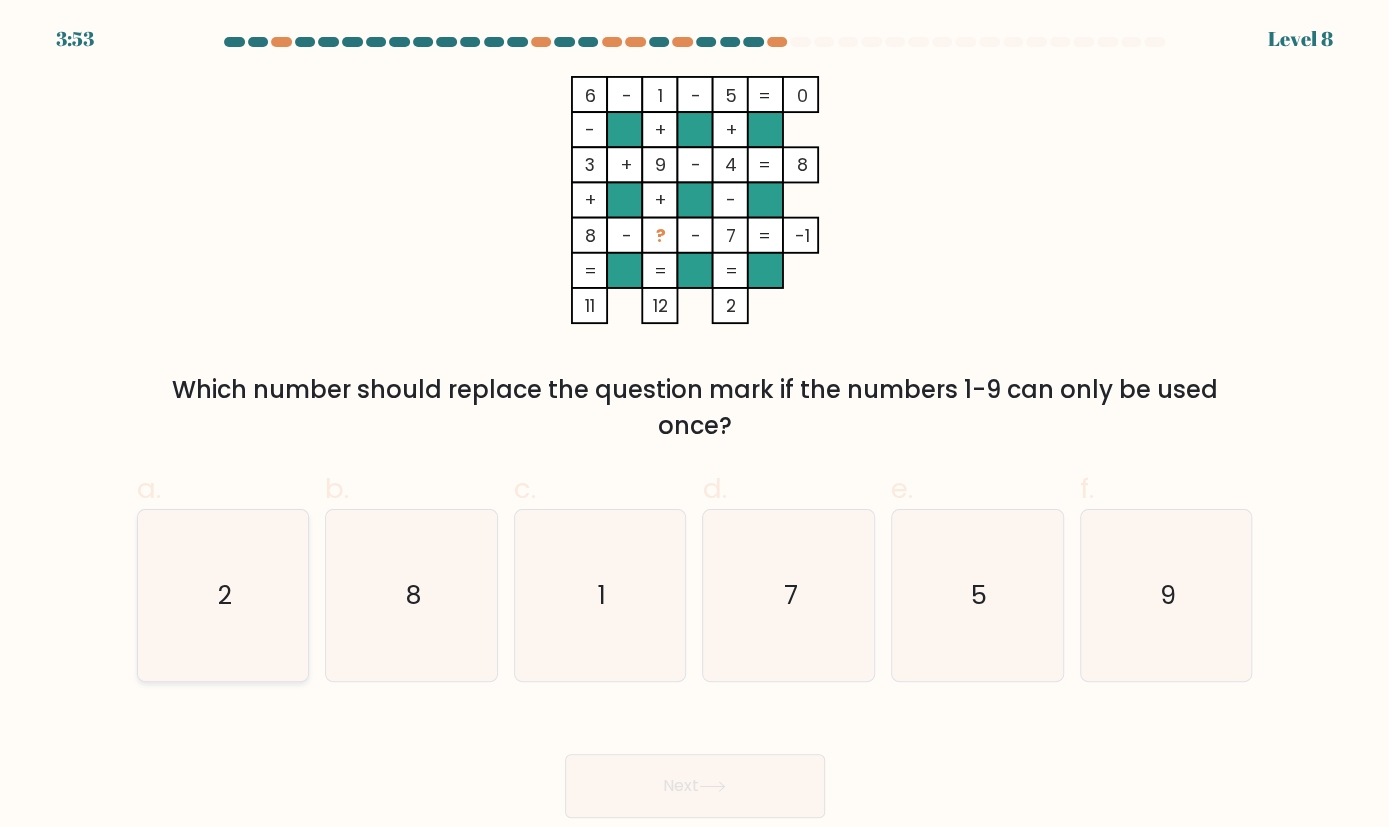 click on "2" 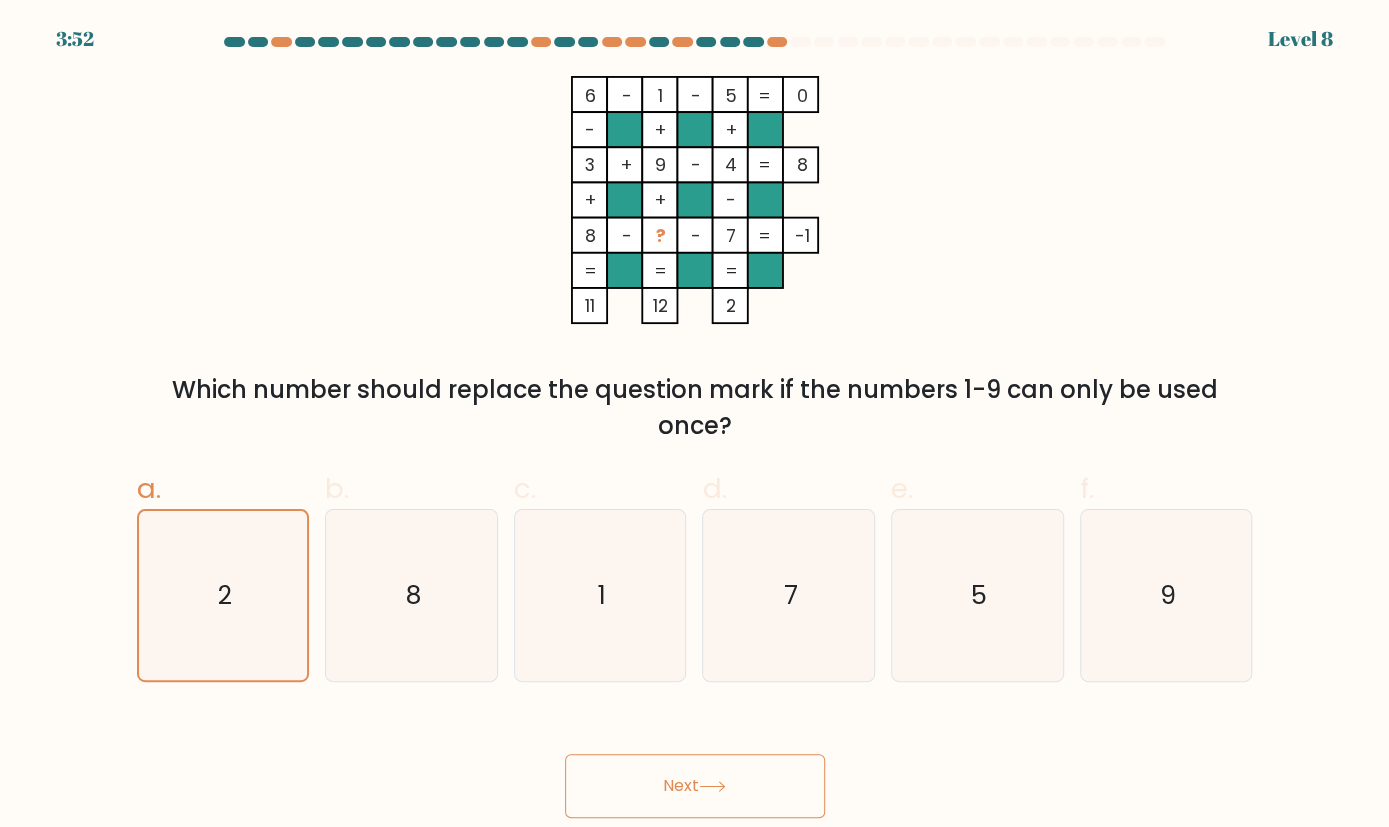 click on "Next" at bounding box center [695, 786] 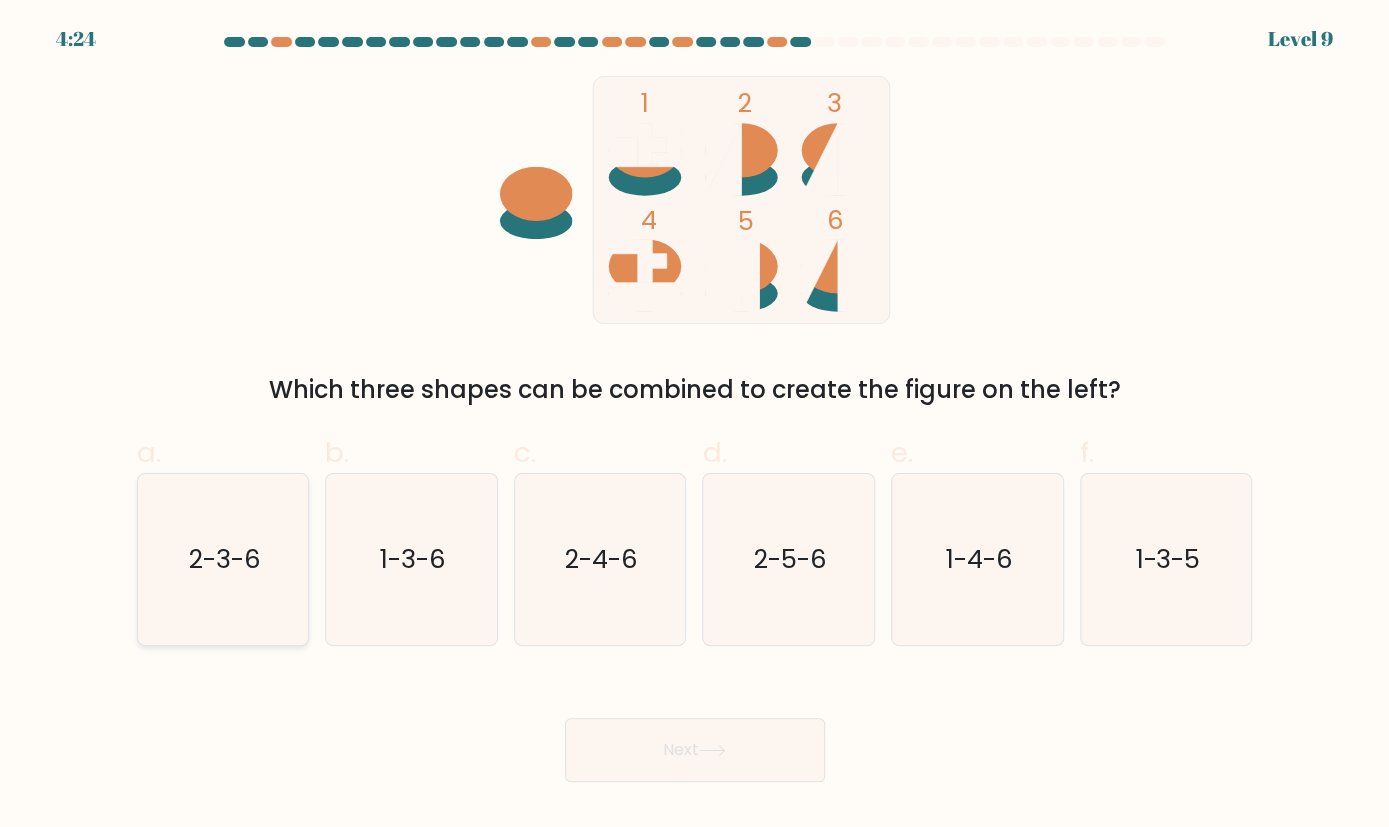 click on "2-3-6" 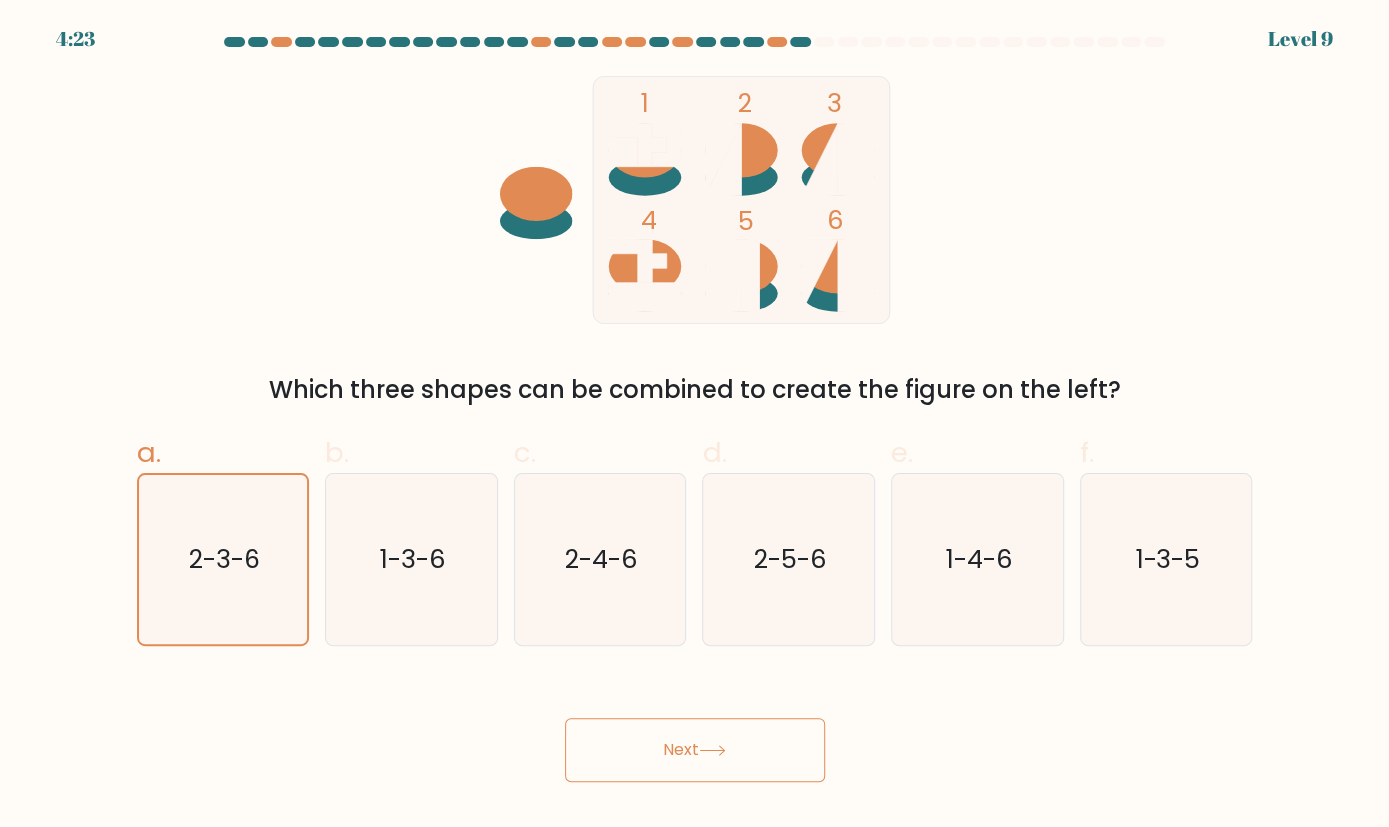 click on "Next" at bounding box center [695, 750] 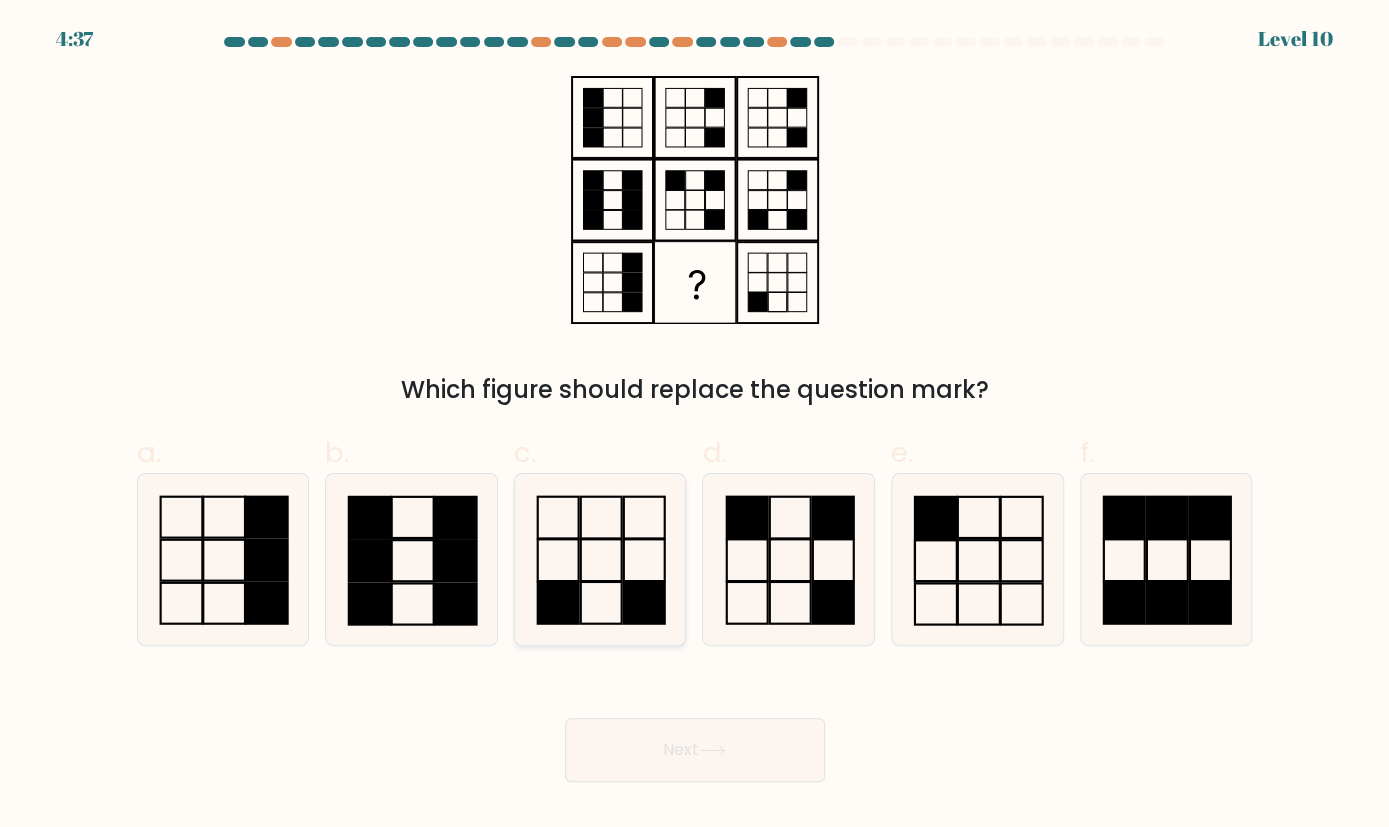 click 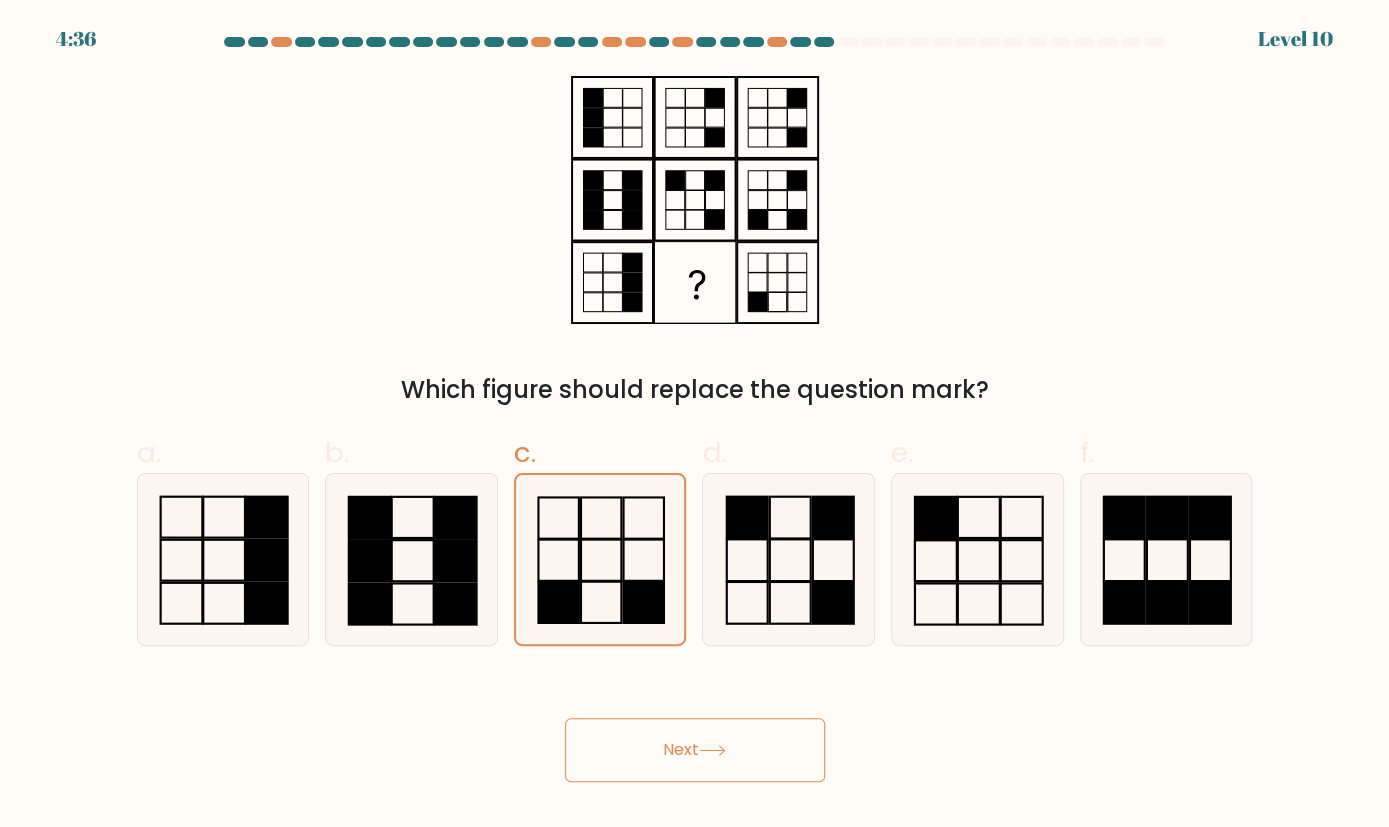 click on "Next" at bounding box center [695, 750] 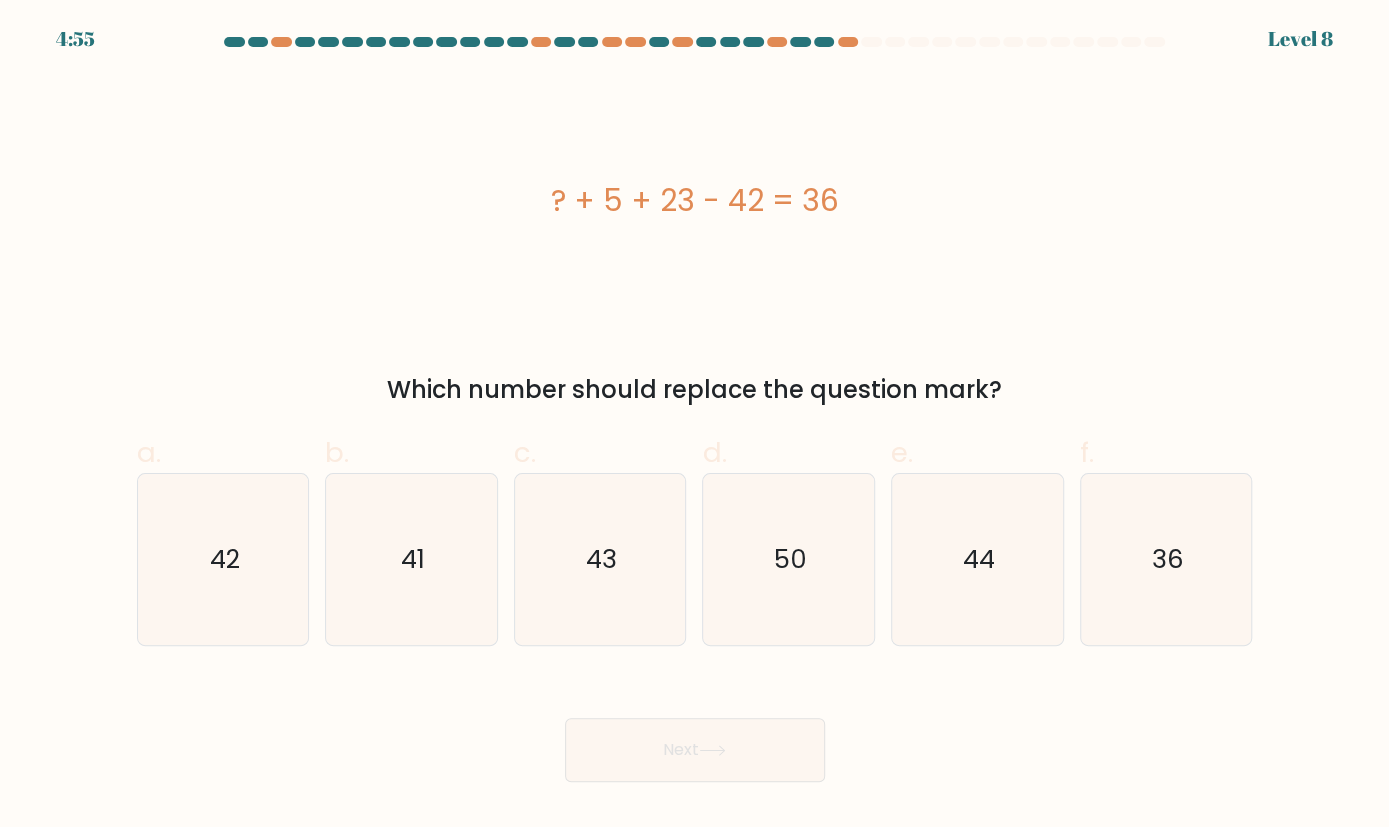 click on "? + 5 + 23 - 42 = 36" at bounding box center [695, 200] 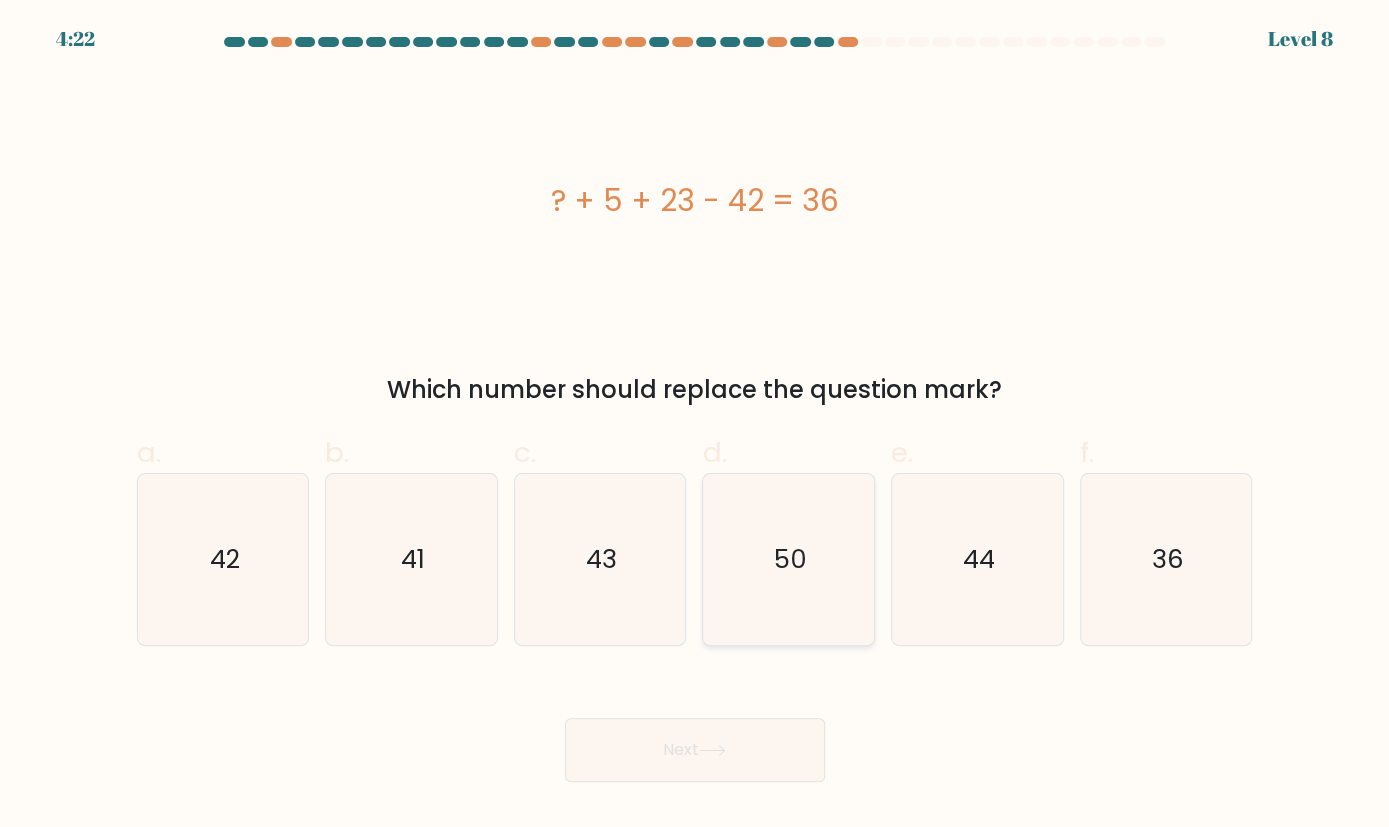 click on "50" 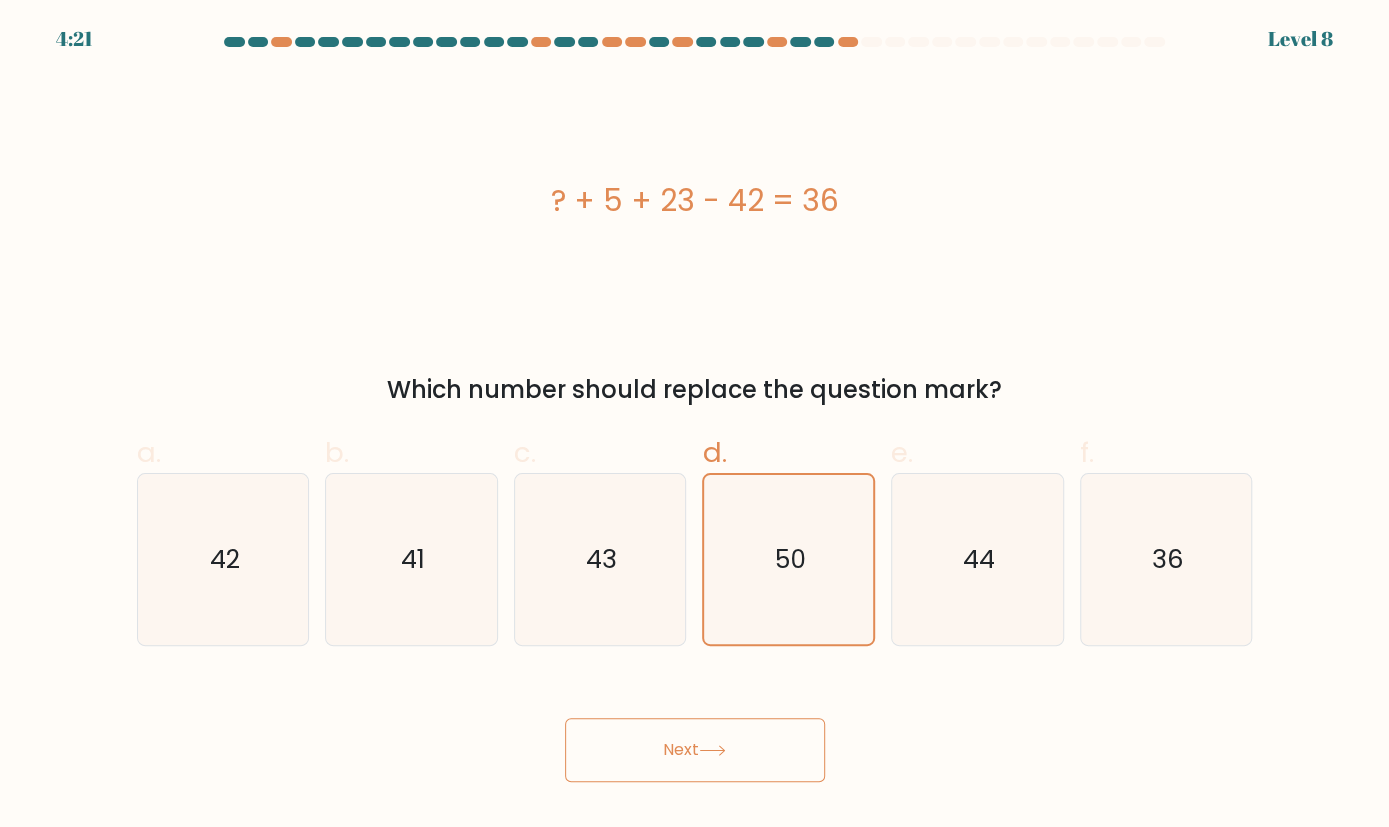 click on "Next" at bounding box center (695, 750) 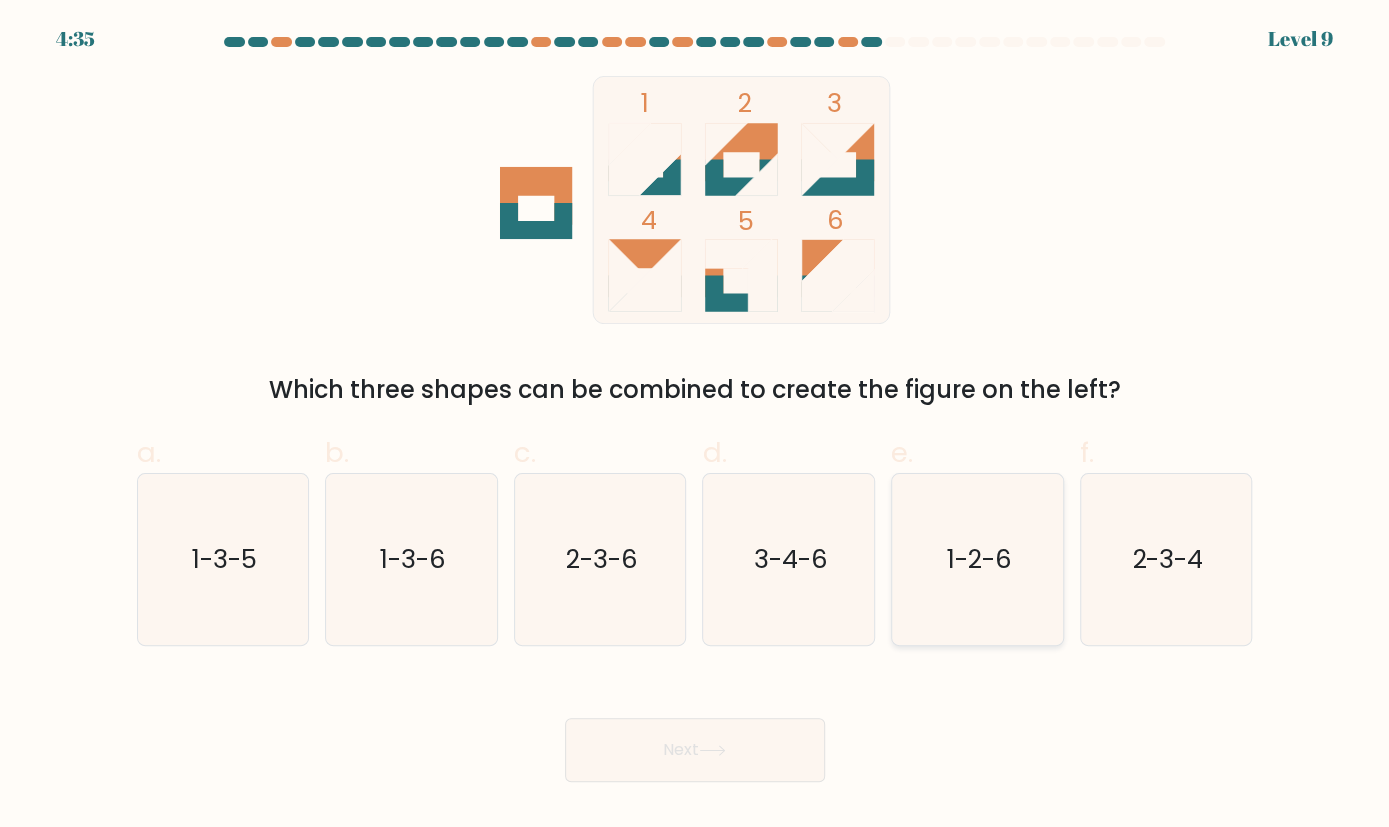 click on "1-2-6" 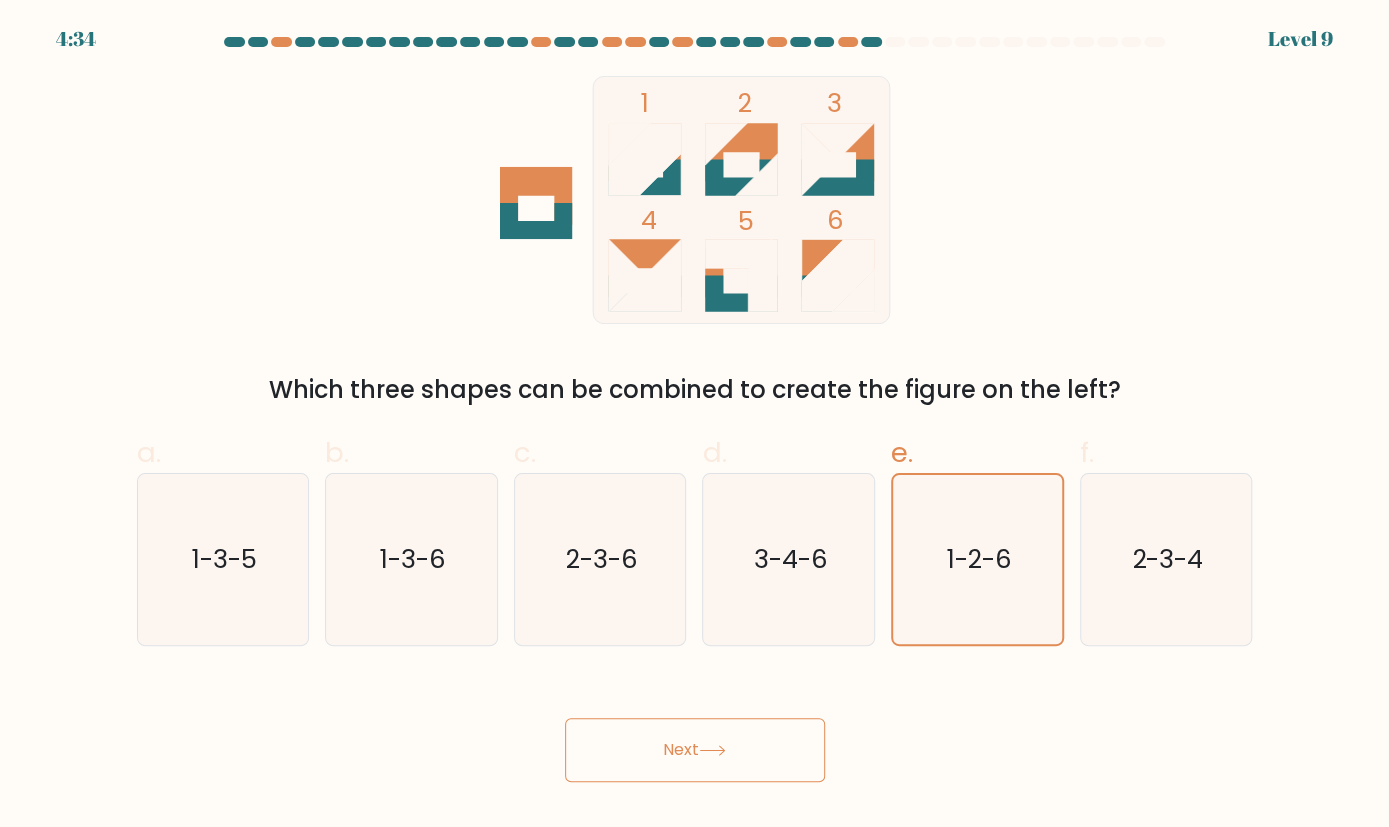 click on "Next" at bounding box center [695, 750] 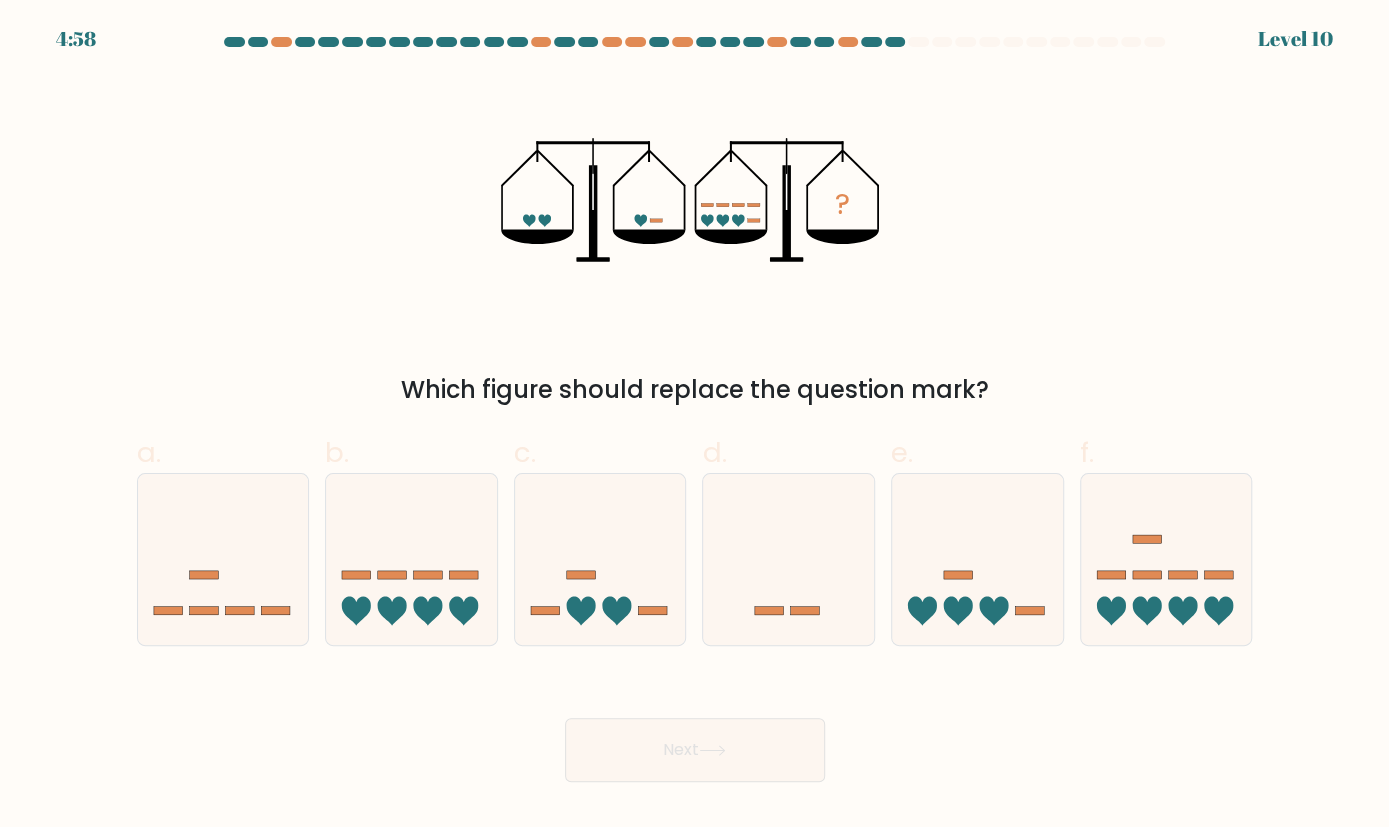 click on "?
Which figure should replace the question mark?" at bounding box center [695, 242] 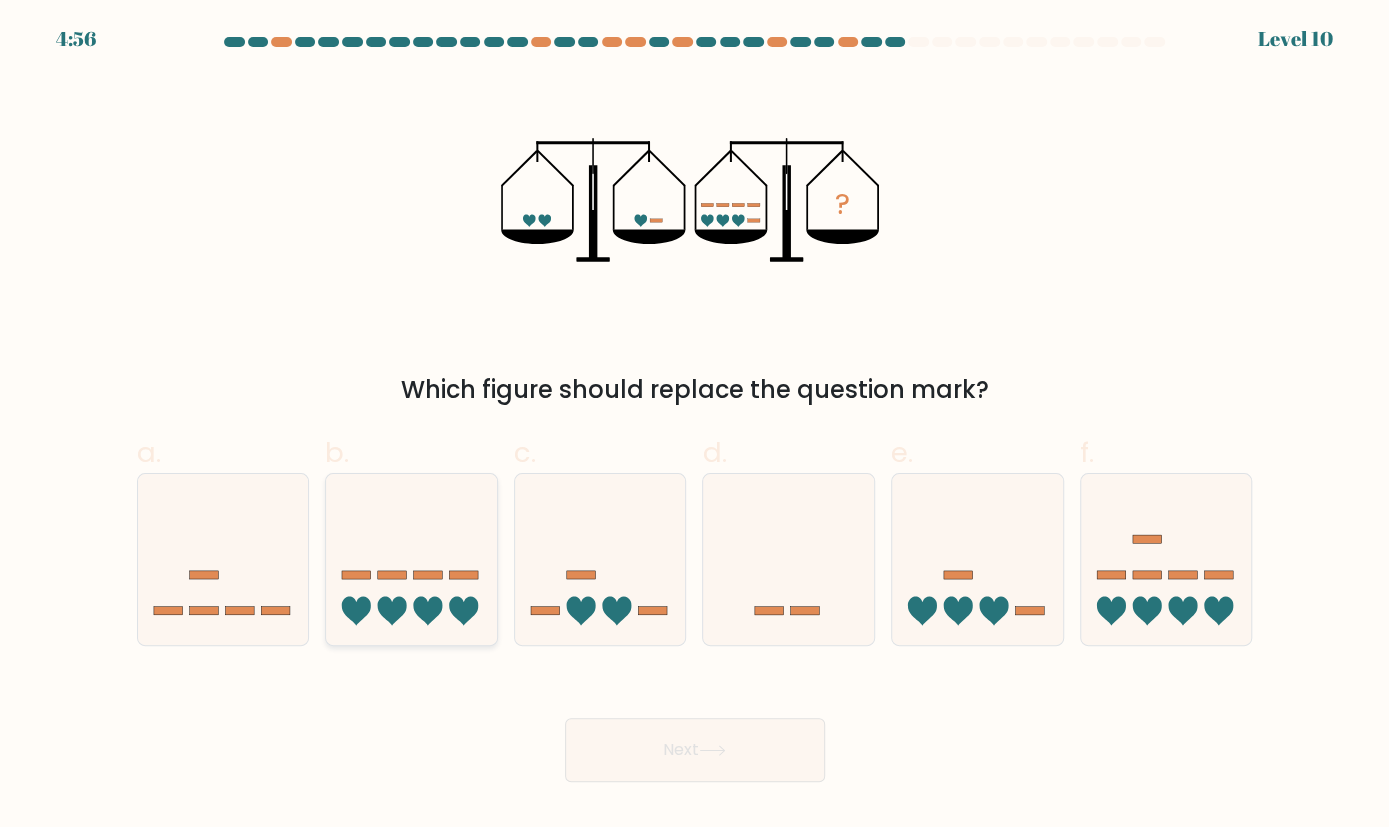 click 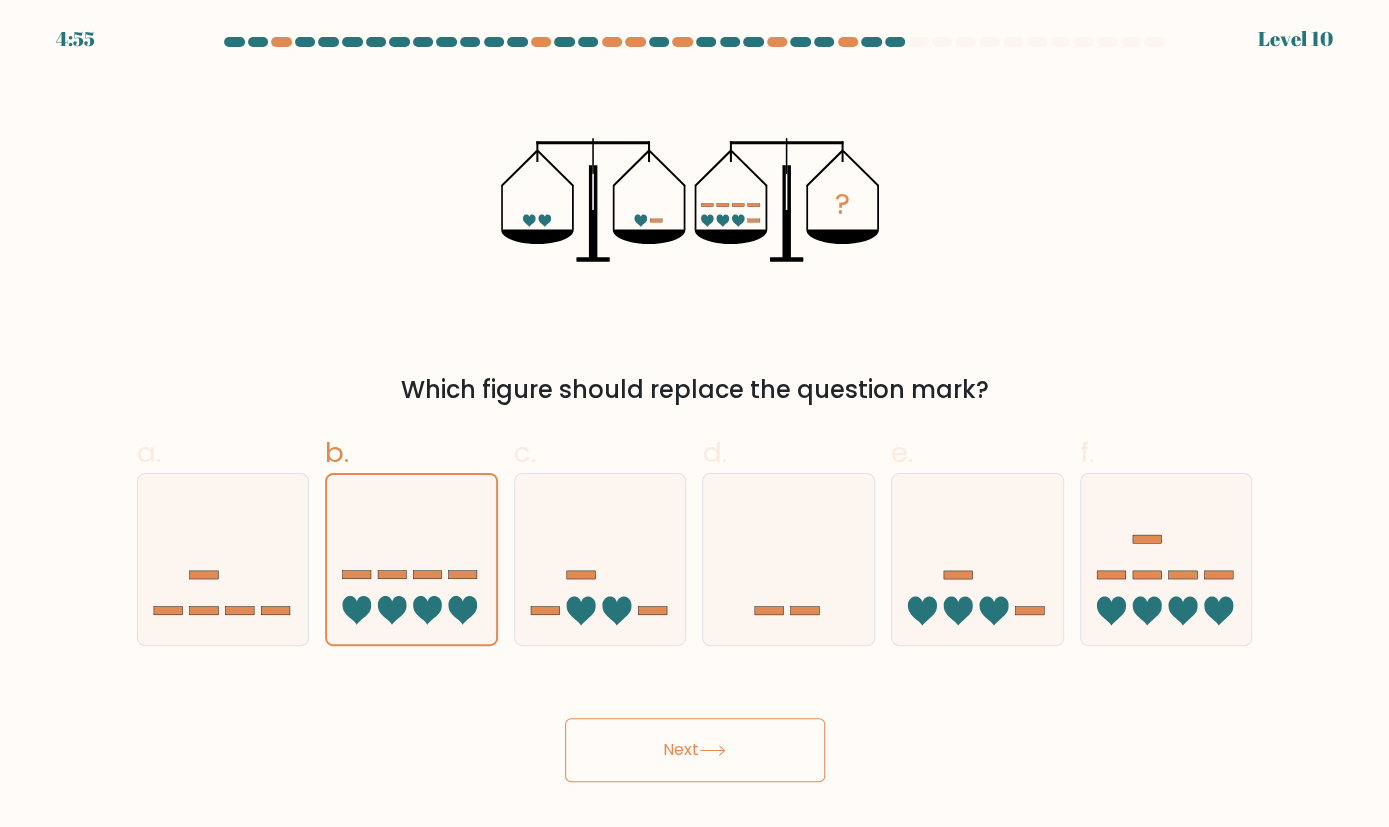 click on "Next" at bounding box center [695, 750] 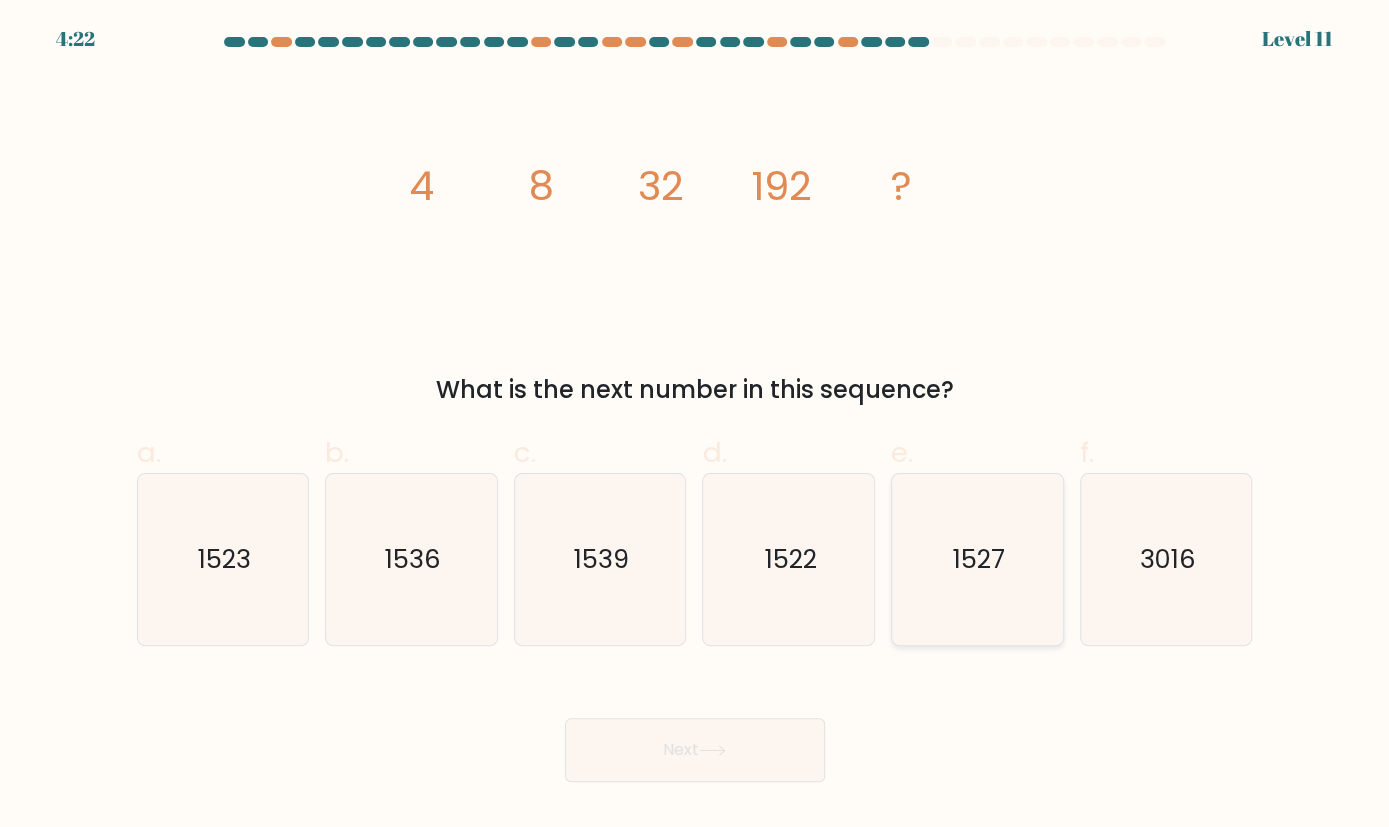 click on "1527" 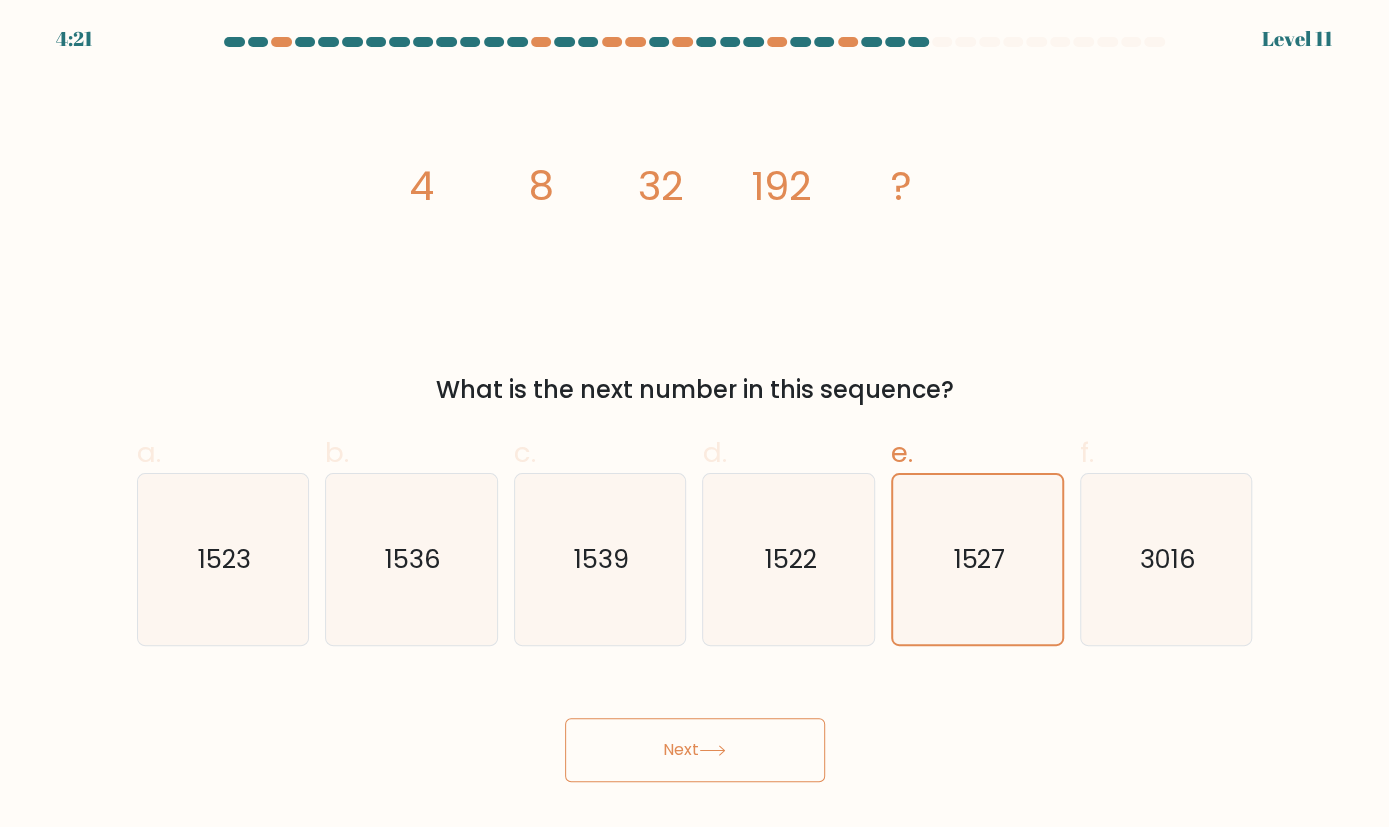 click on "Next" at bounding box center (695, 750) 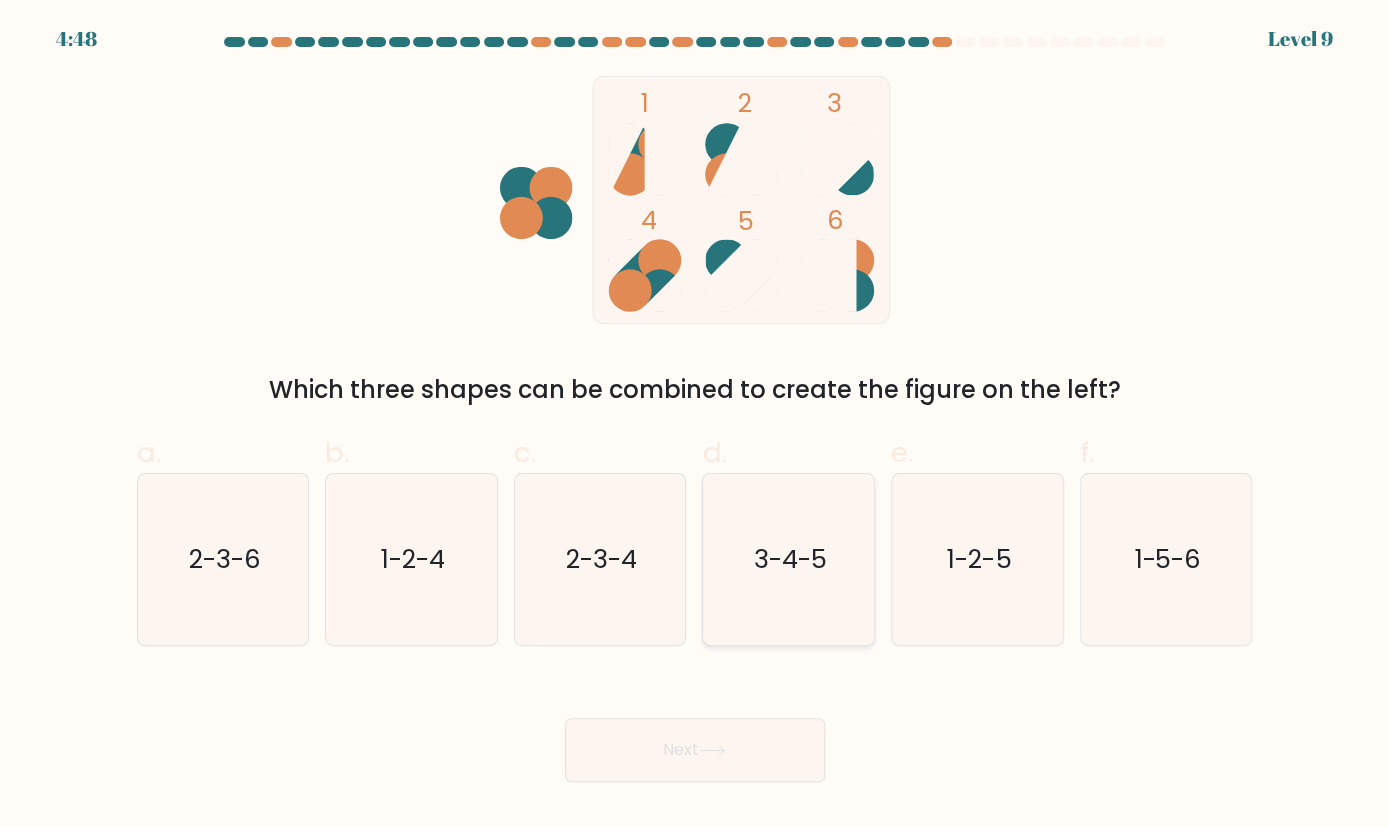 click on "3-4-5" 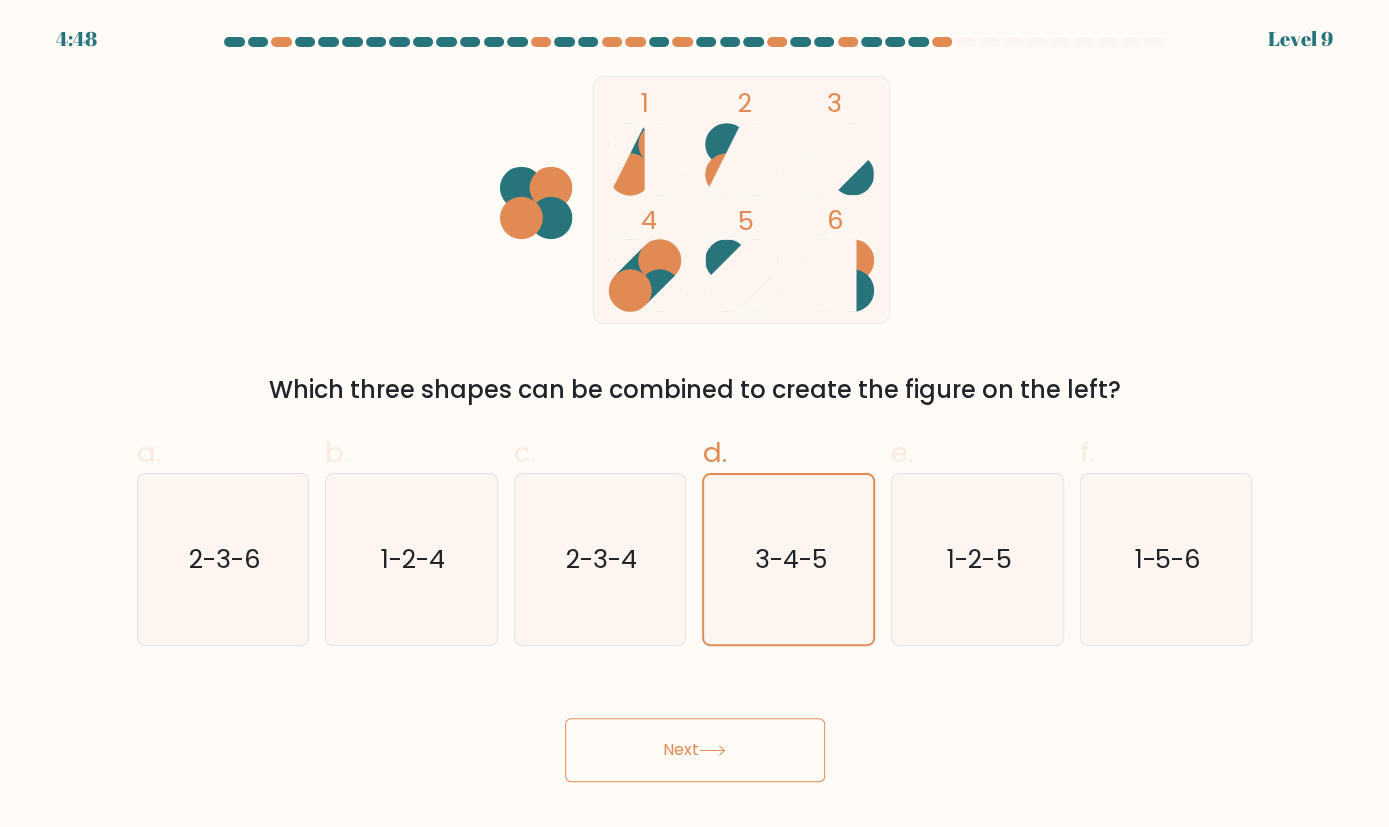 click on "Next" at bounding box center (695, 750) 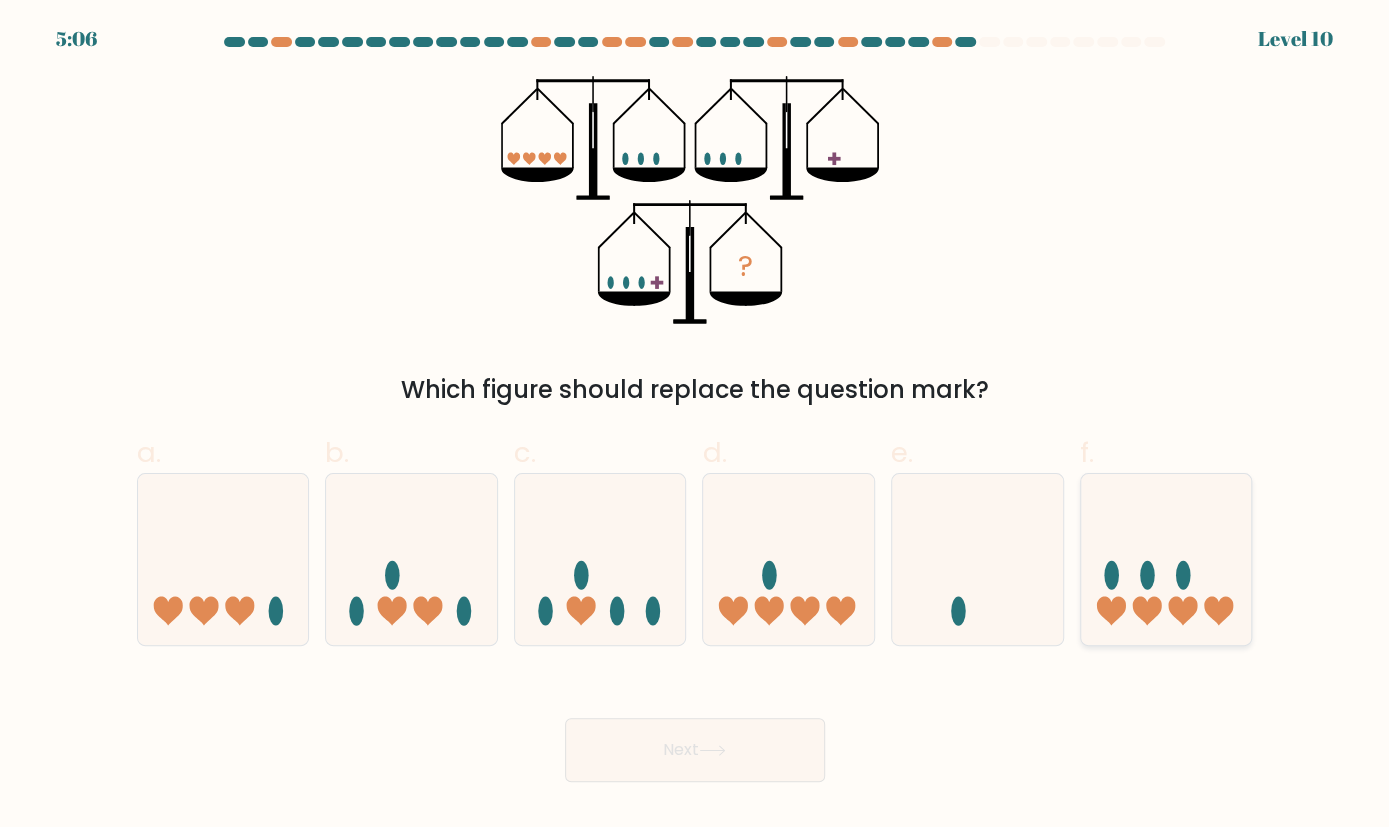 click 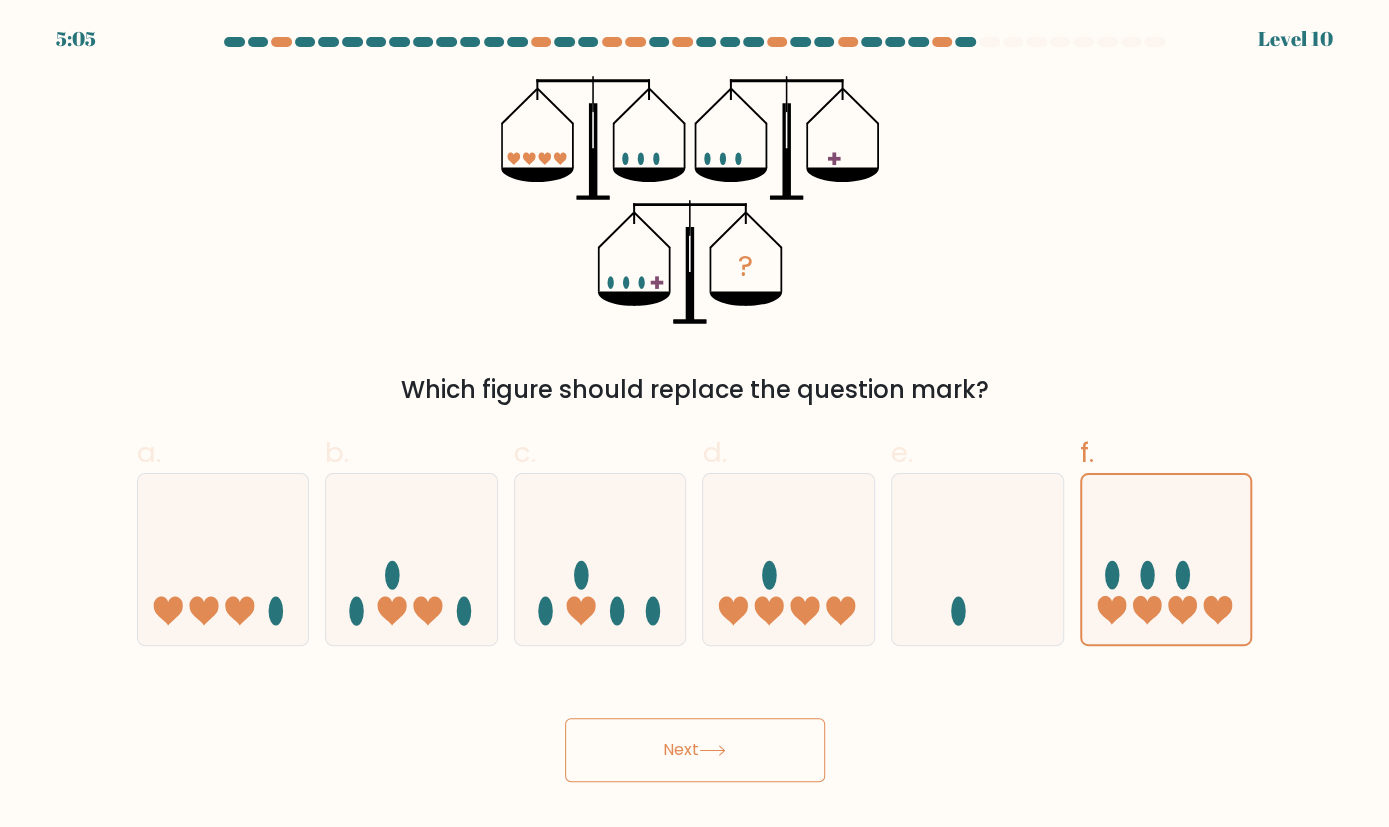 click on "Next" at bounding box center [695, 750] 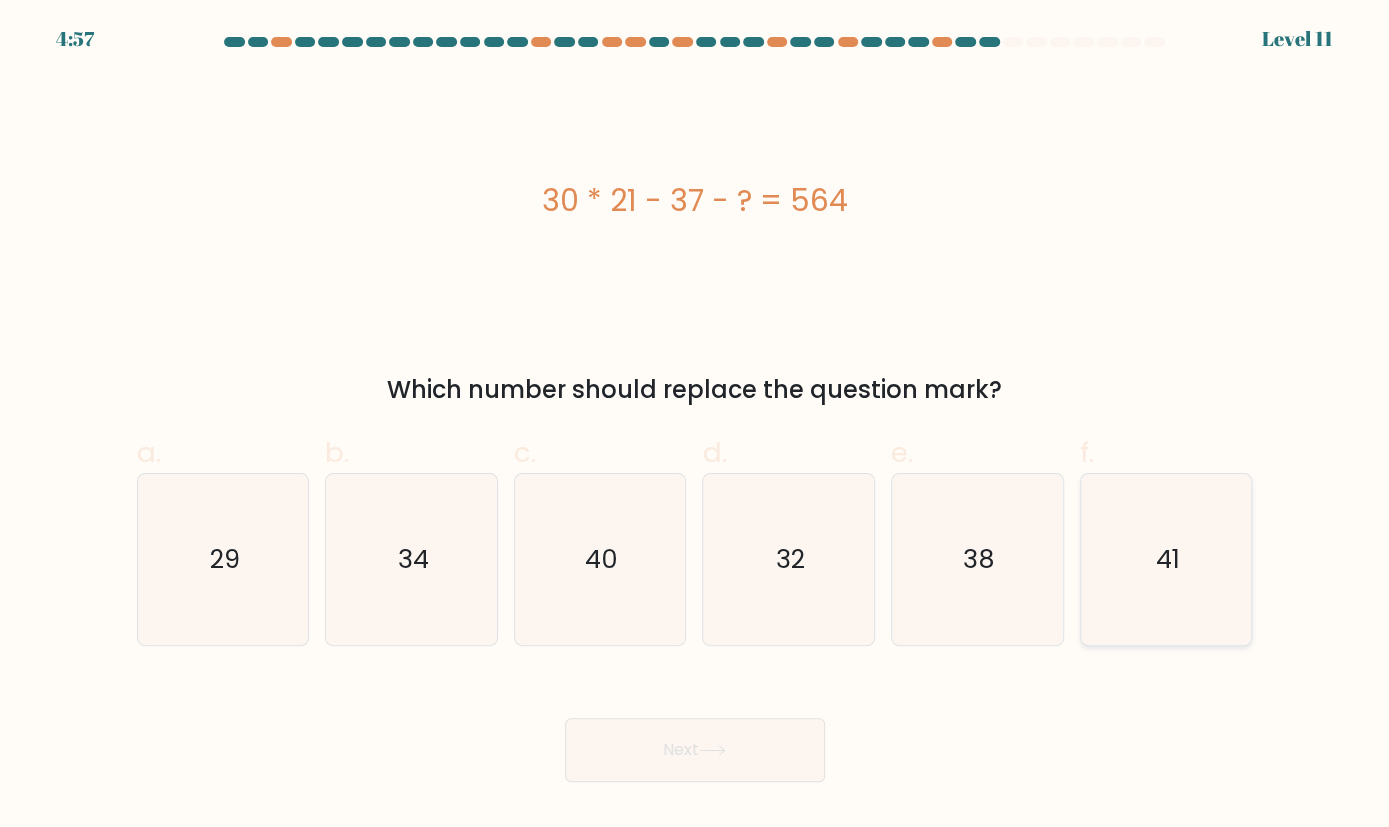 click on "41" 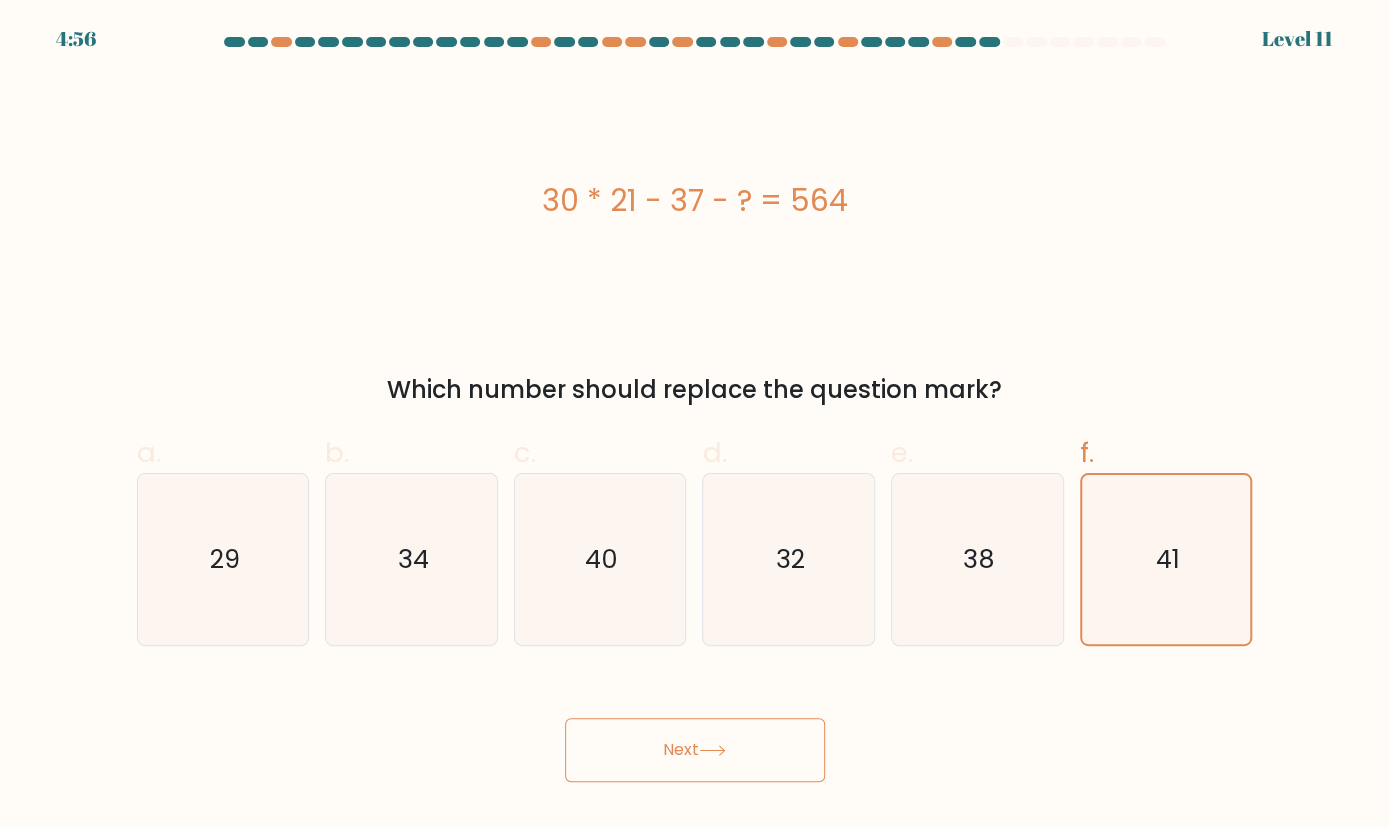 click on "Next" at bounding box center [695, 750] 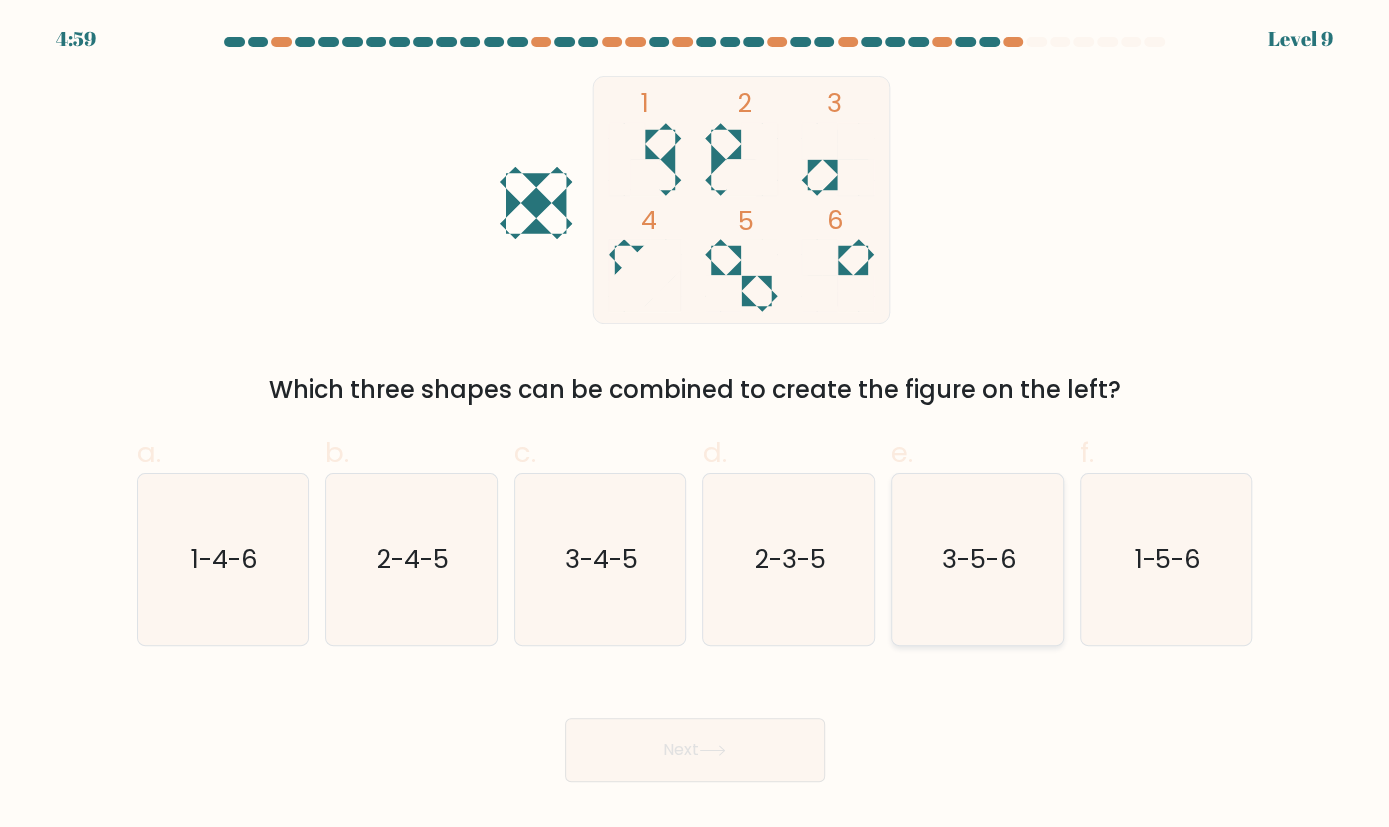 click on "3-5-6" 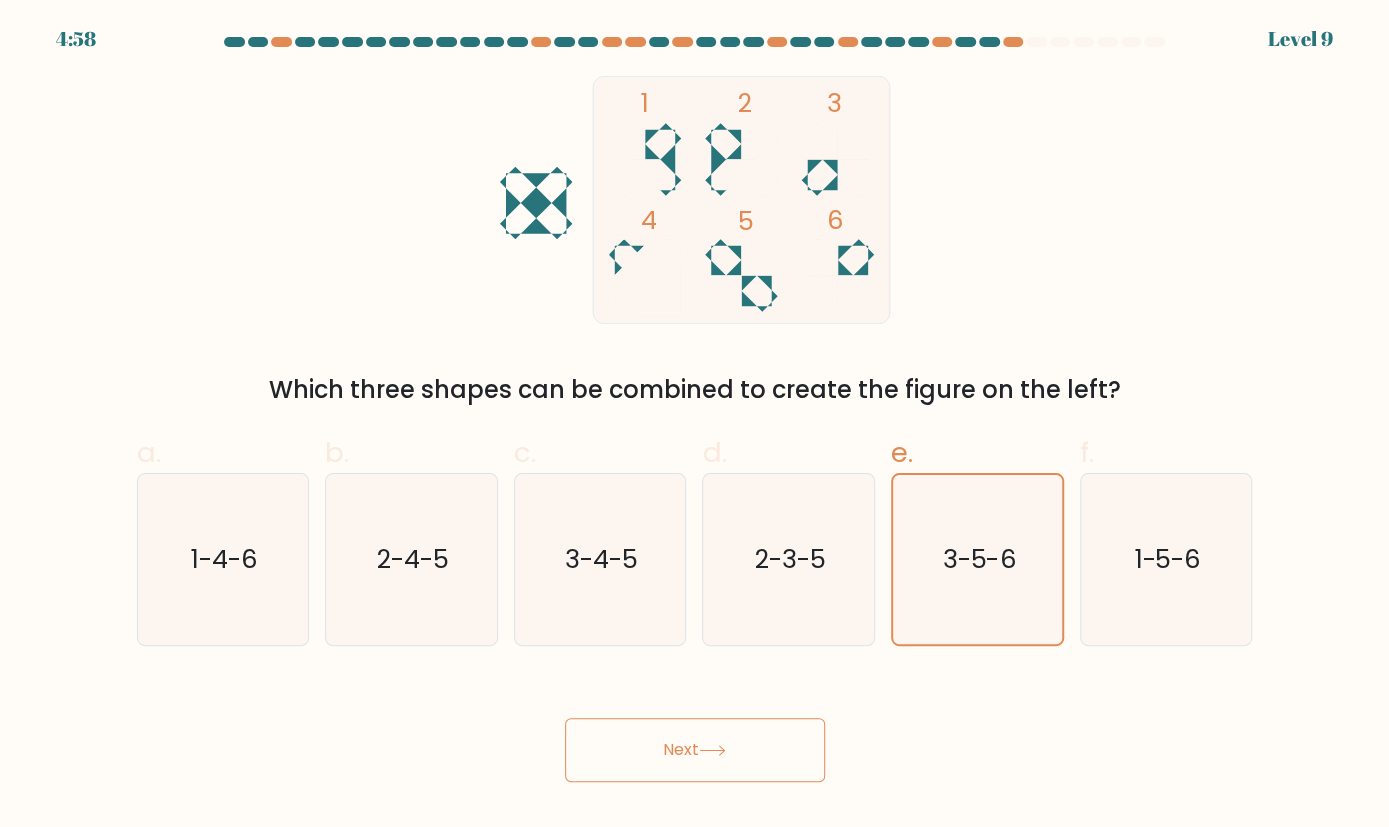 click on "Next" at bounding box center (695, 750) 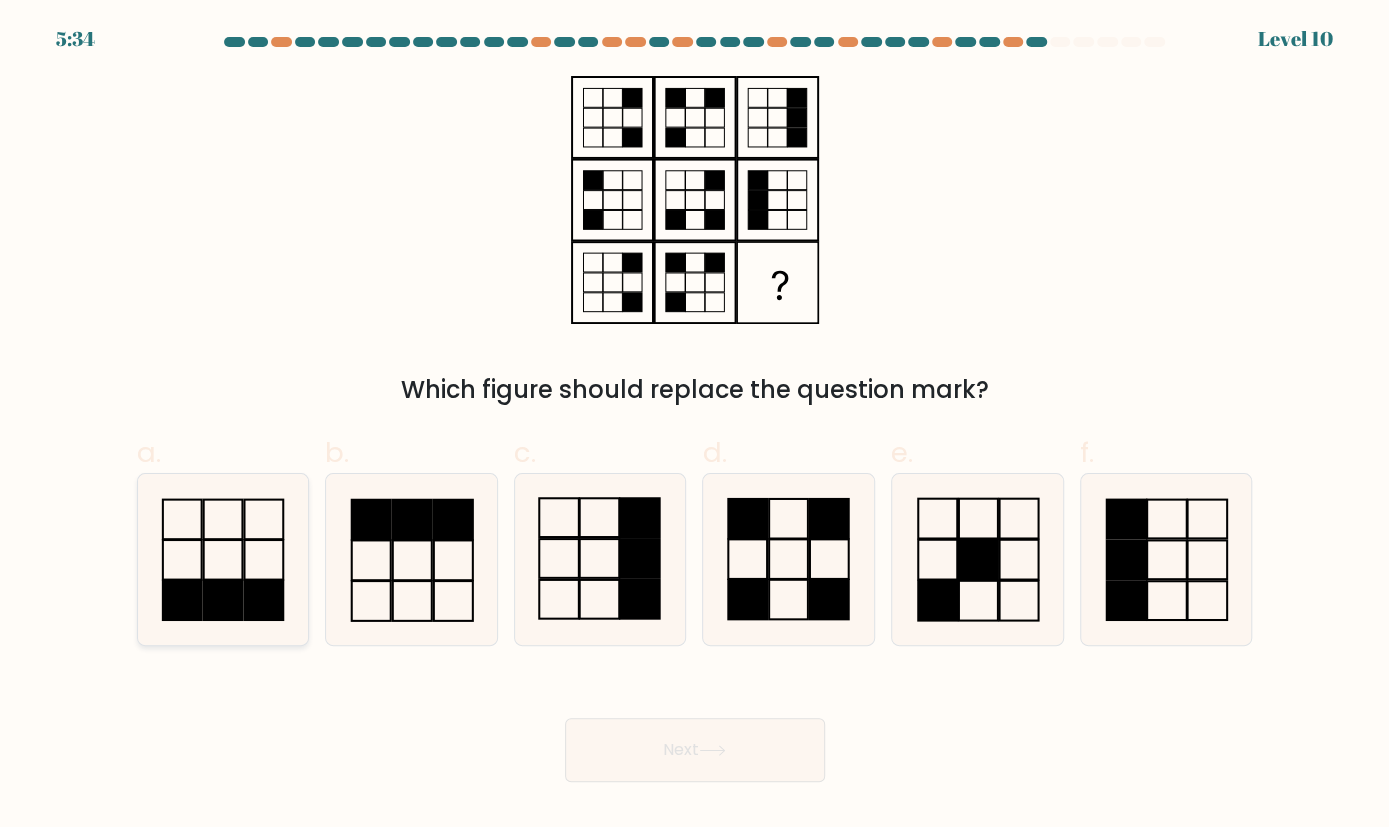 click 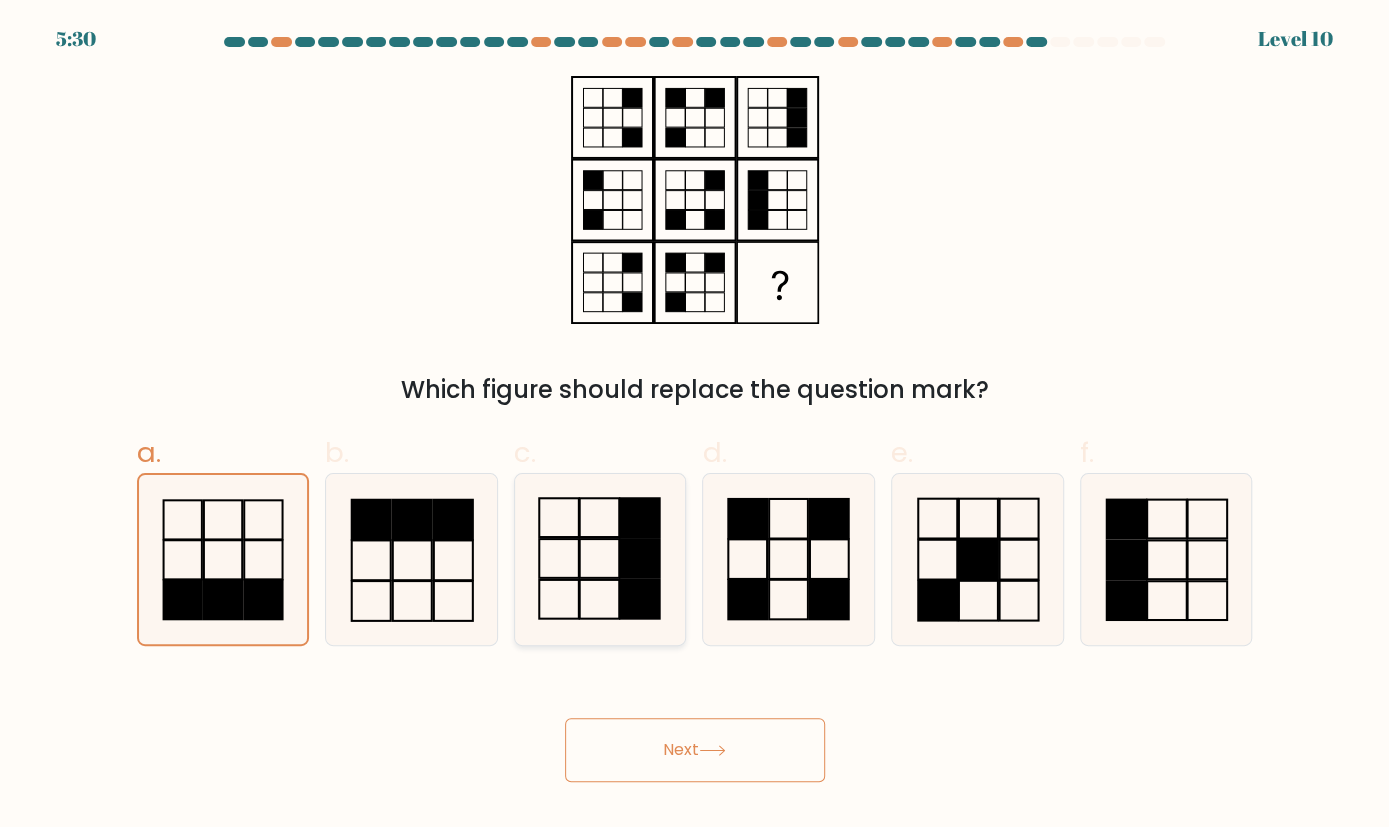click 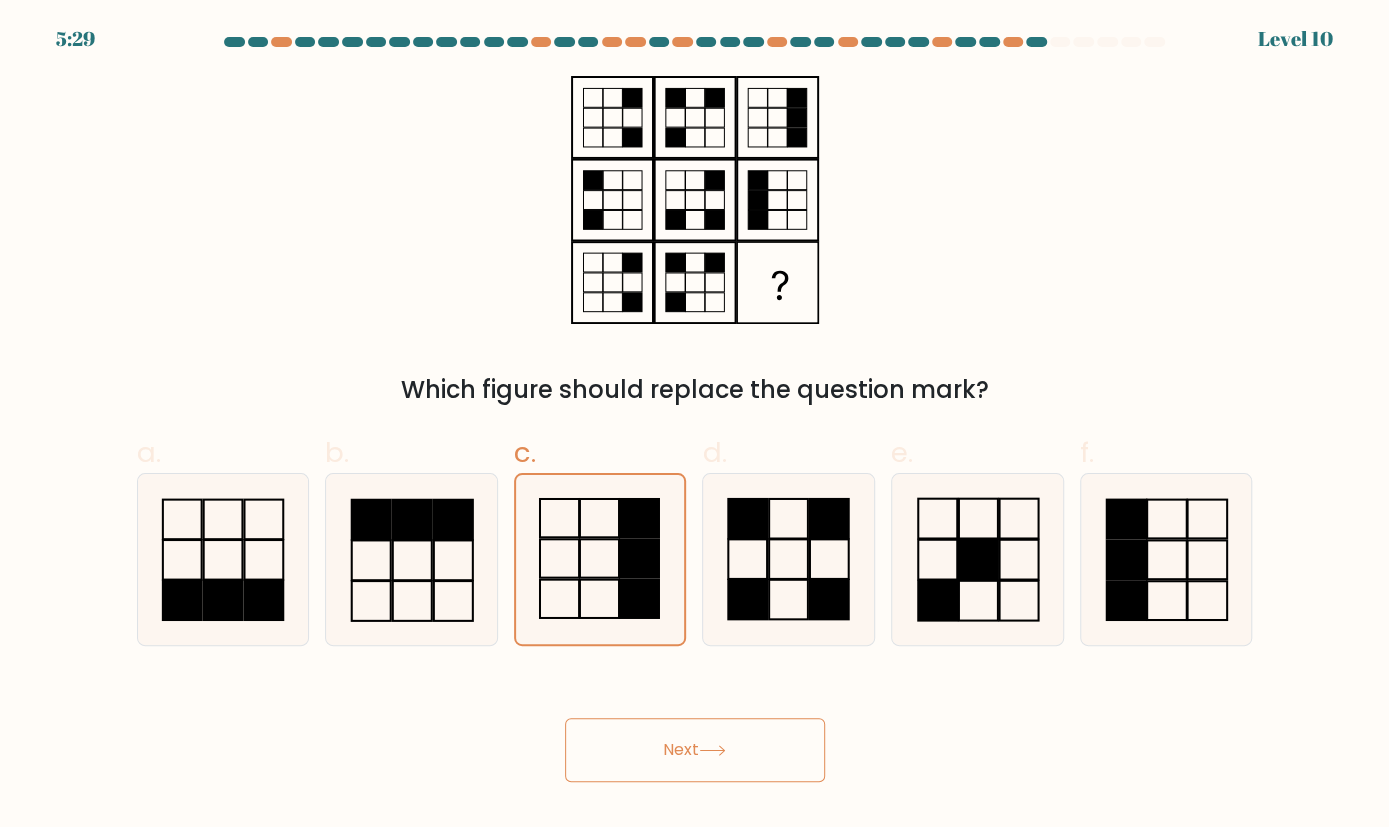 click on "Next" at bounding box center (695, 750) 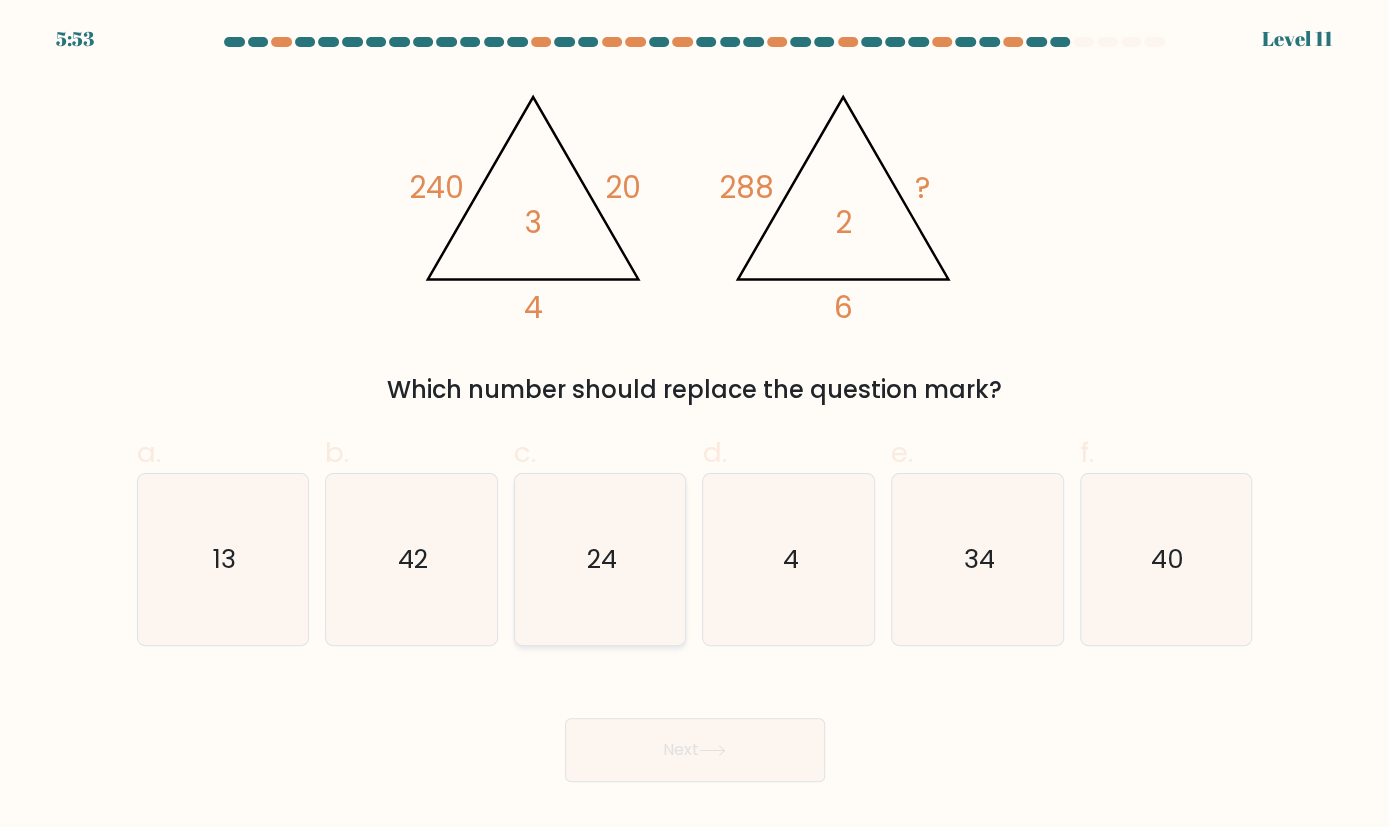 click on "24" 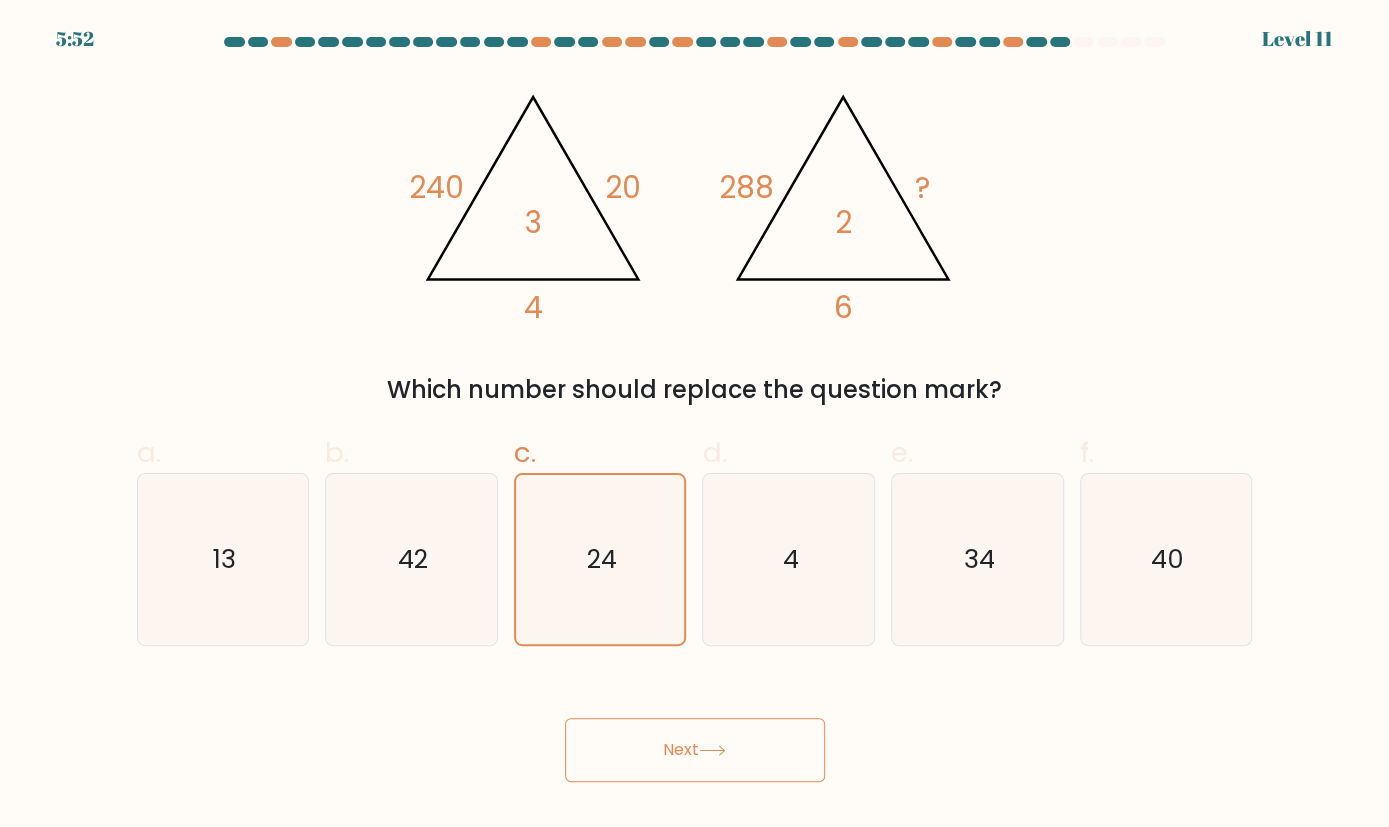 click on "Next" at bounding box center [695, 750] 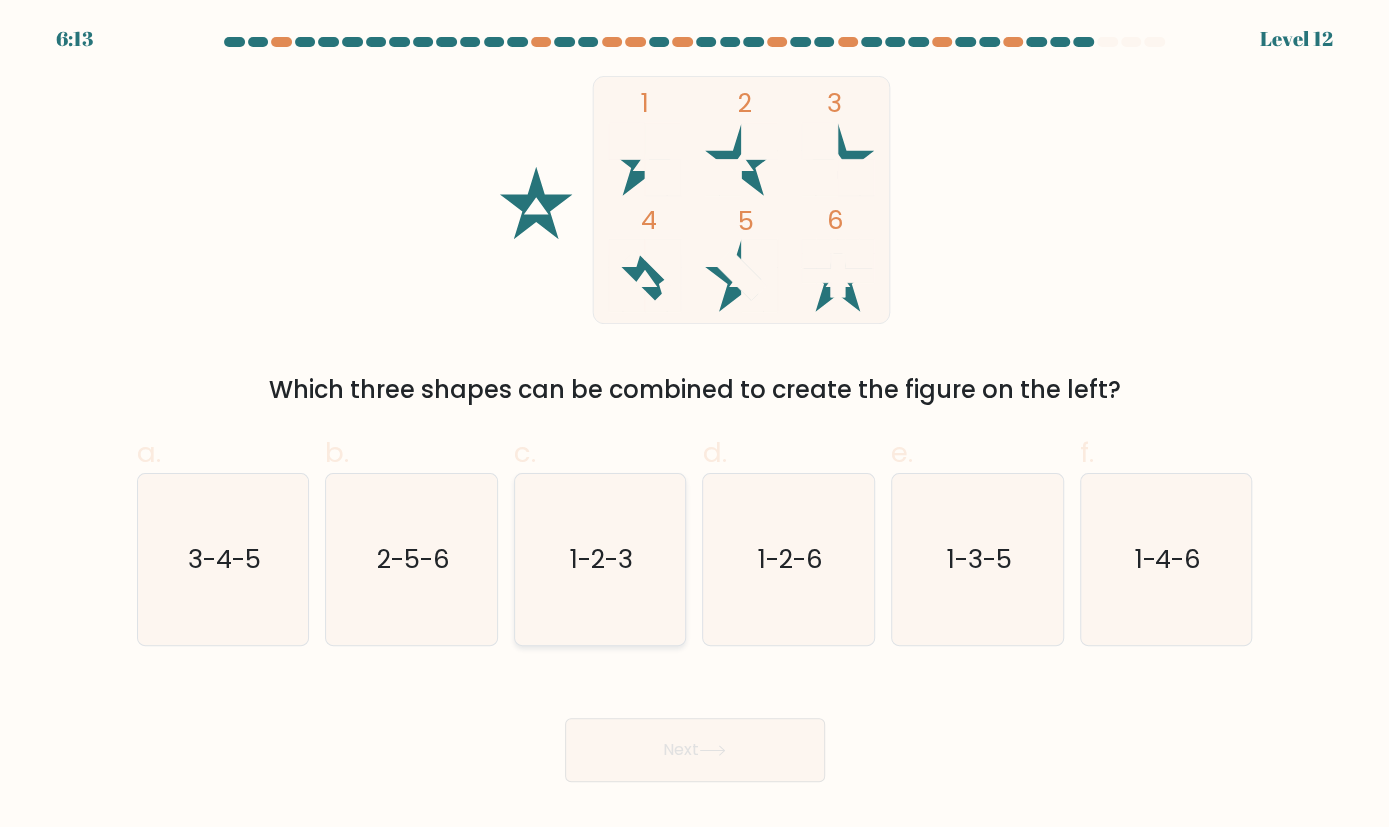 click on "1-2-3" 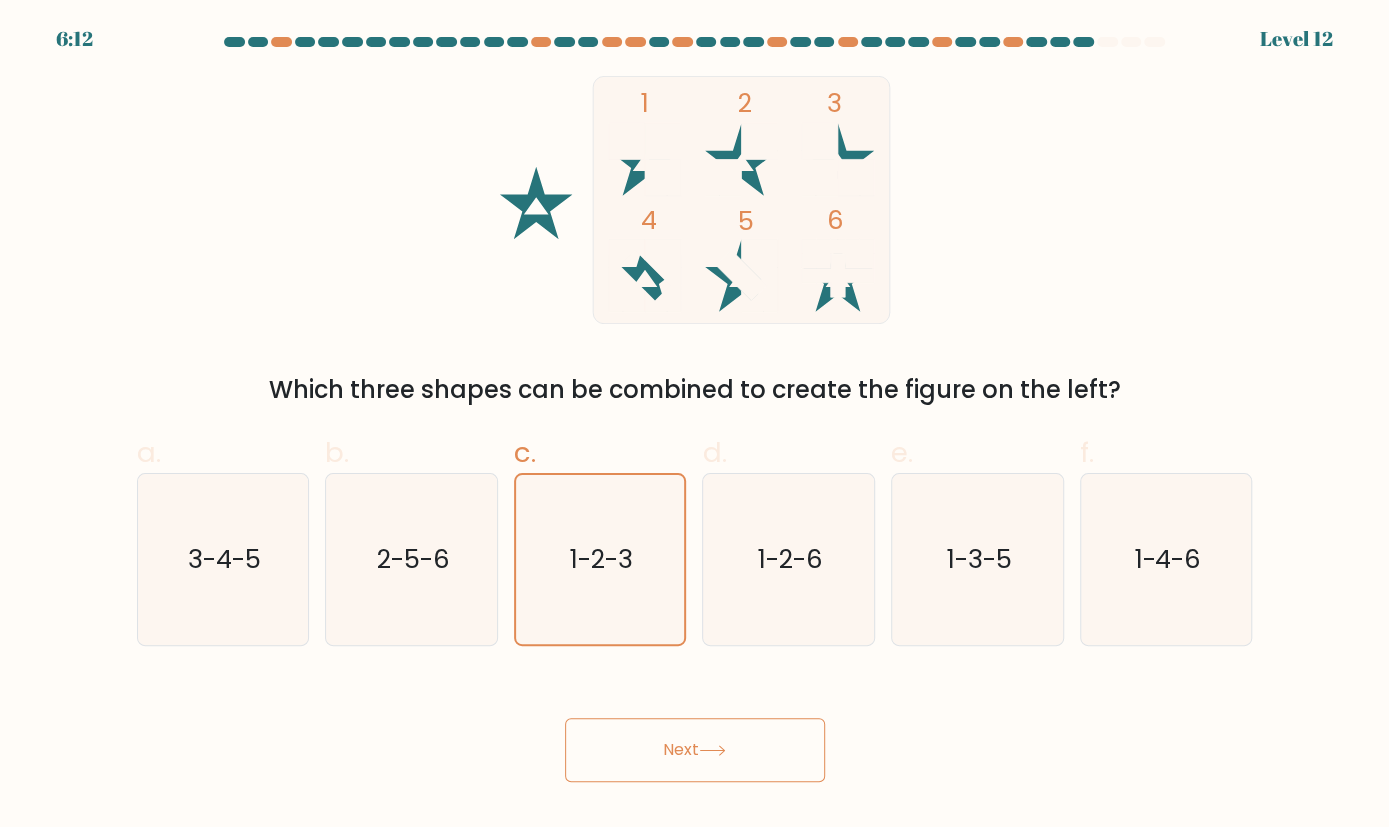 click on "Next" at bounding box center [695, 750] 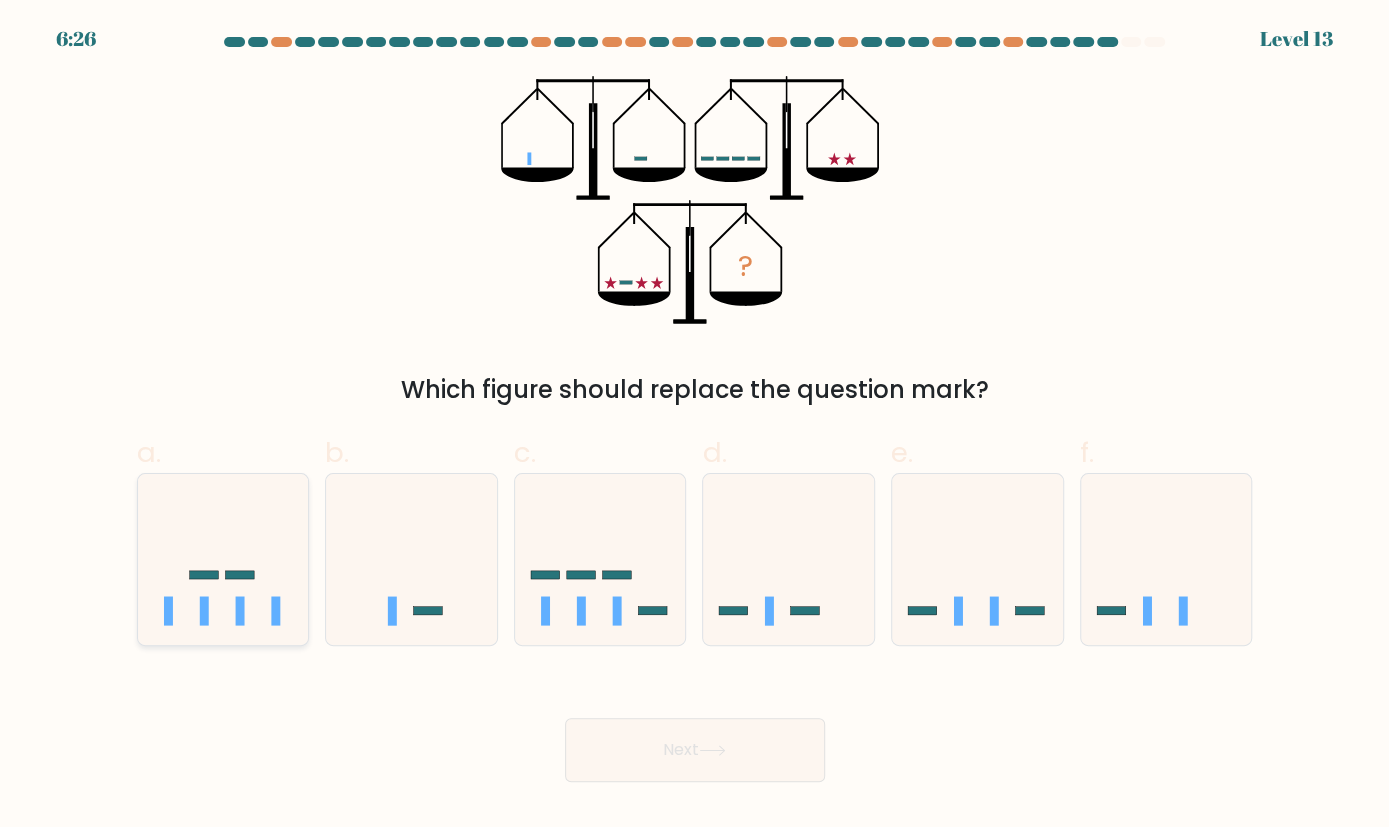 click 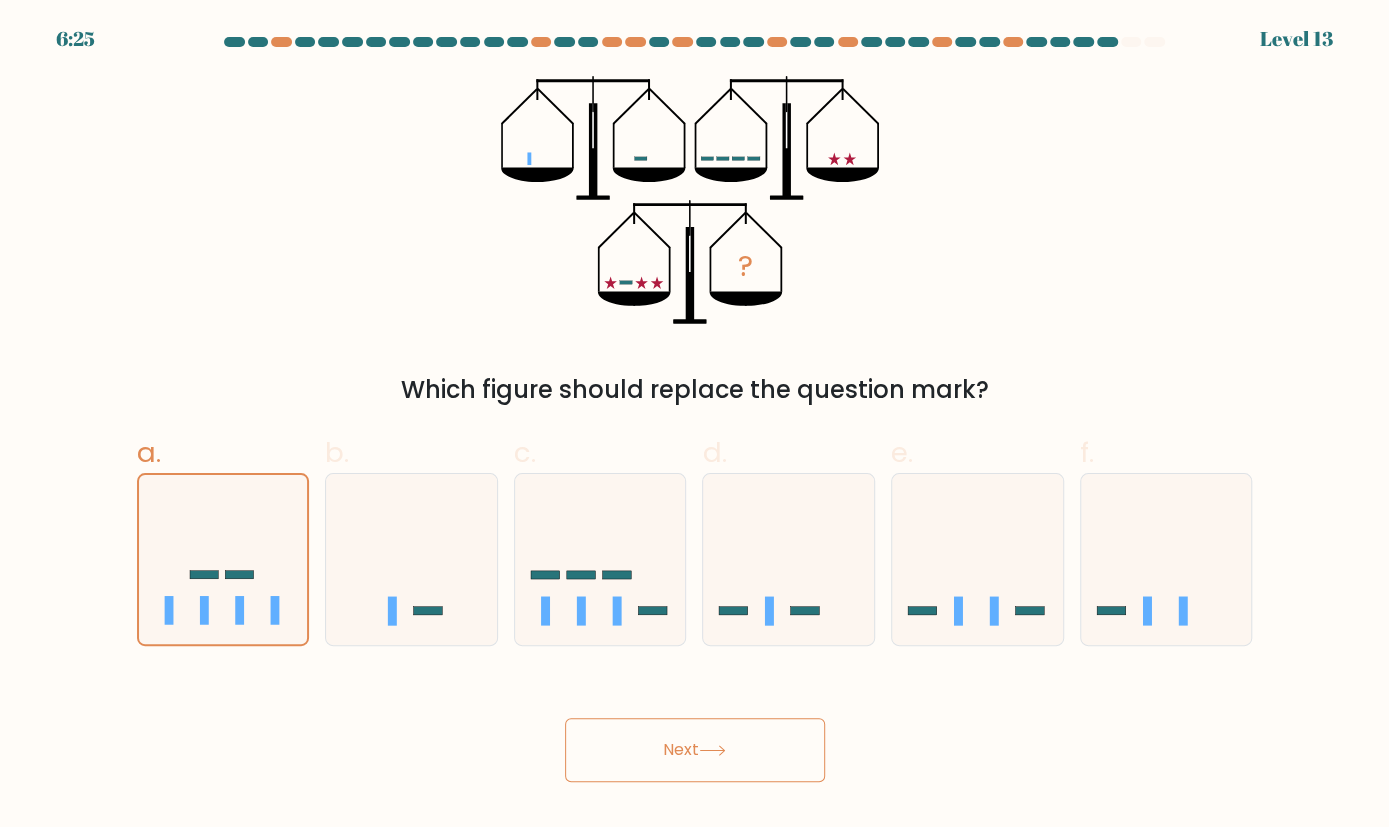 click on "Next" at bounding box center [695, 750] 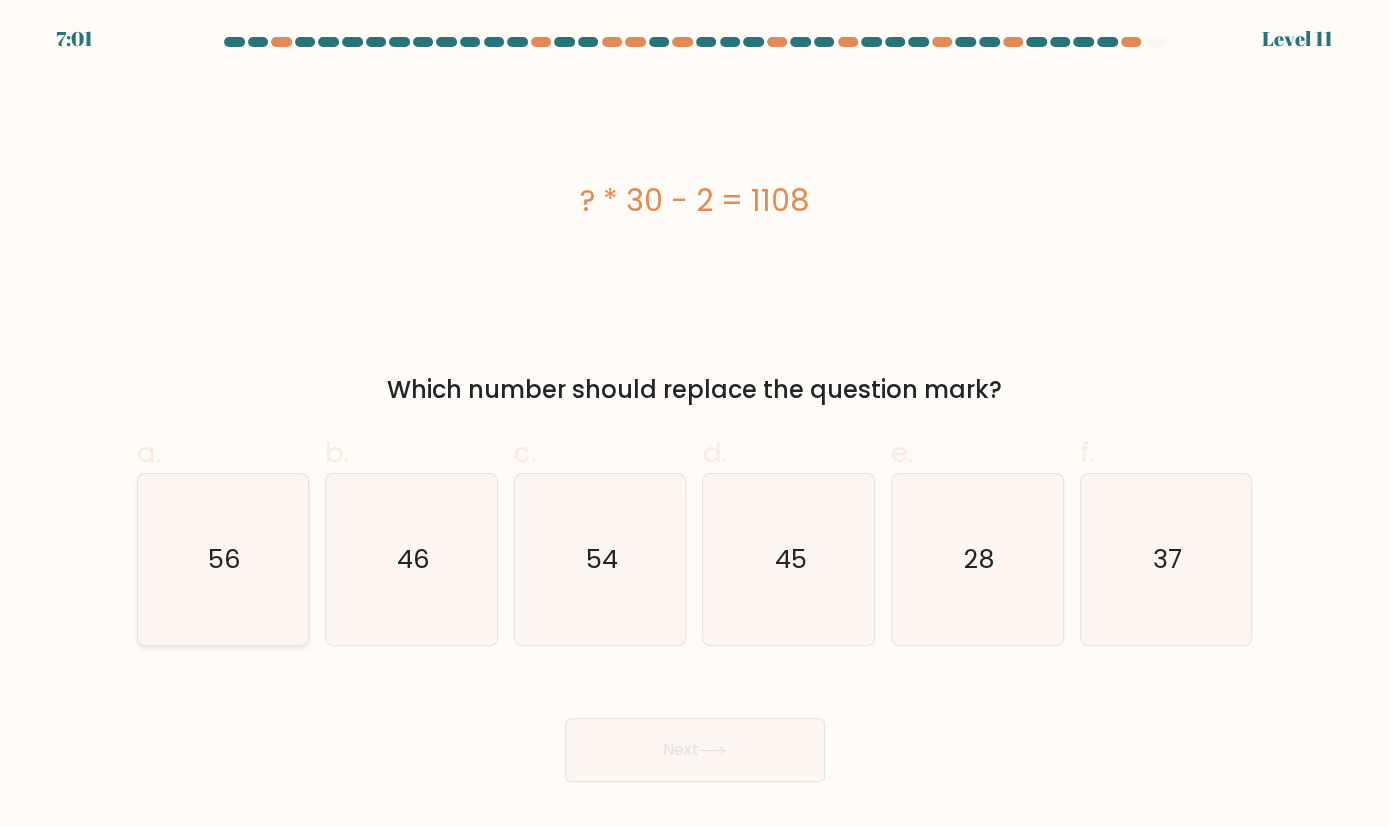 click on "56" 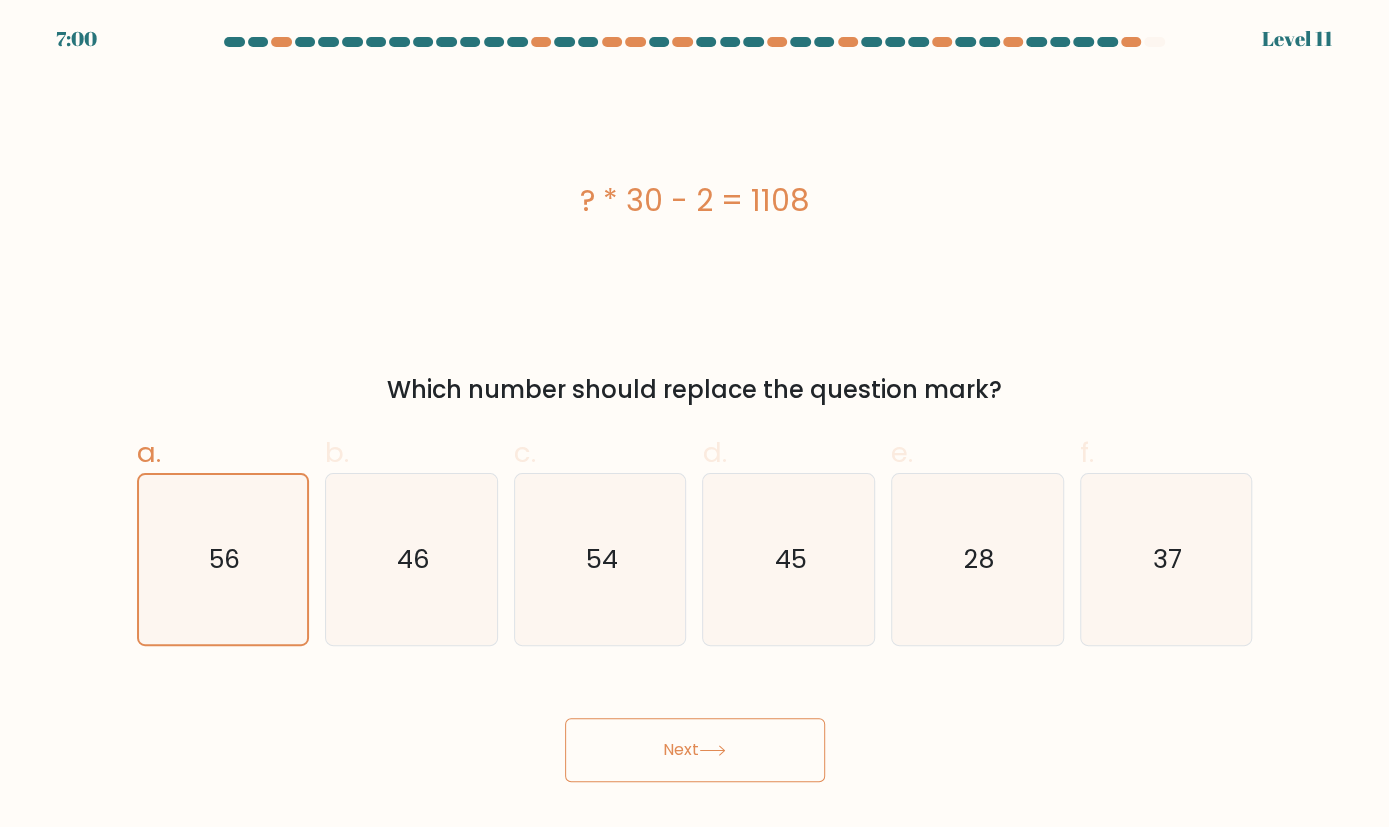 click on "Next" at bounding box center (695, 750) 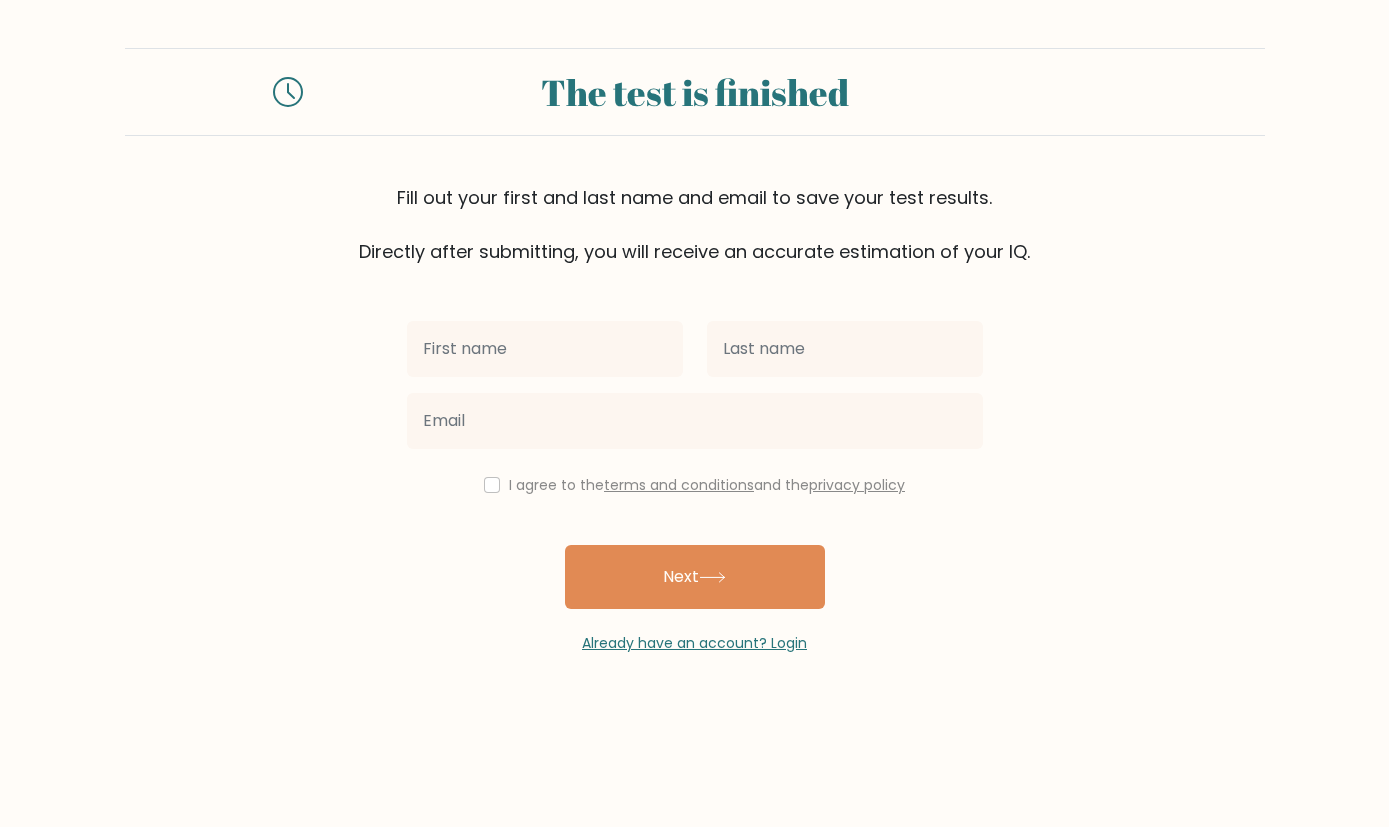 scroll, scrollTop: 0, scrollLeft: 0, axis: both 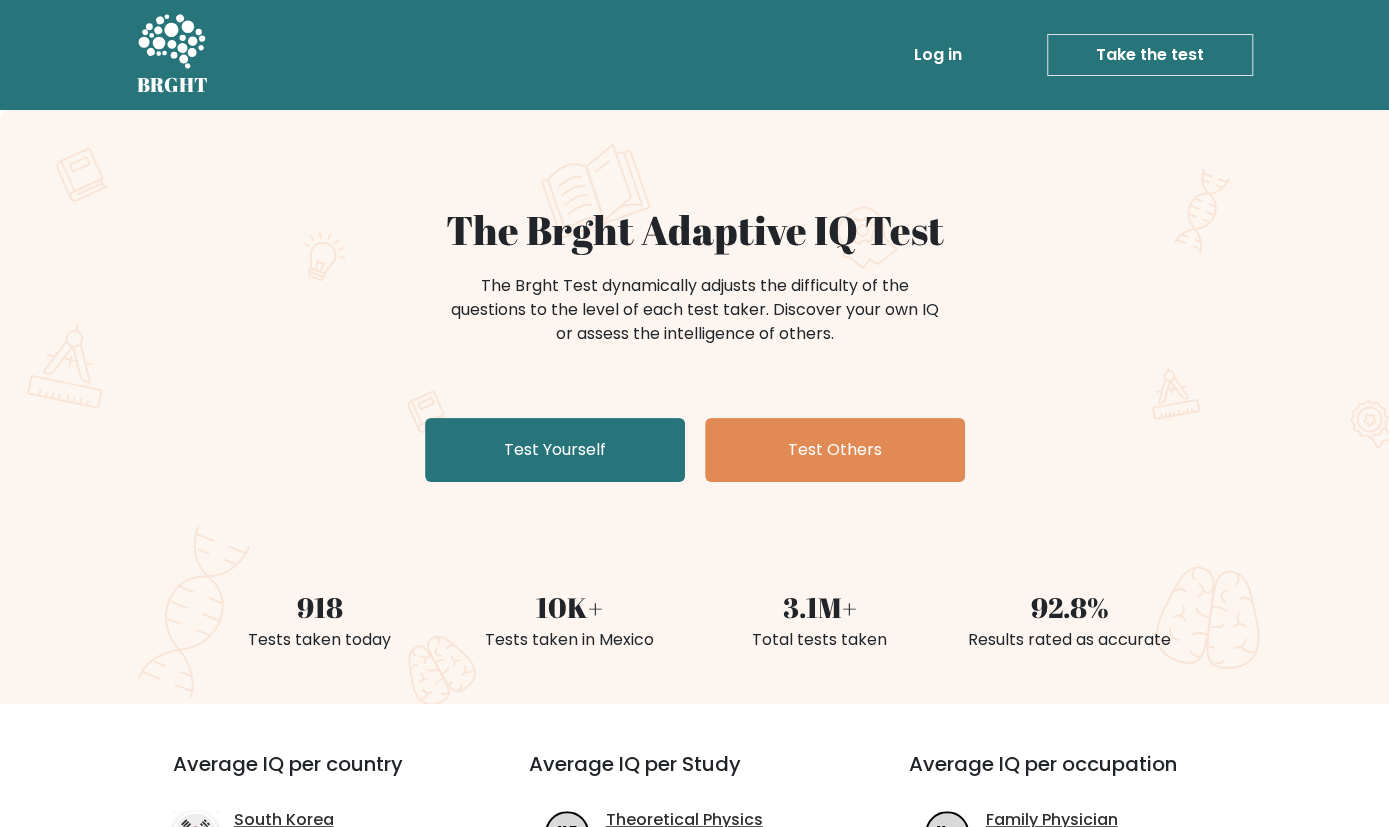 click on "Log in" at bounding box center (938, 55) 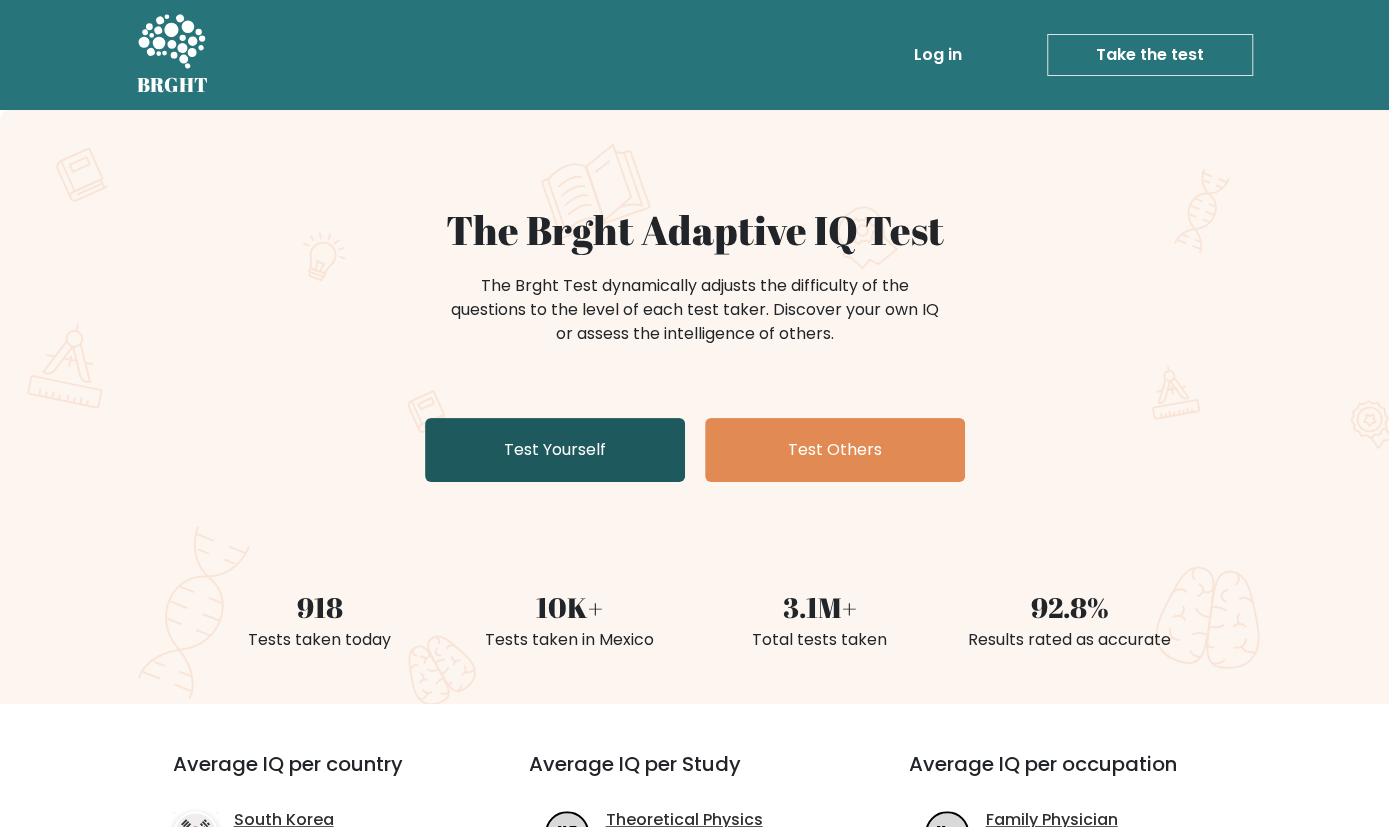 click on "Test Yourself" at bounding box center (555, 450) 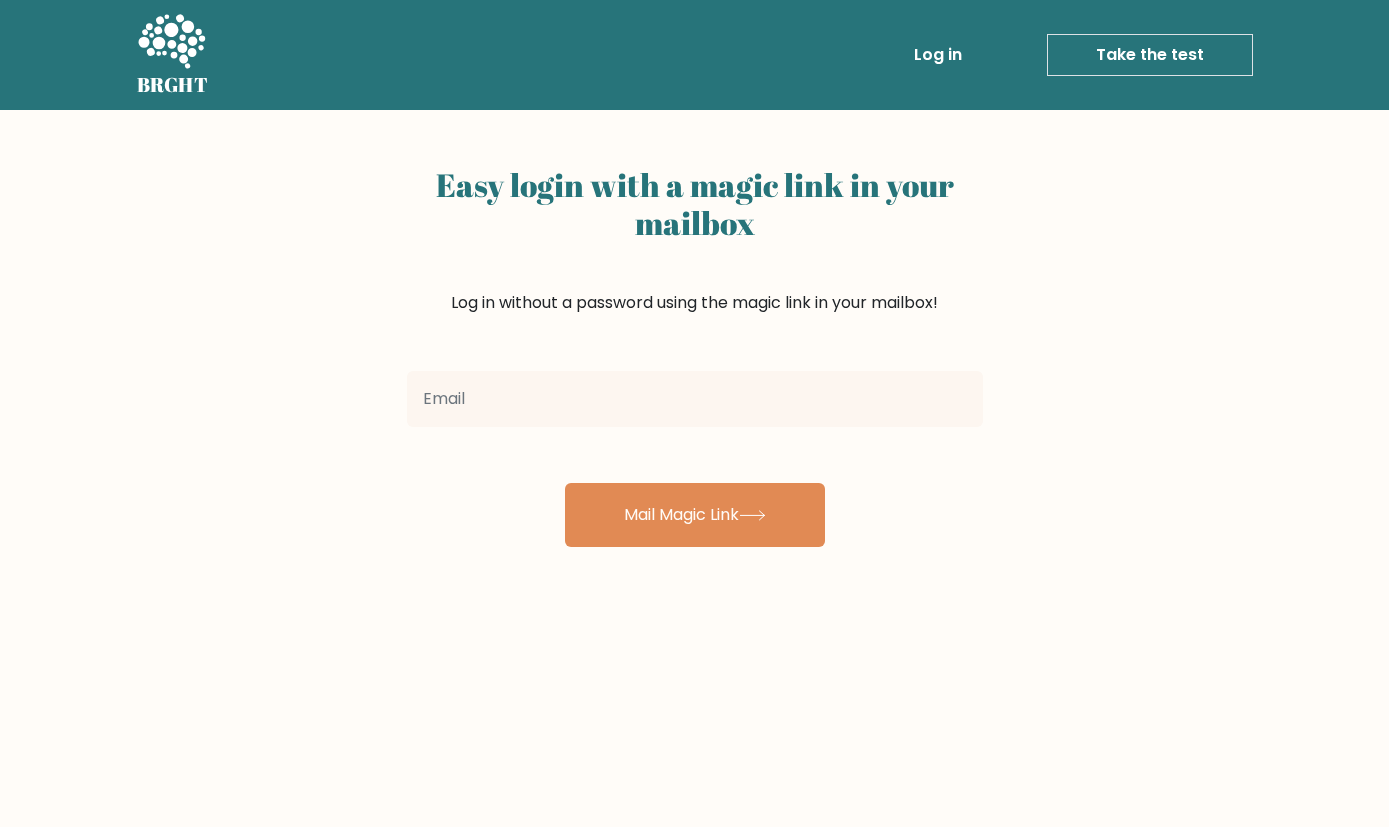 scroll, scrollTop: 0, scrollLeft: 0, axis: both 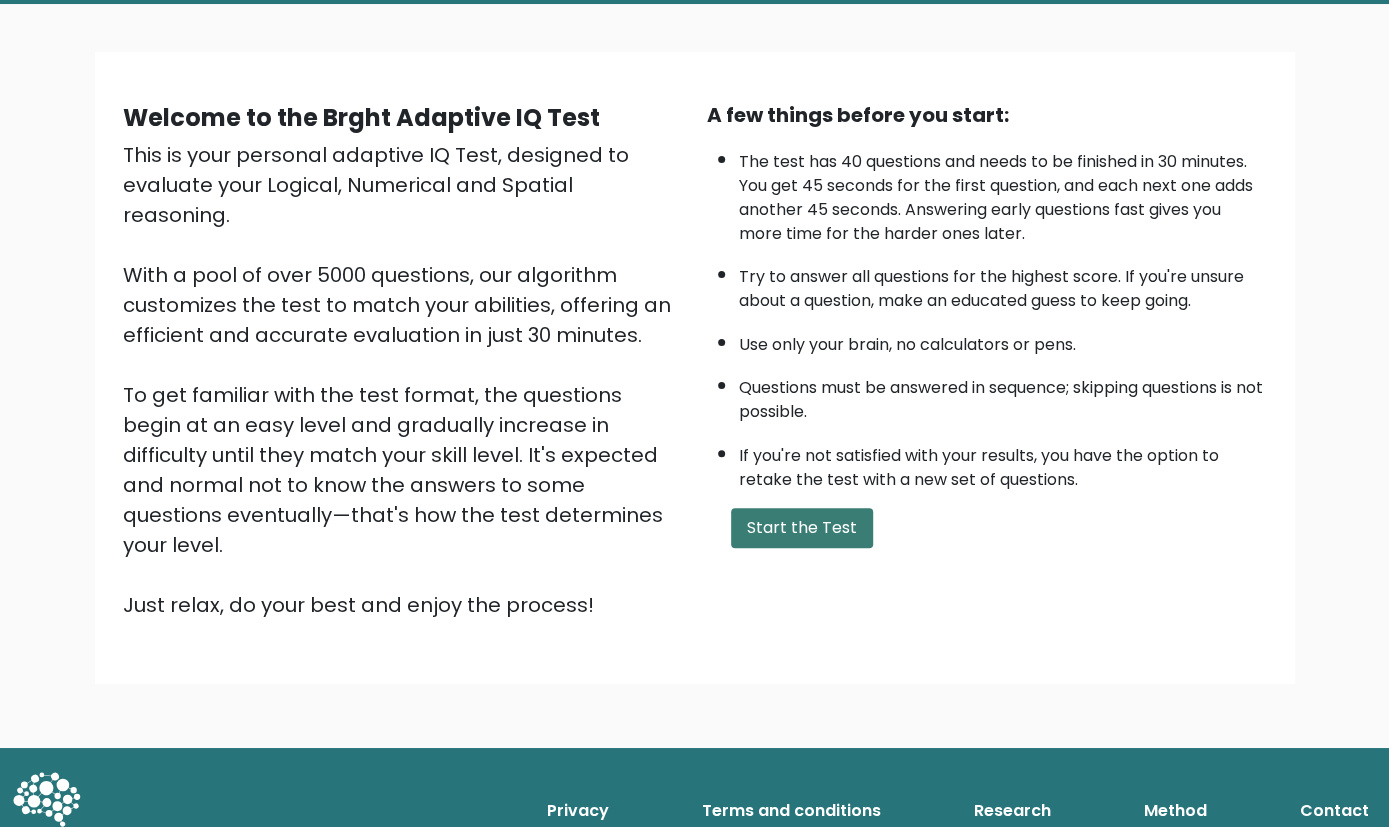 click on "Start the Test" at bounding box center (802, 528) 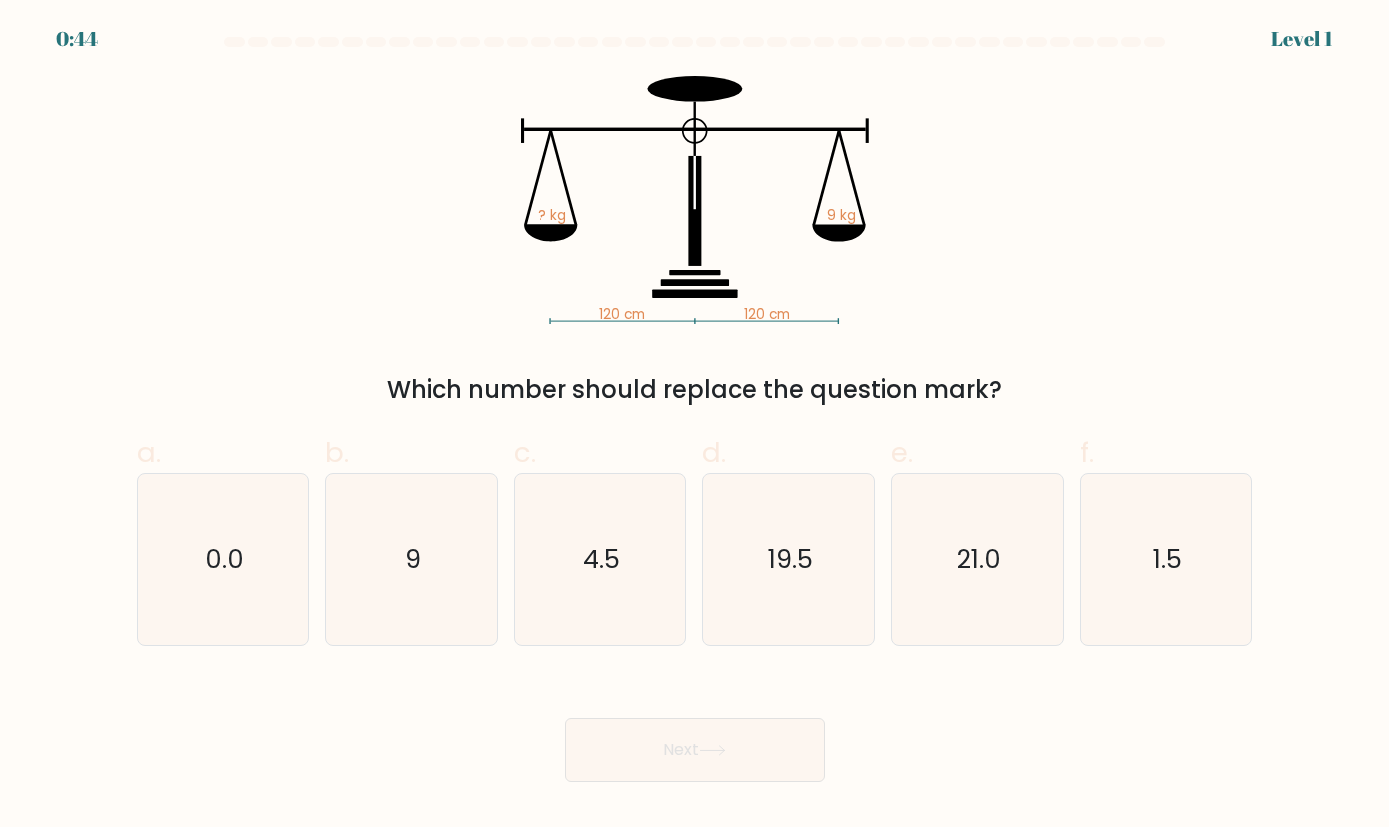 scroll, scrollTop: 0, scrollLeft: 0, axis: both 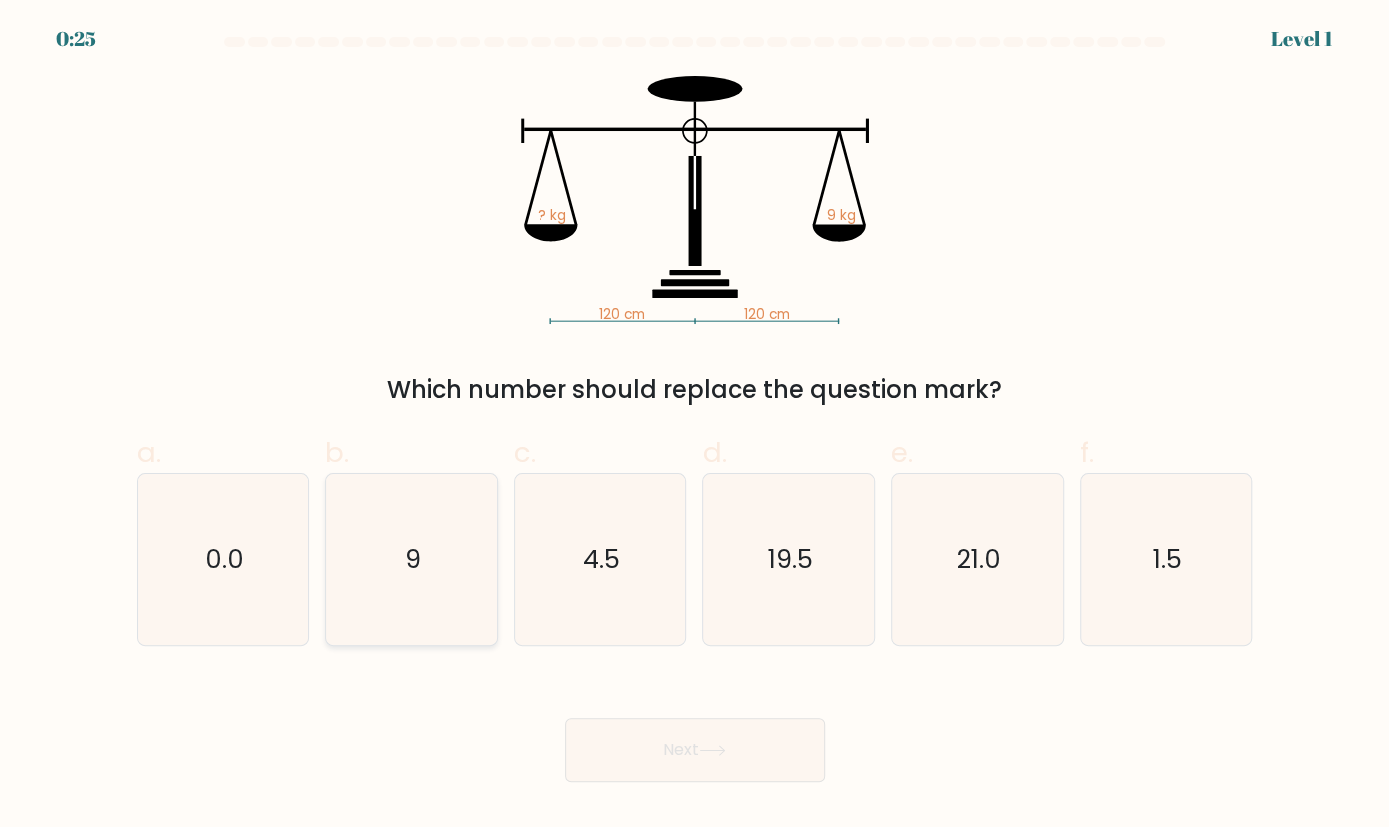 click on "9" 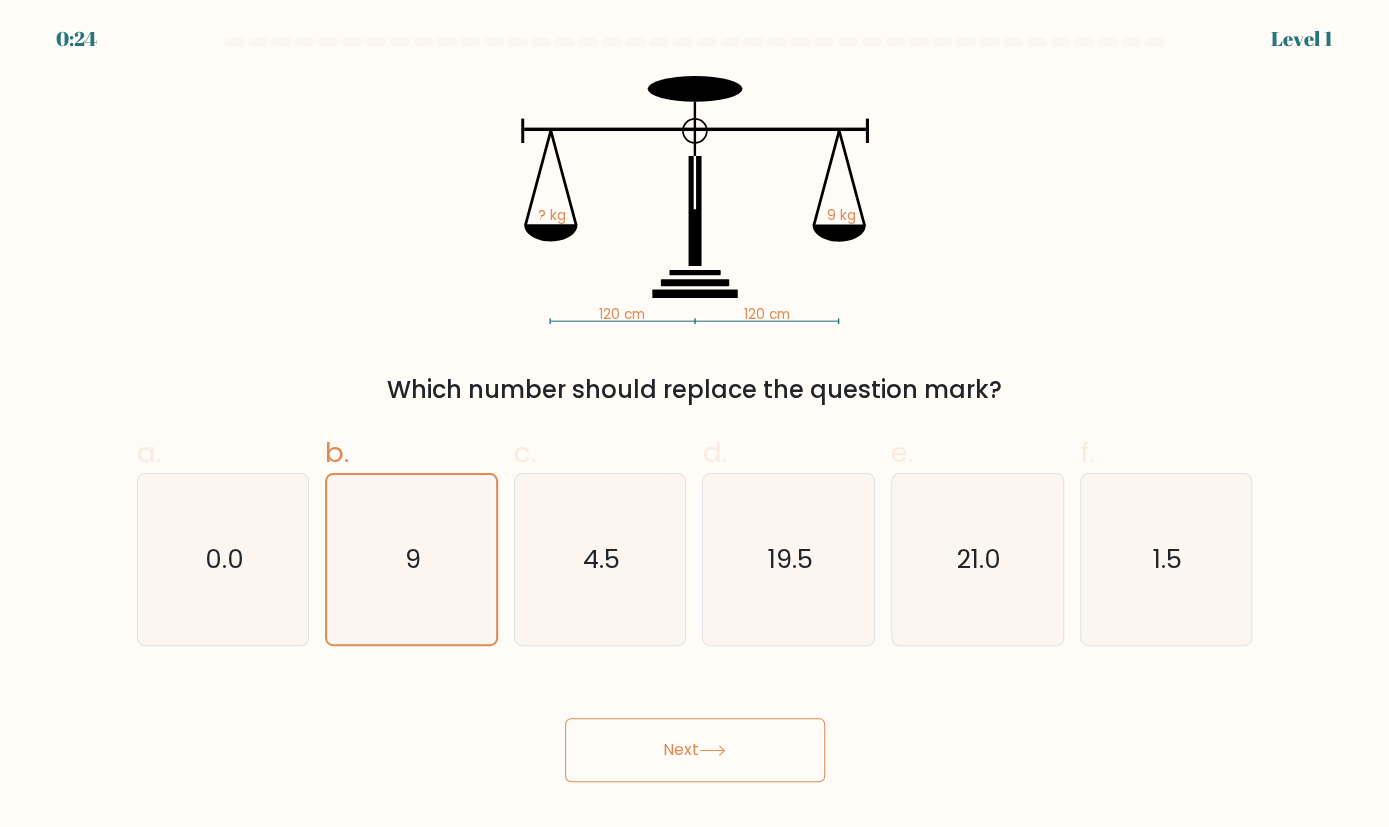 click on "Next" at bounding box center [695, 750] 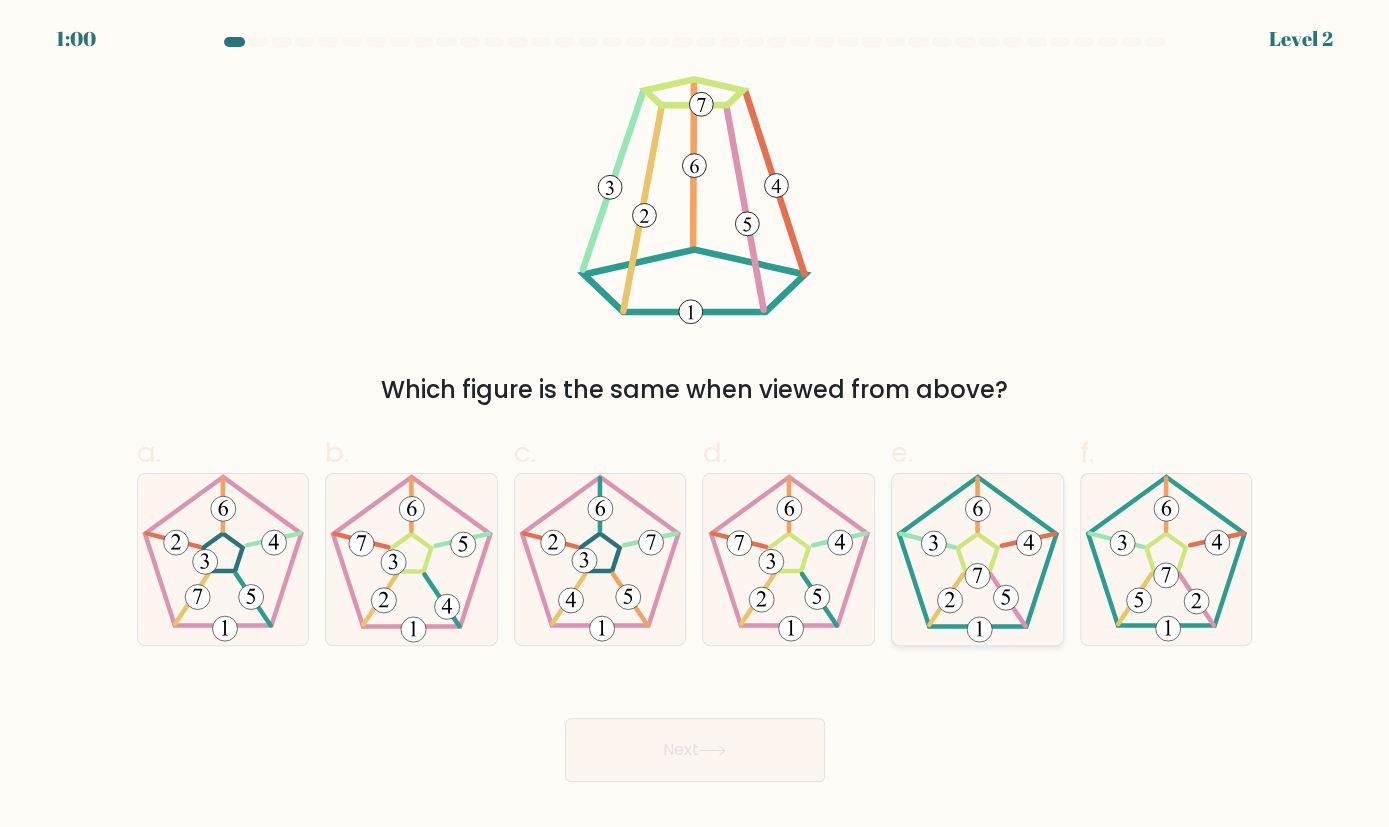 click 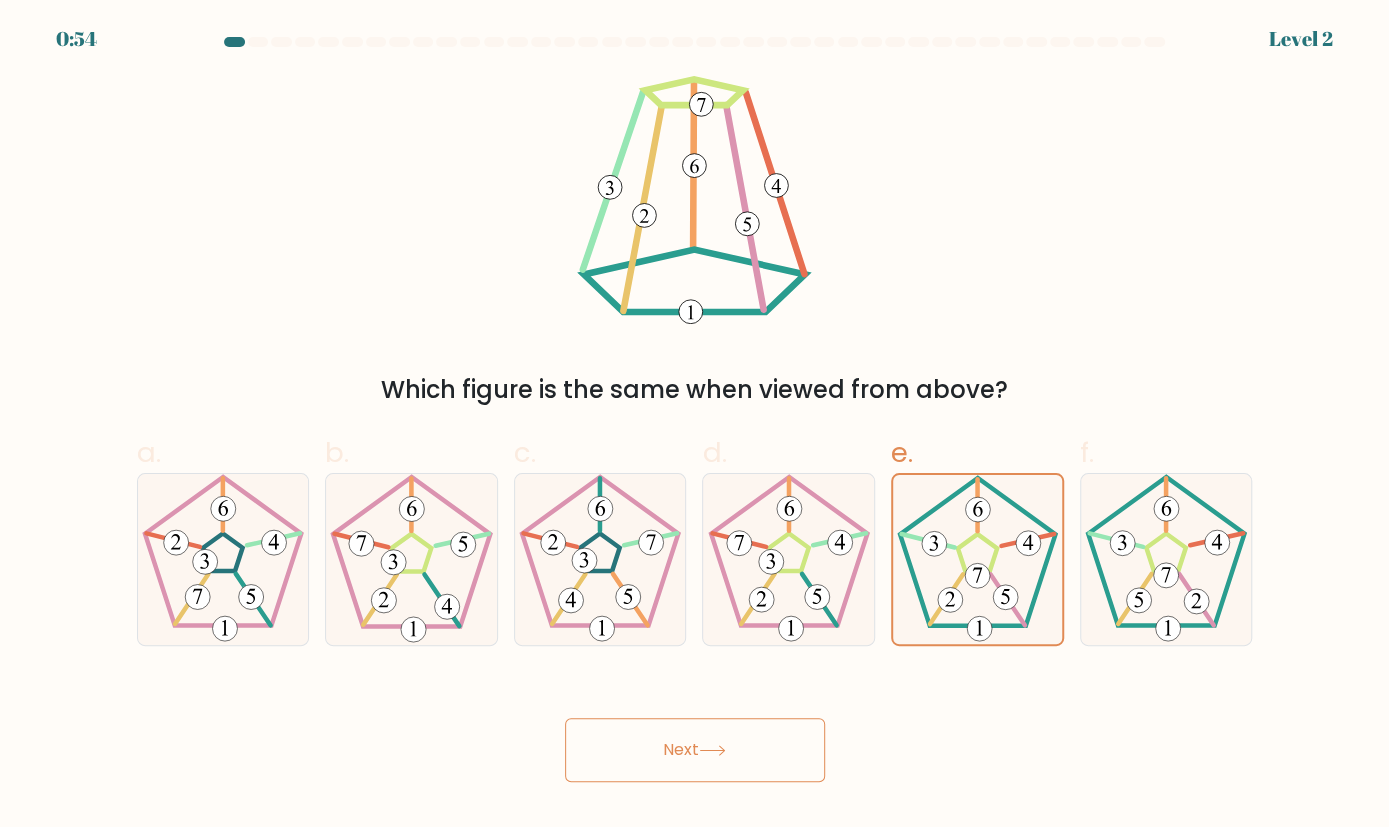 click on "Next" at bounding box center (695, 750) 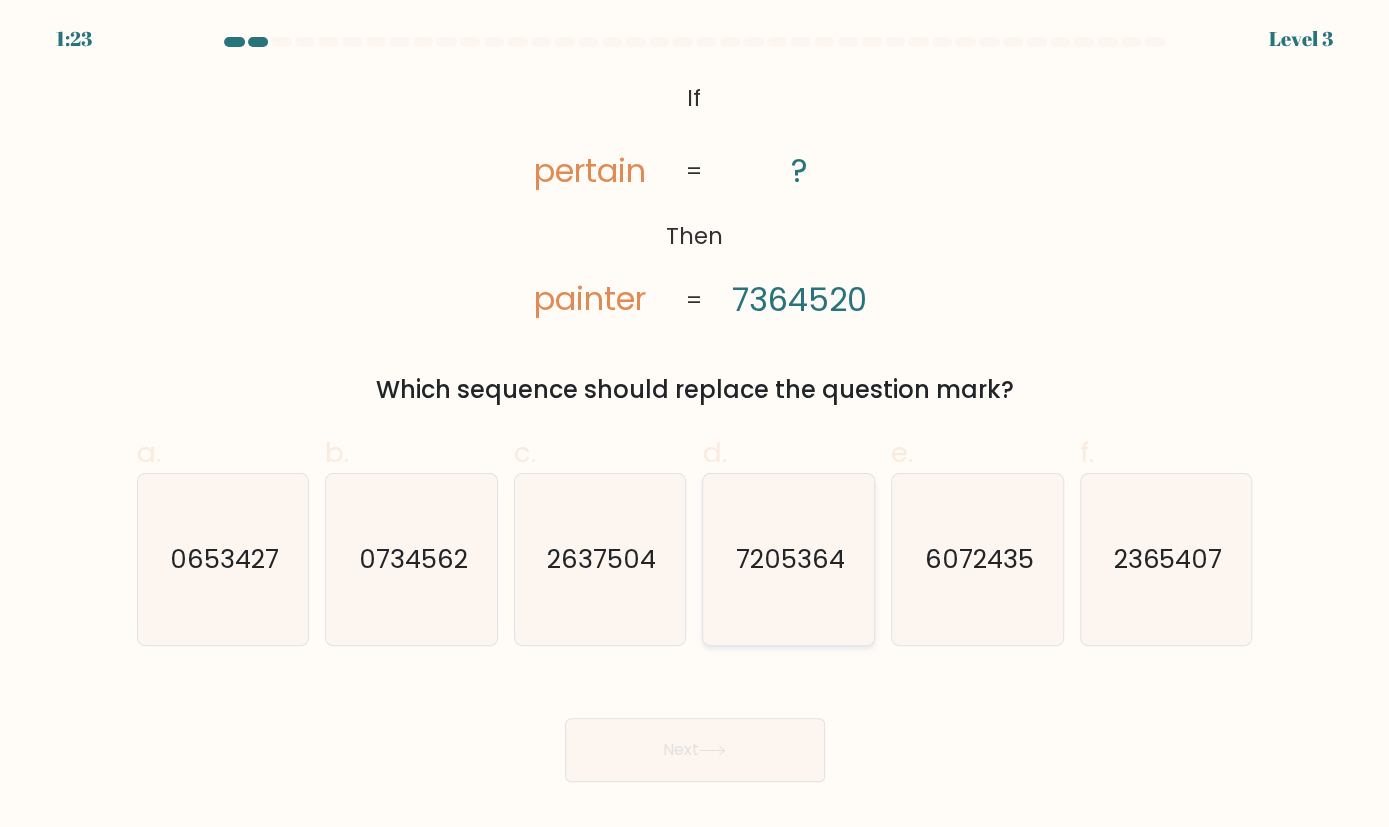 click on "7205364" 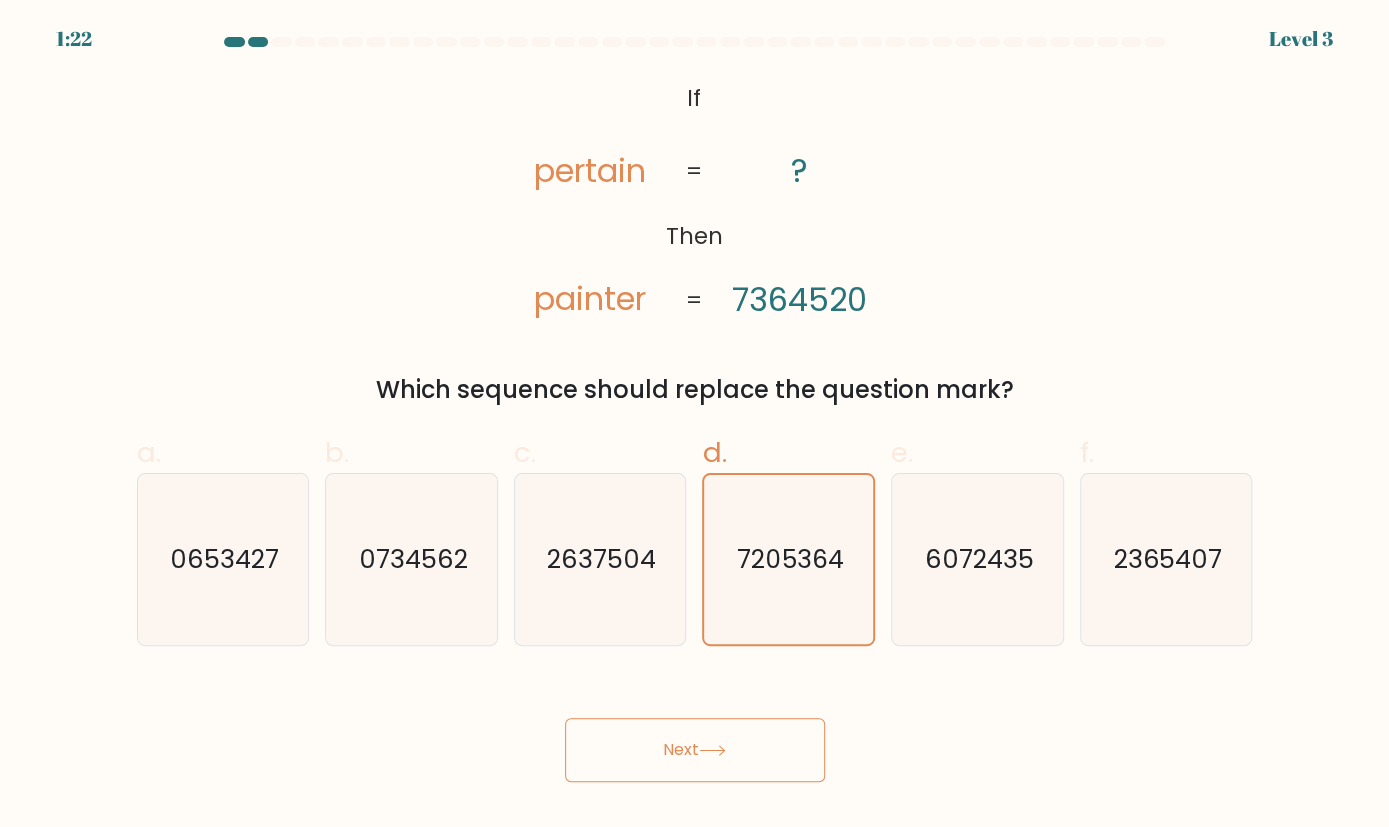 click on "Next" at bounding box center [695, 750] 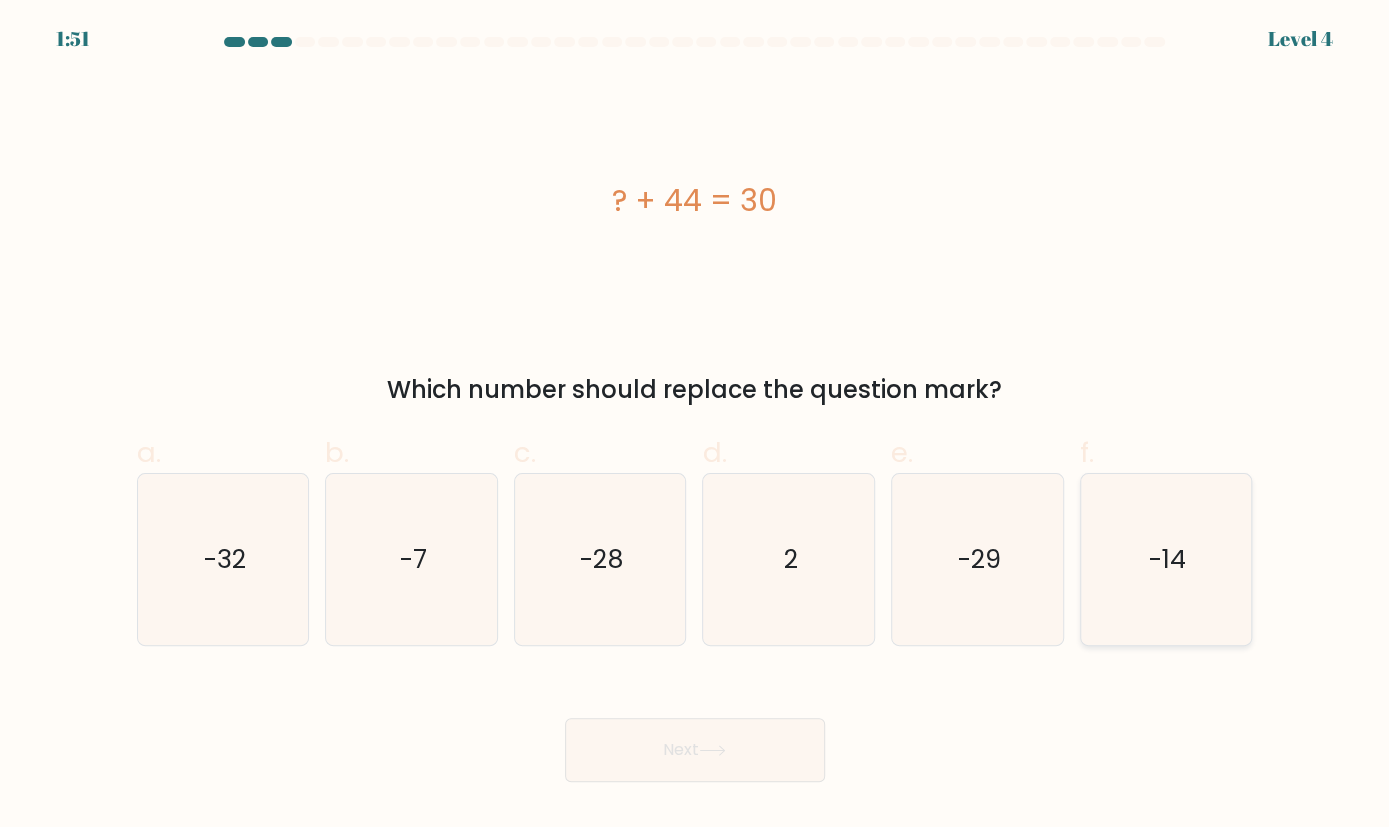 click on "-14" 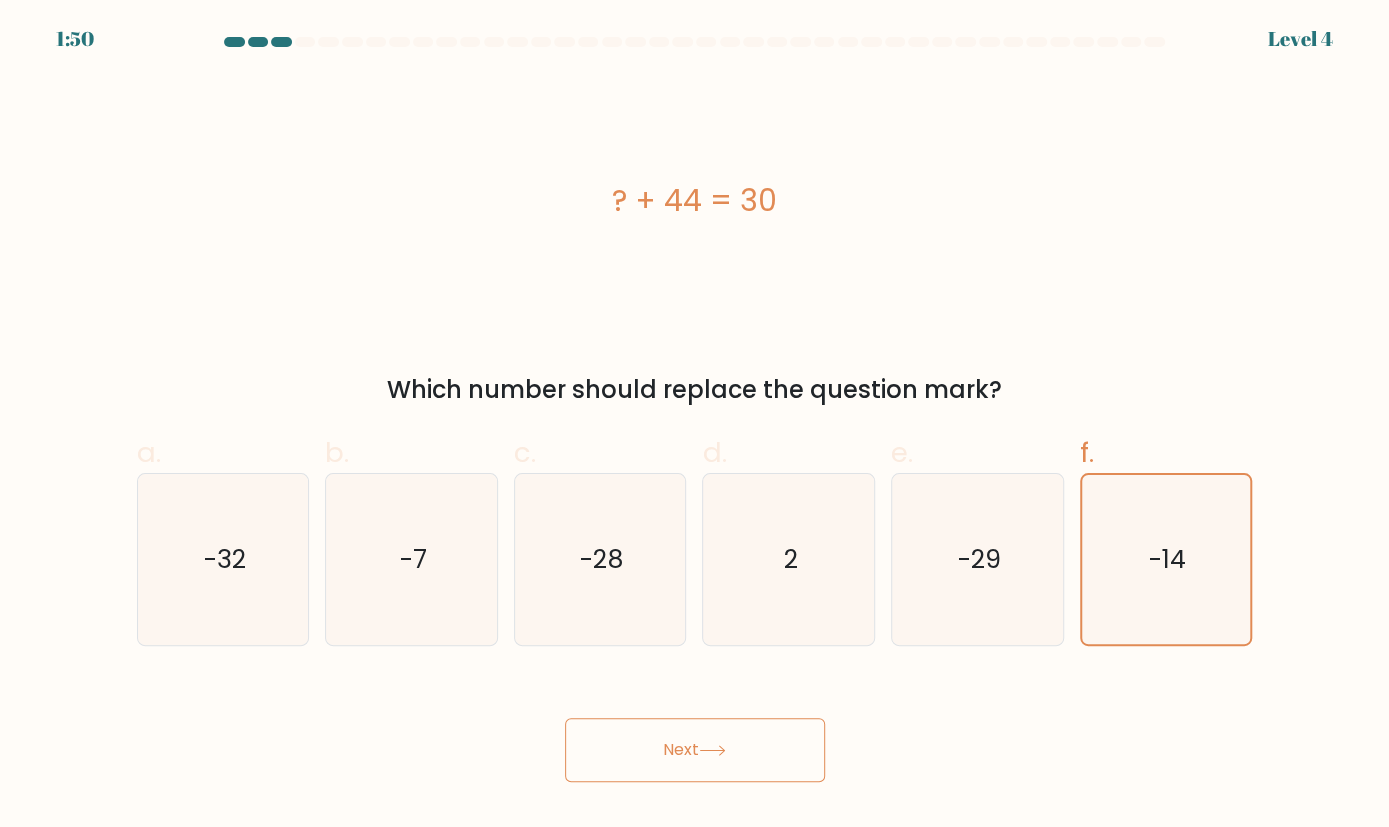 click on "Next" at bounding box center [695, 750] 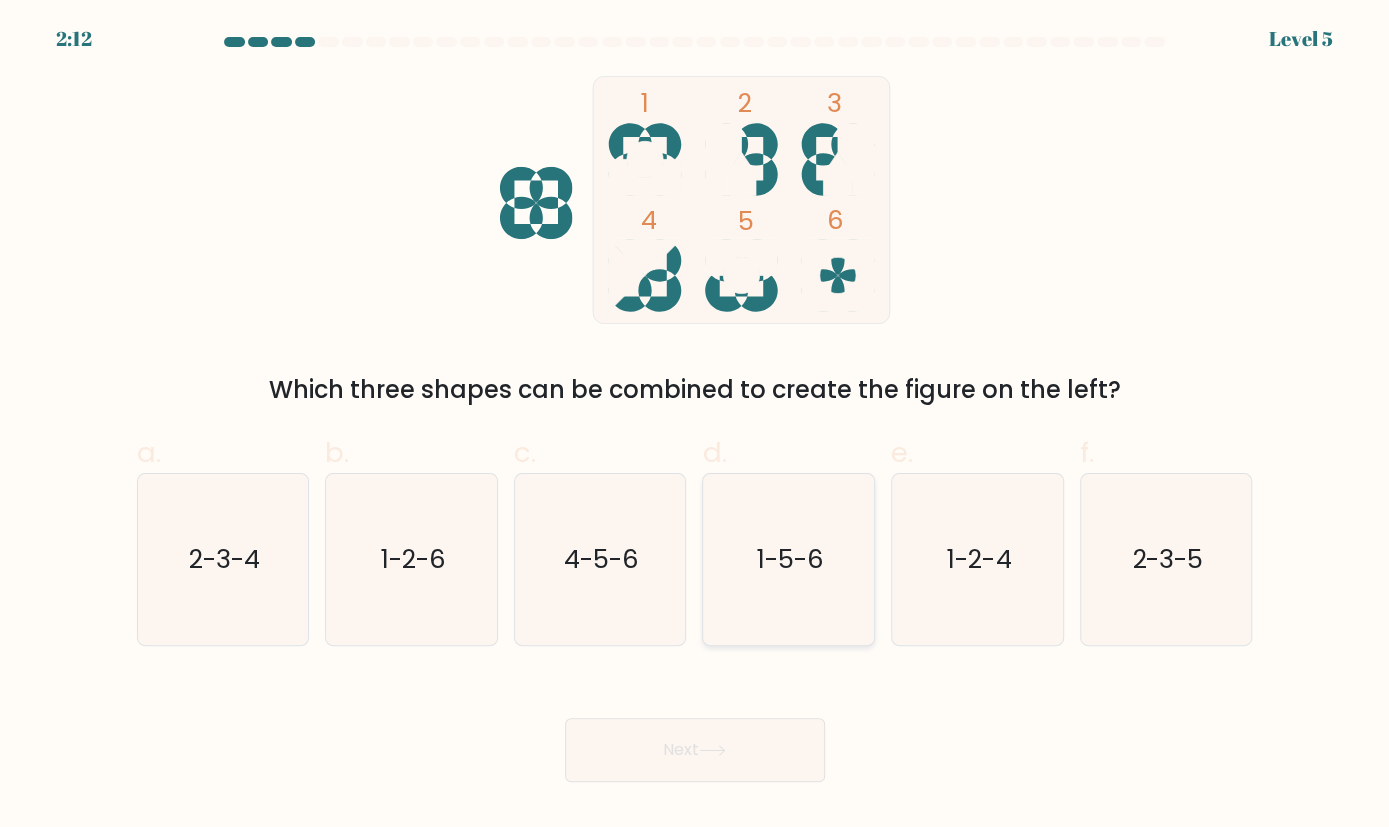 click on "1-5-6" 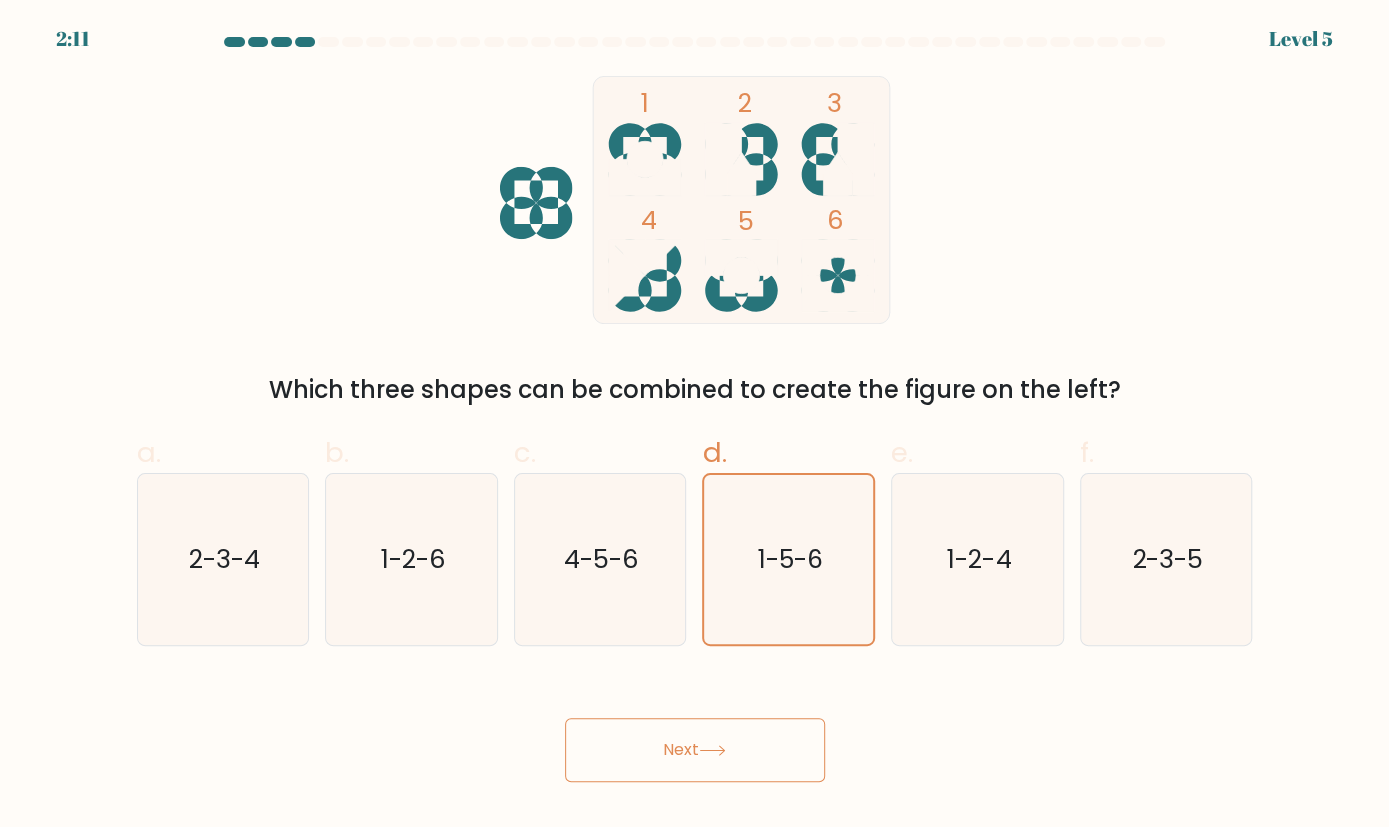 click 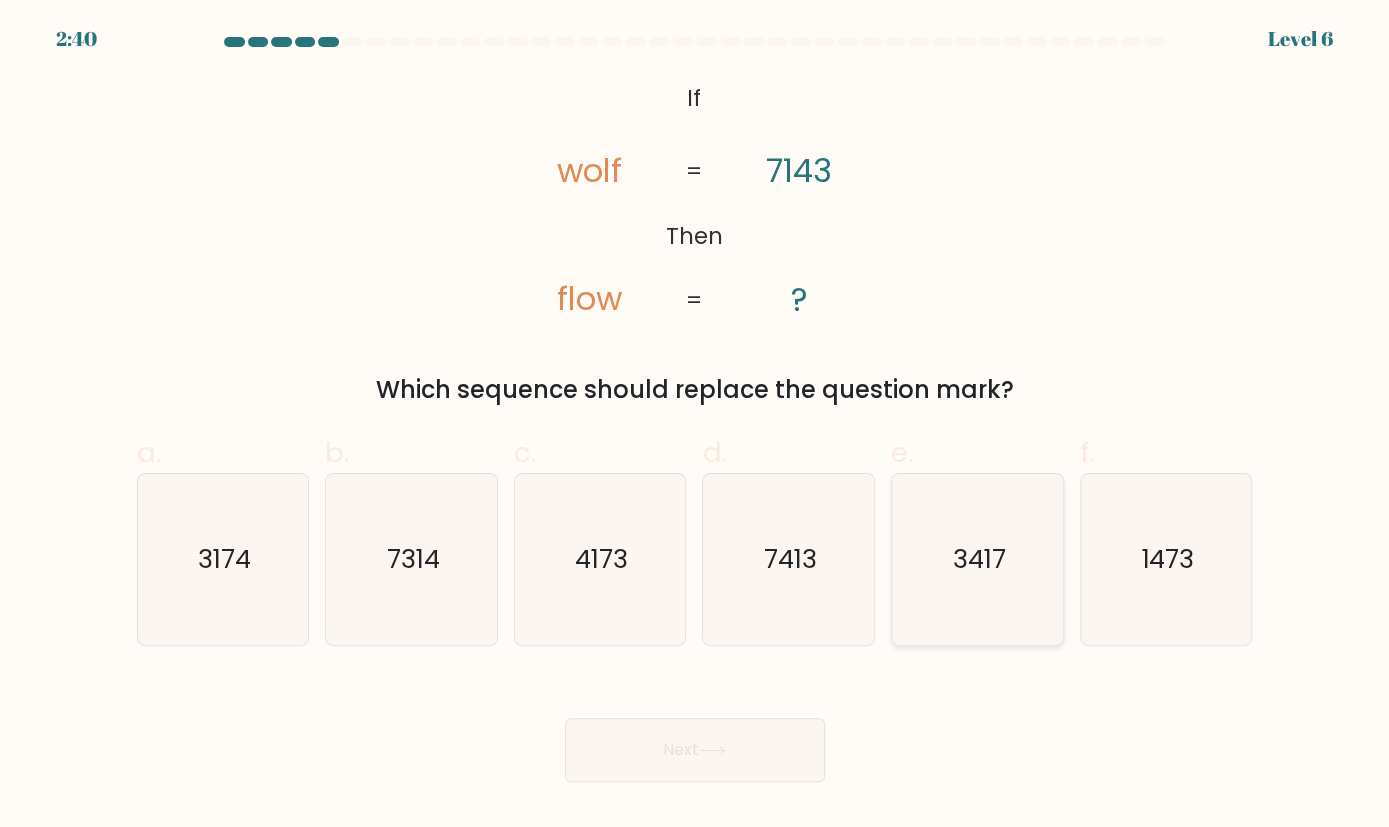 click on "3417" 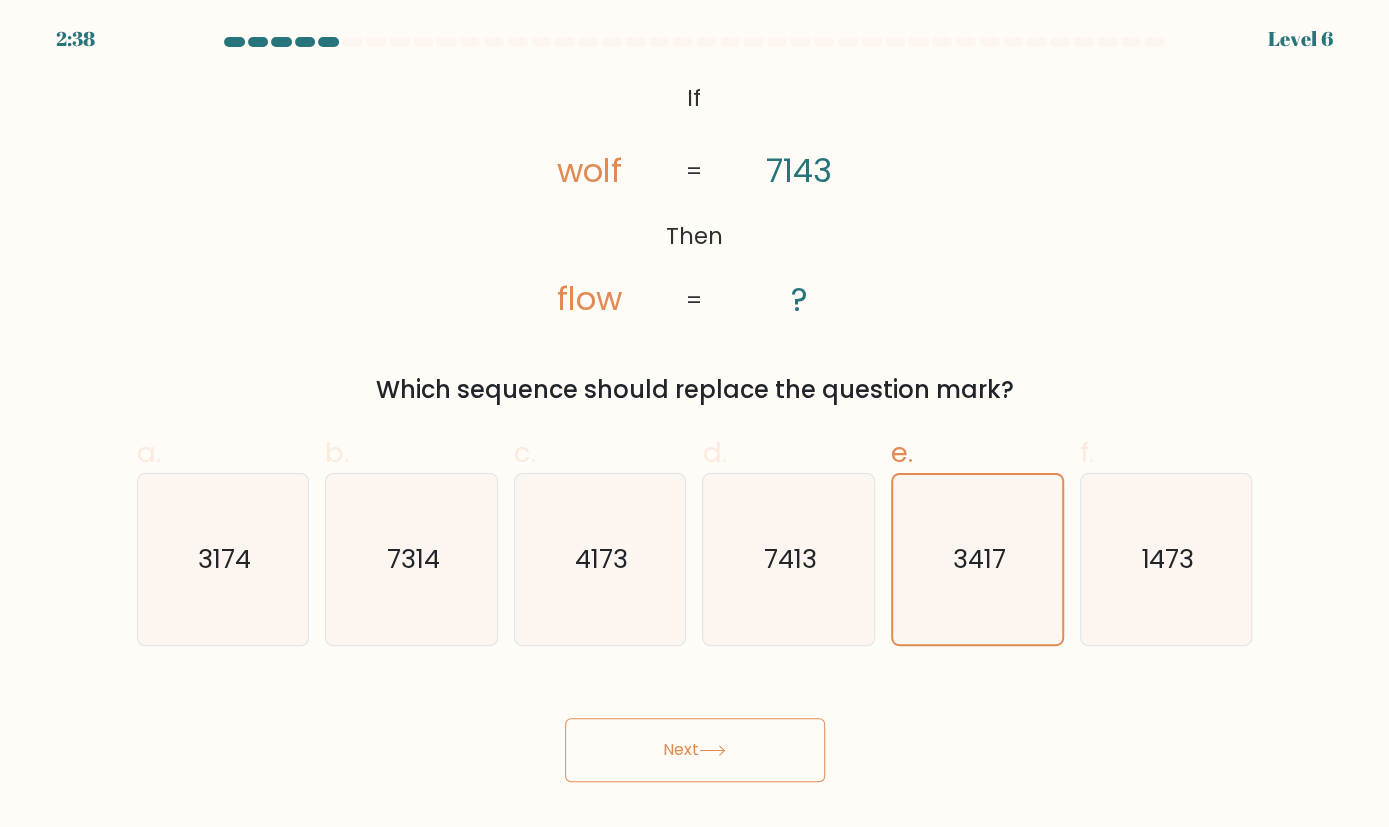 click on "Next" at bounding box center (695, 750) 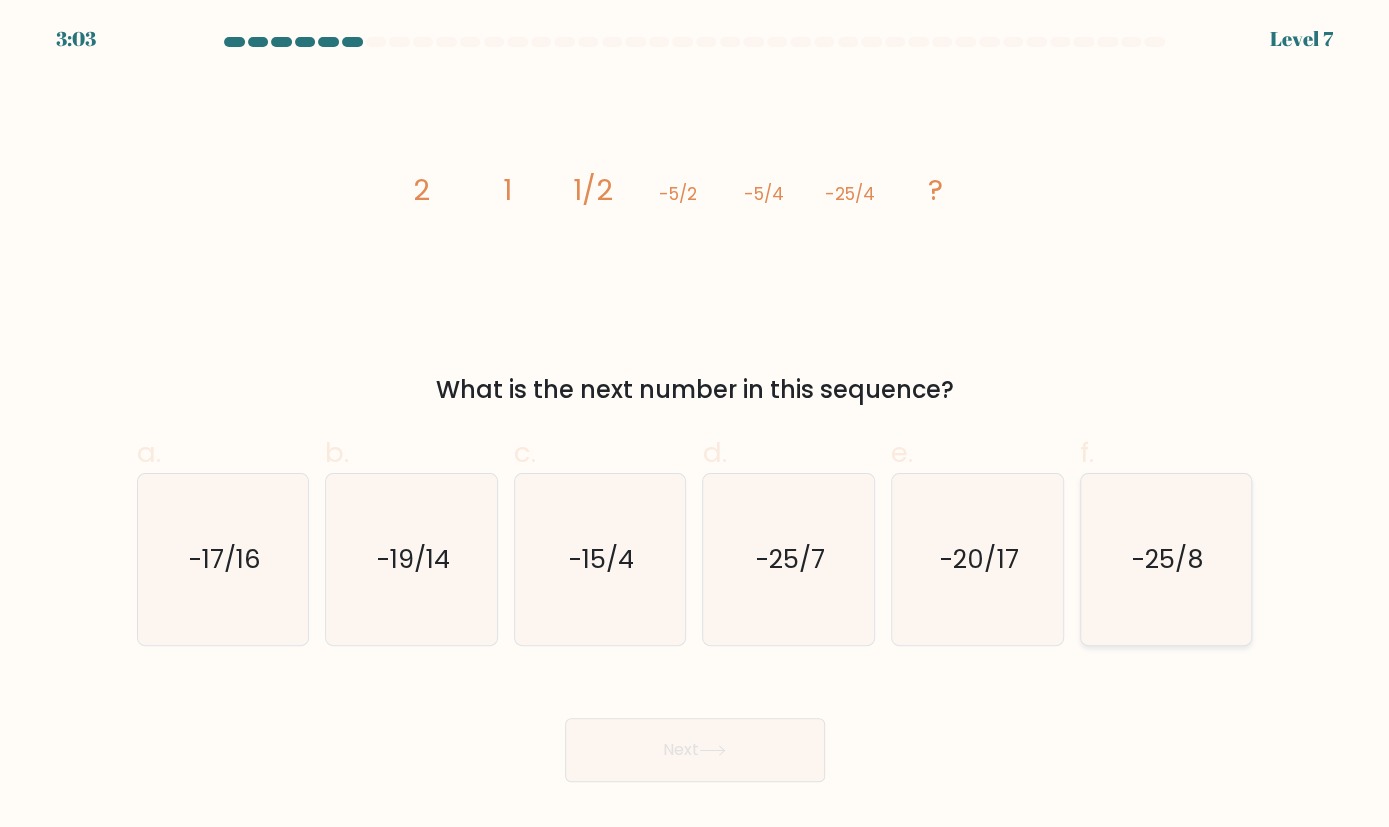 click on "-25/8" 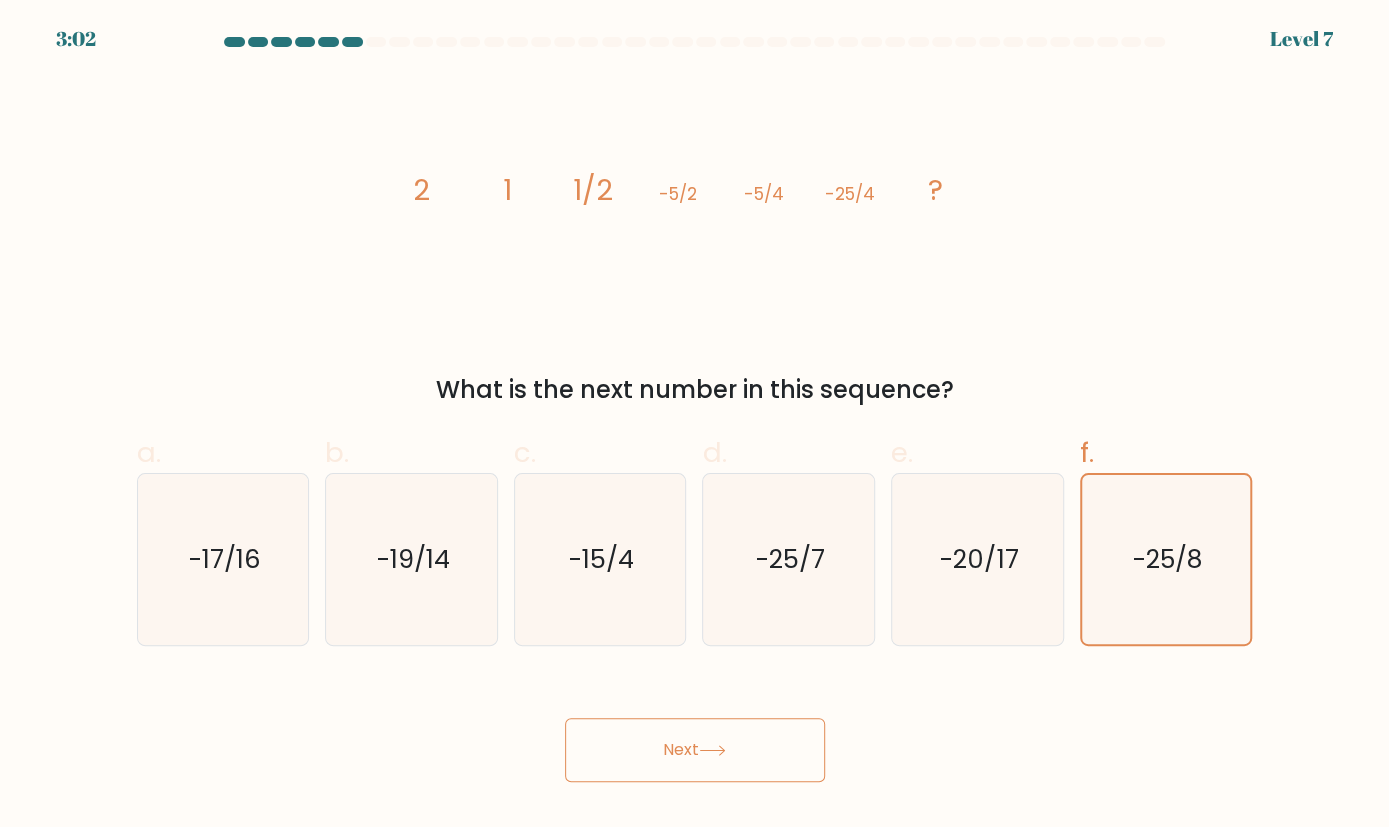 click 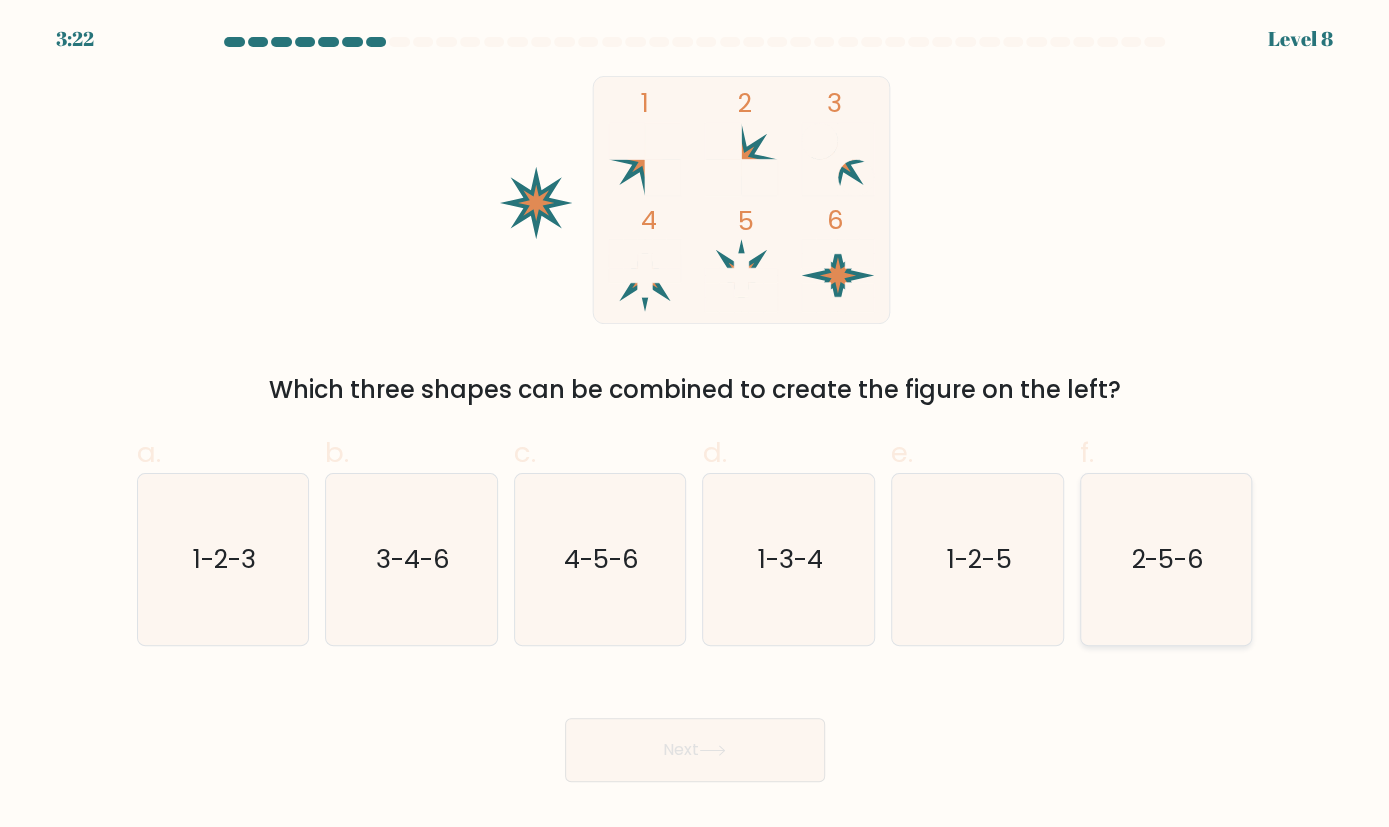 click on "2-5-6" 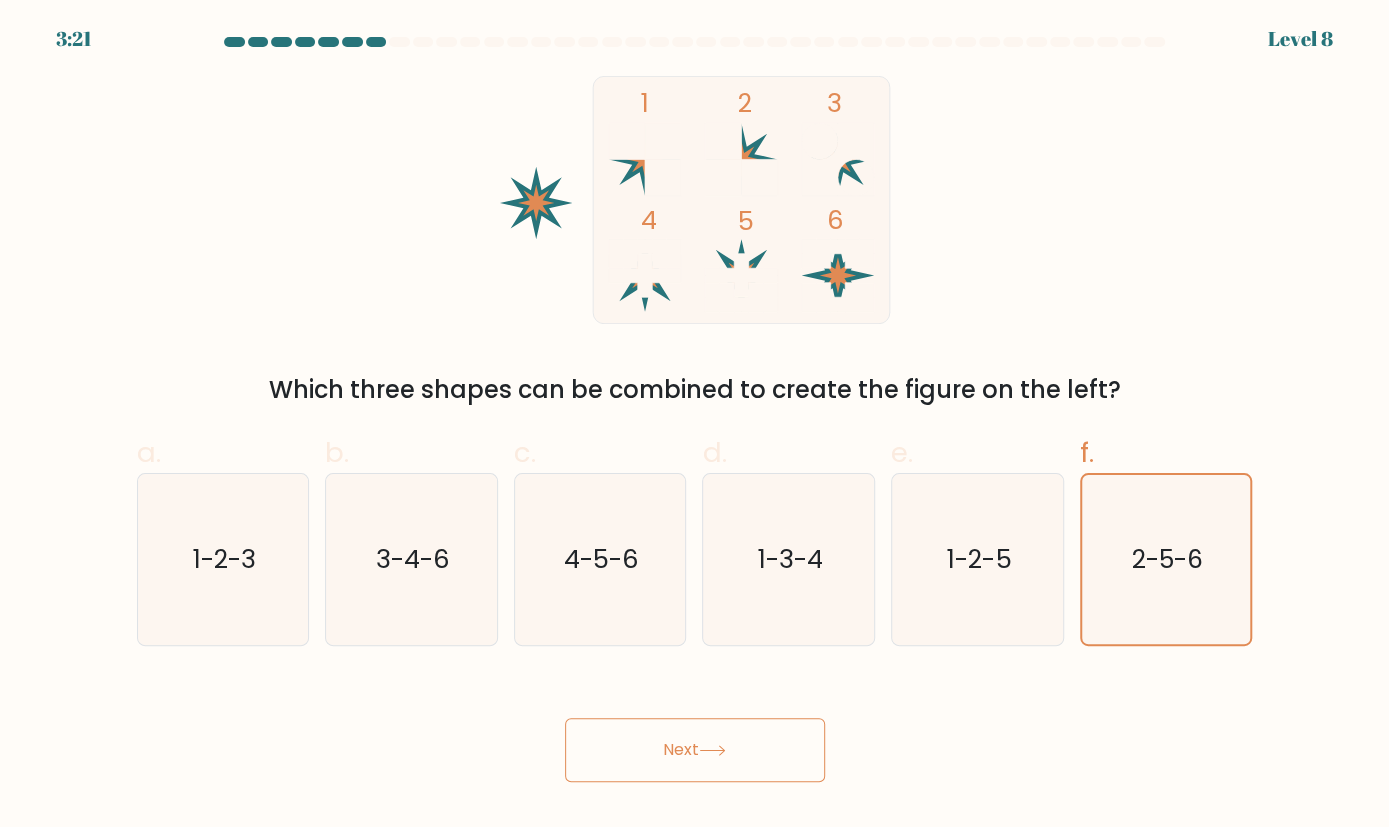 click on "Next" at bounding box center [695, 750] 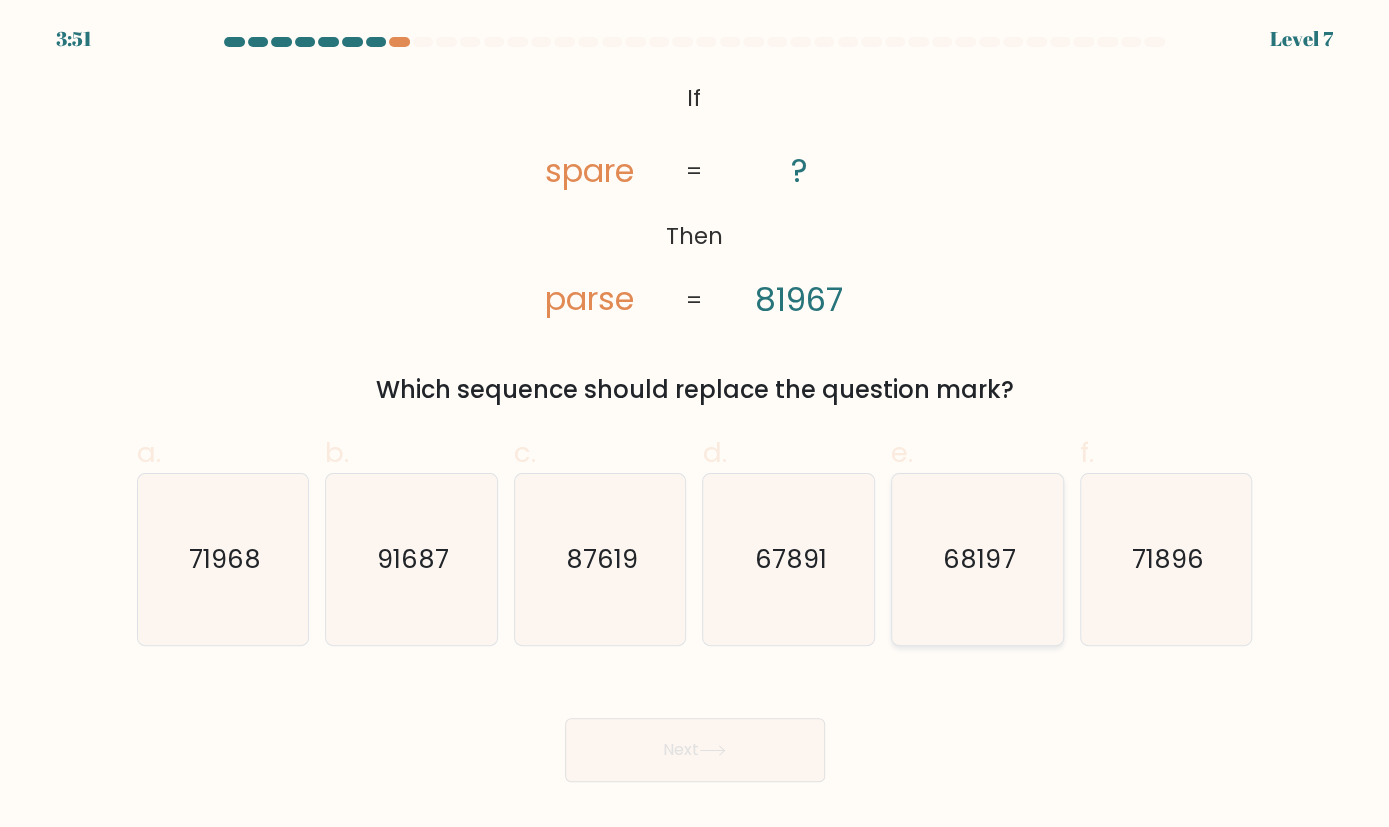 click on "68197" 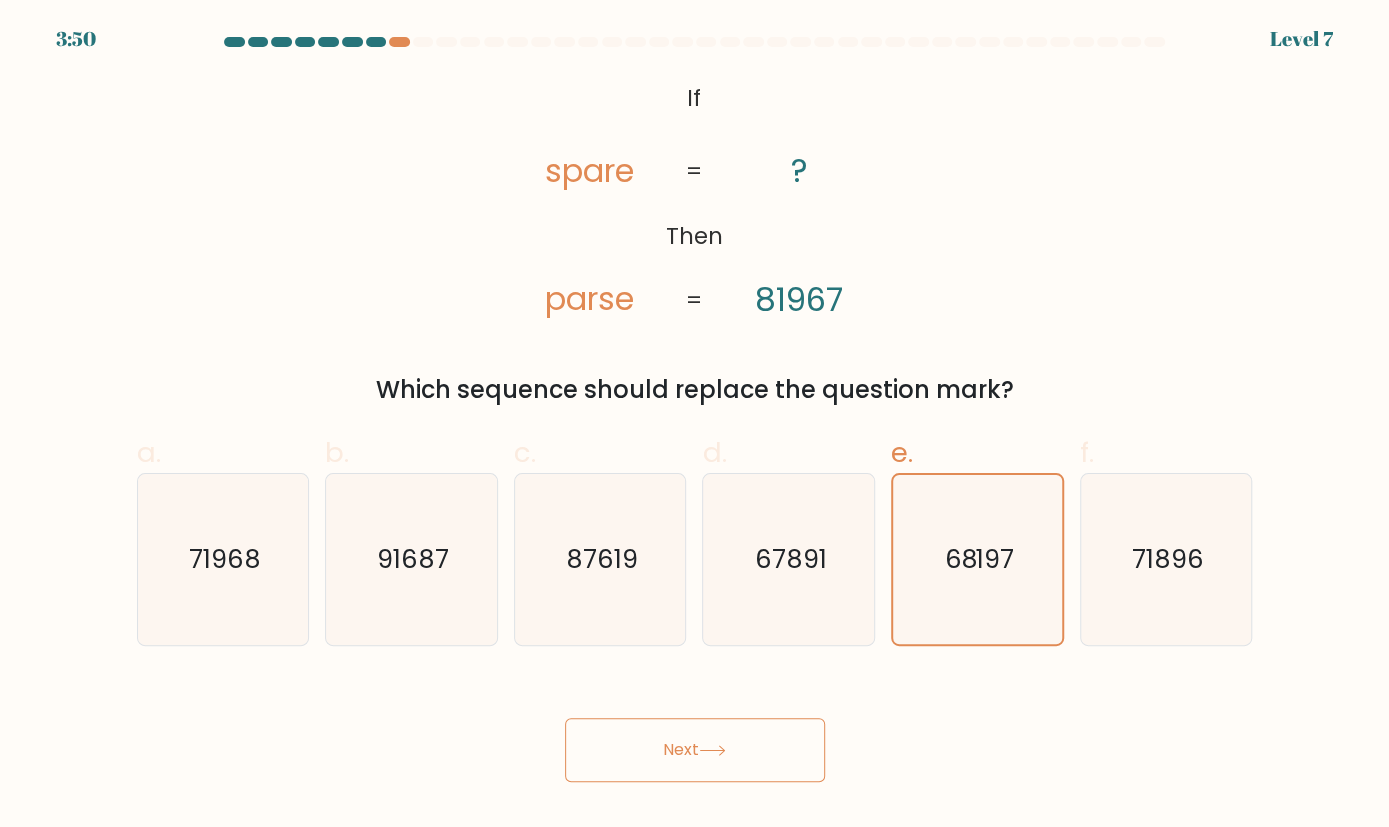 click on "Next" at bounding box center [695, 750] 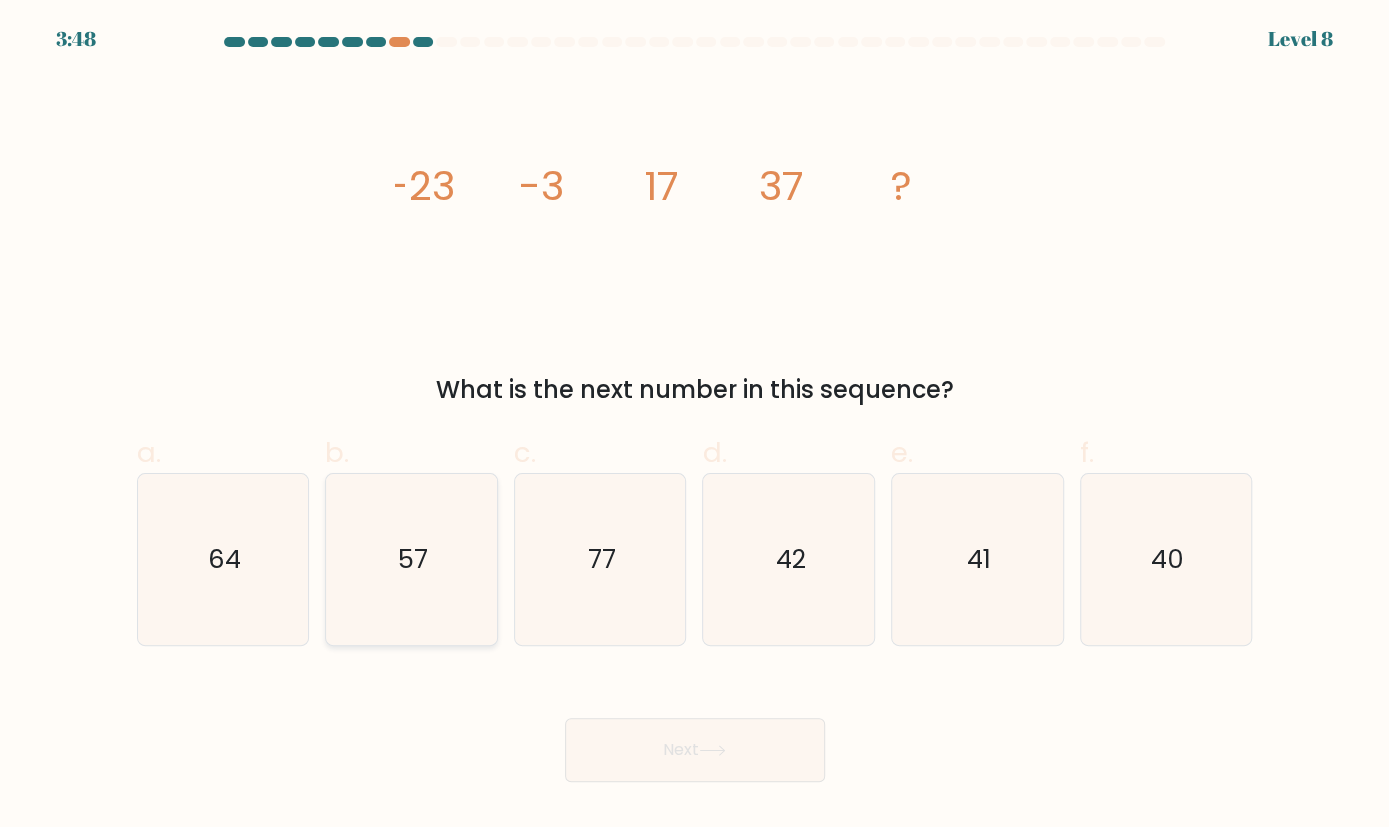 click on "57" 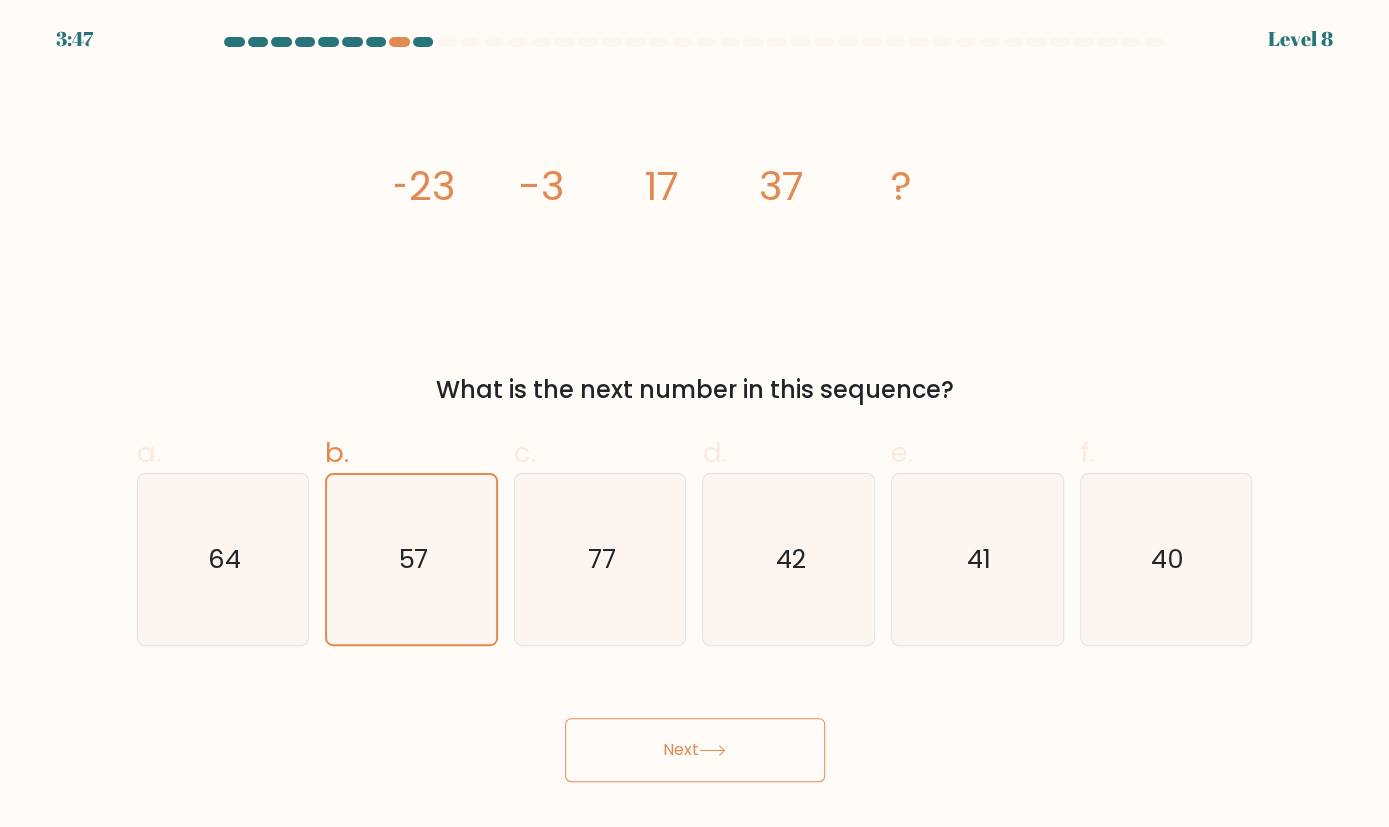 click on "Next" at bounding box center (695, 750) 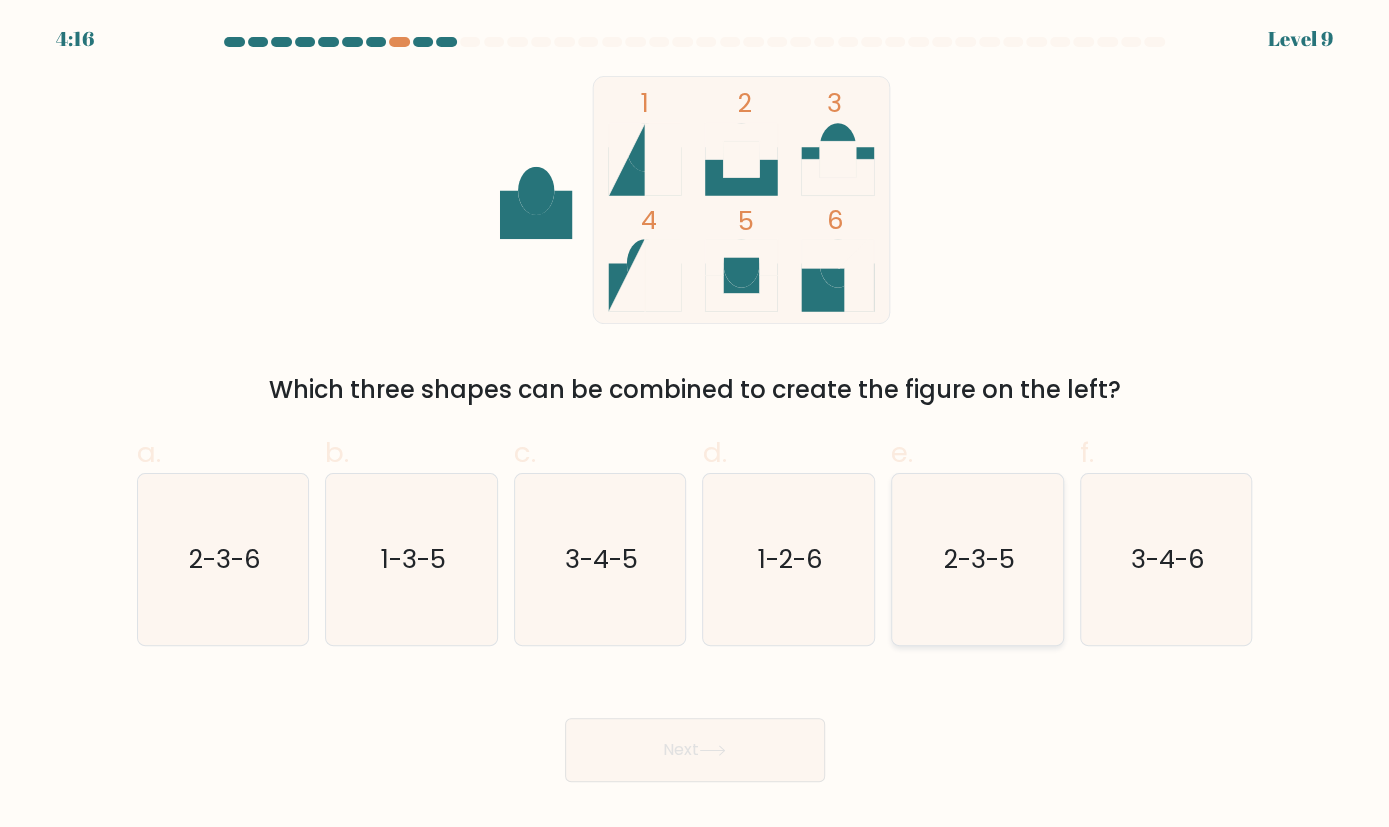 click on "2-3-5" 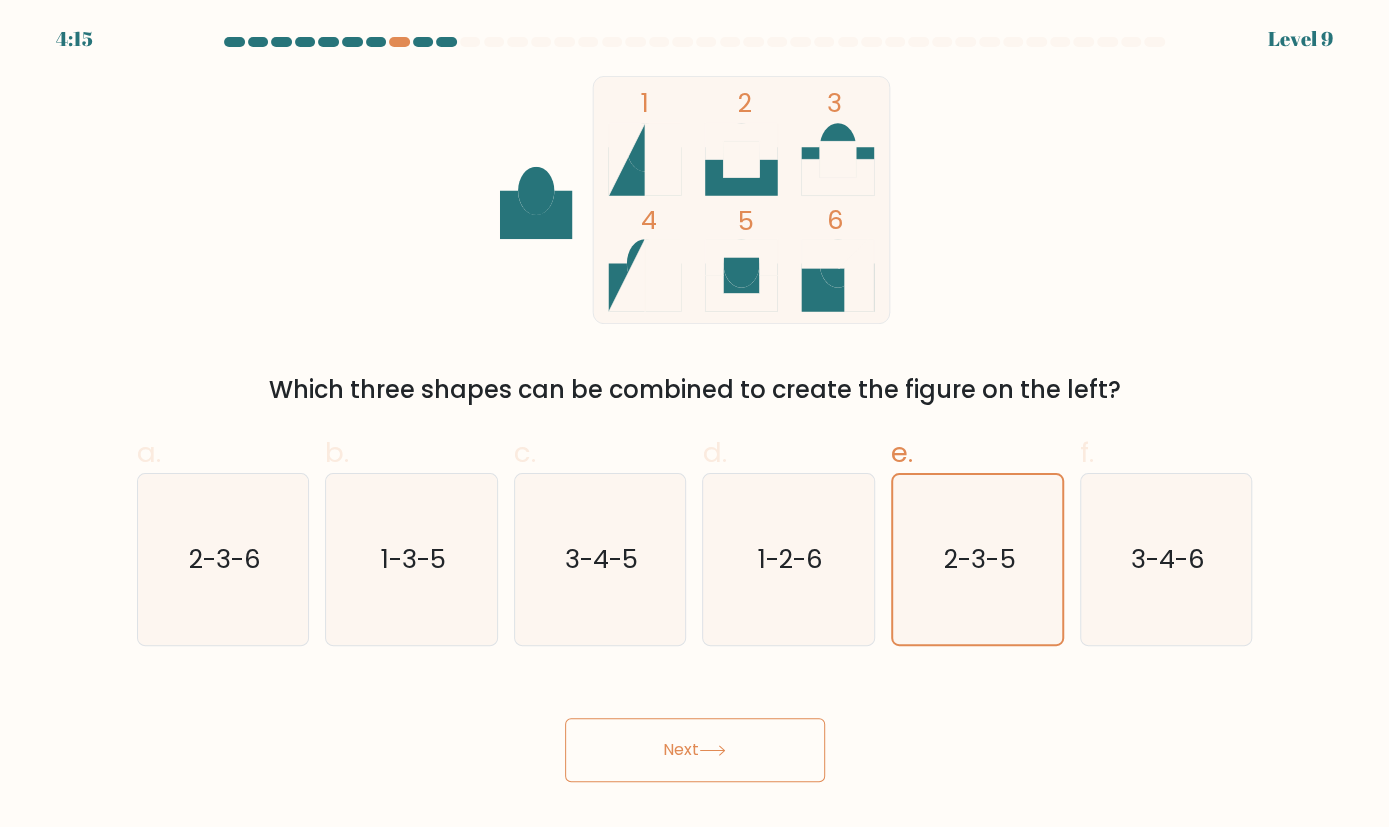 click on "Next" at bounding box center [695, 750] 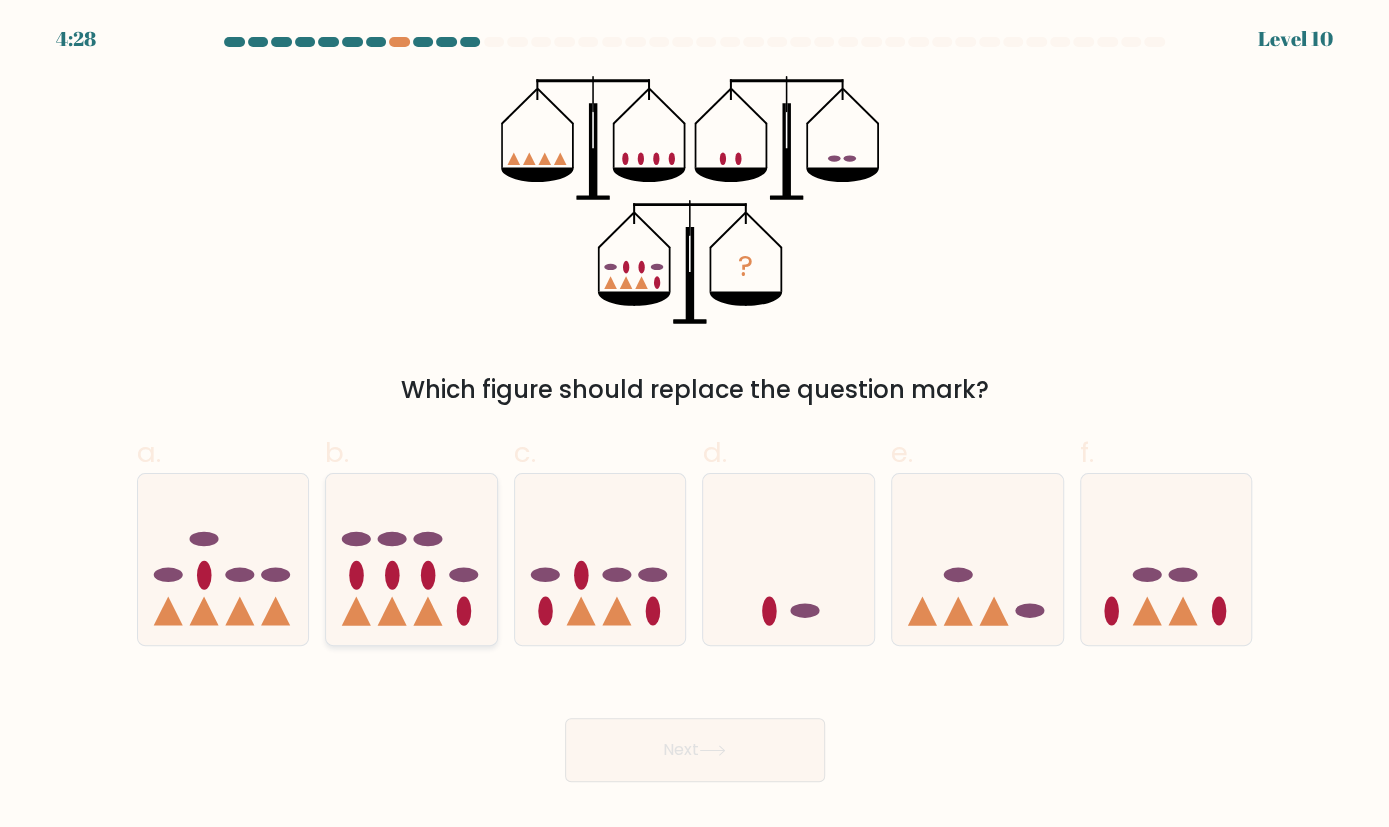 click 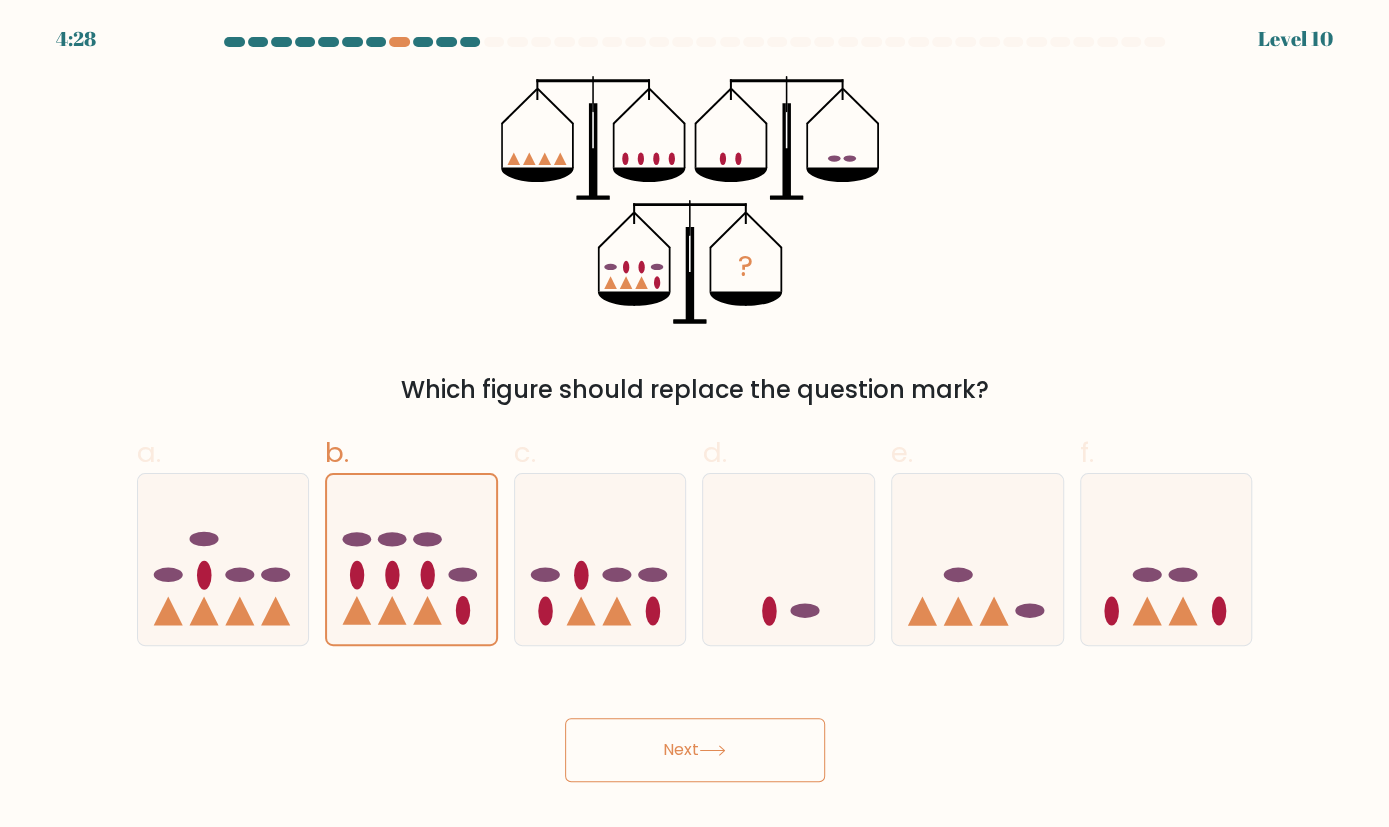 click on "Next" at bounding box center [695, 750] 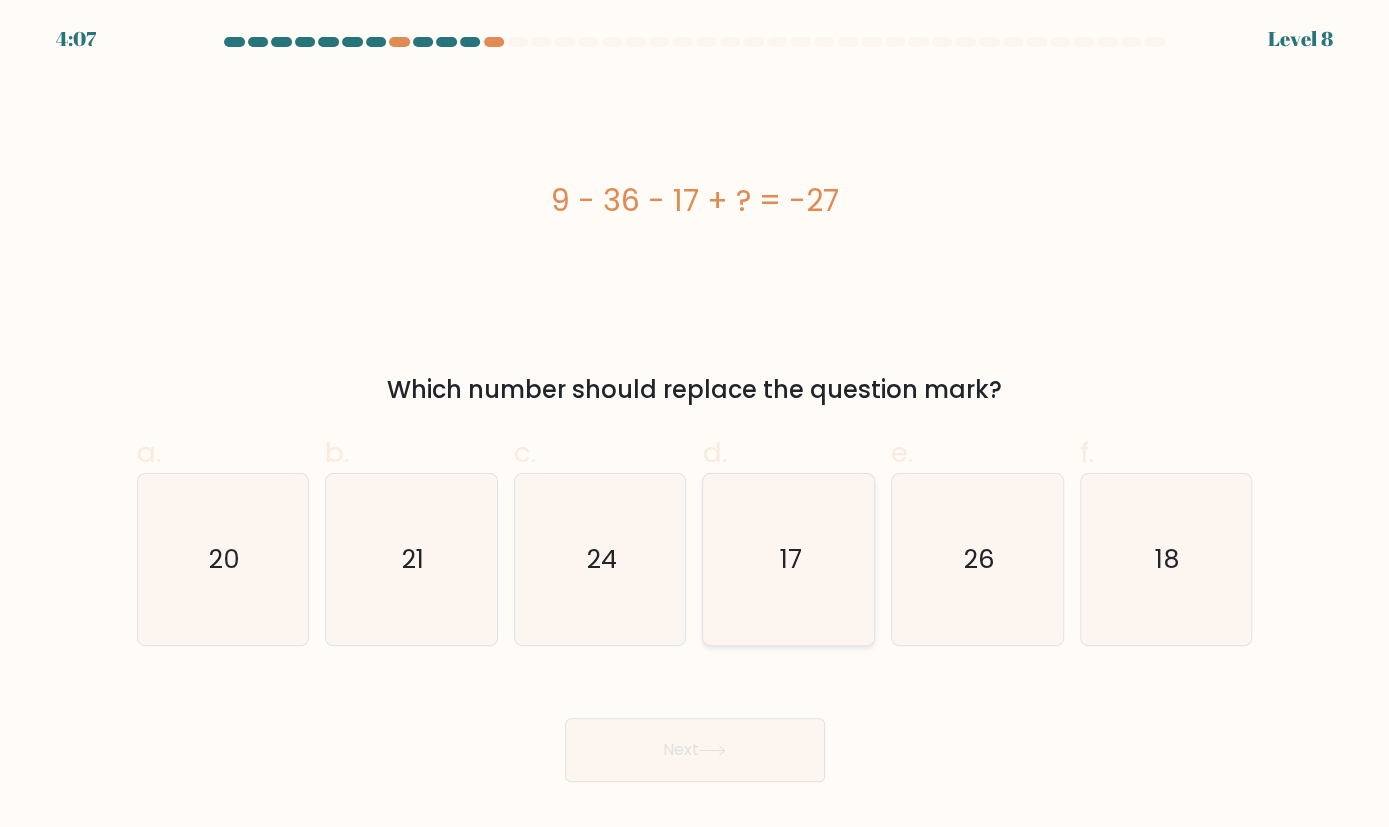 click on "17" 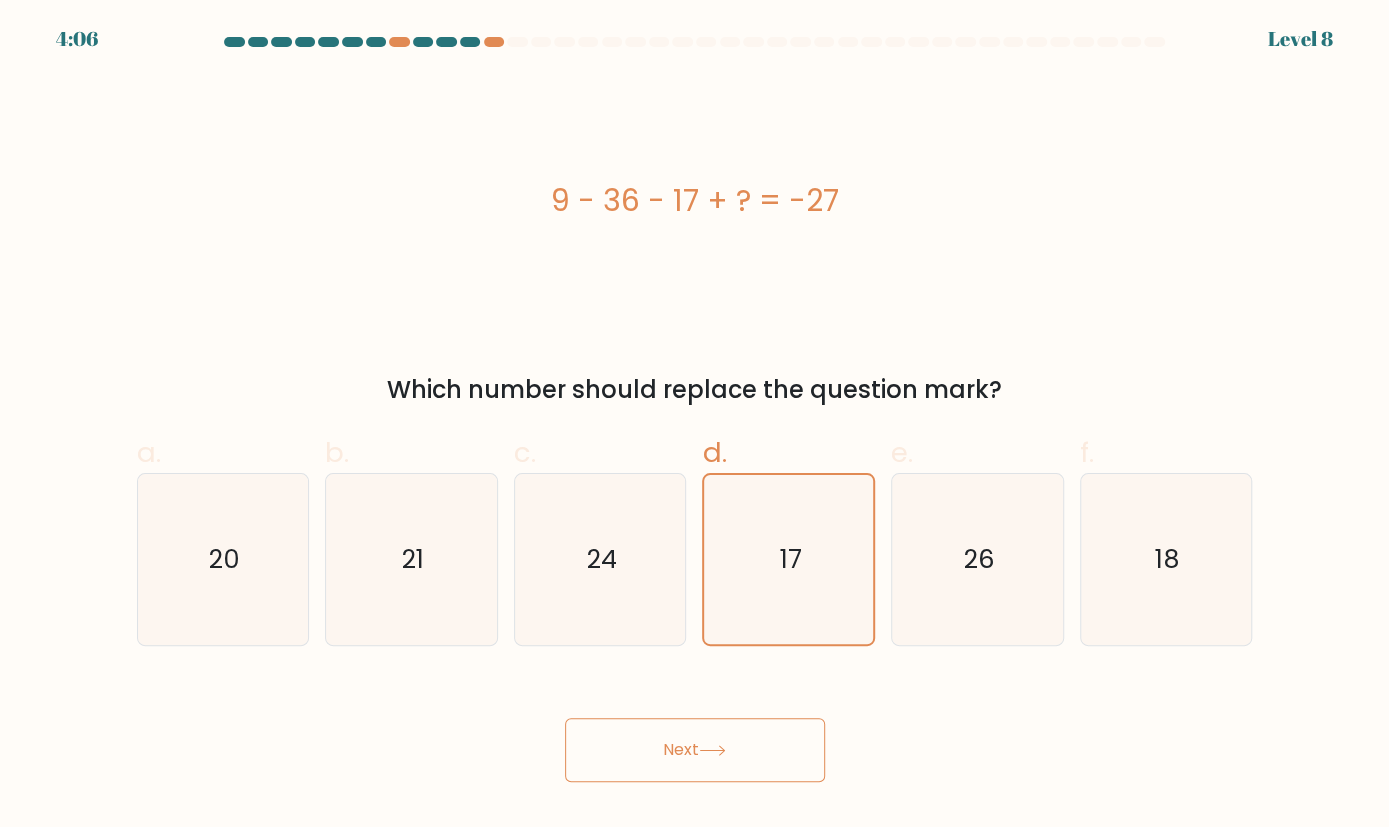 click on "Next" at bounding box center (695, 750) 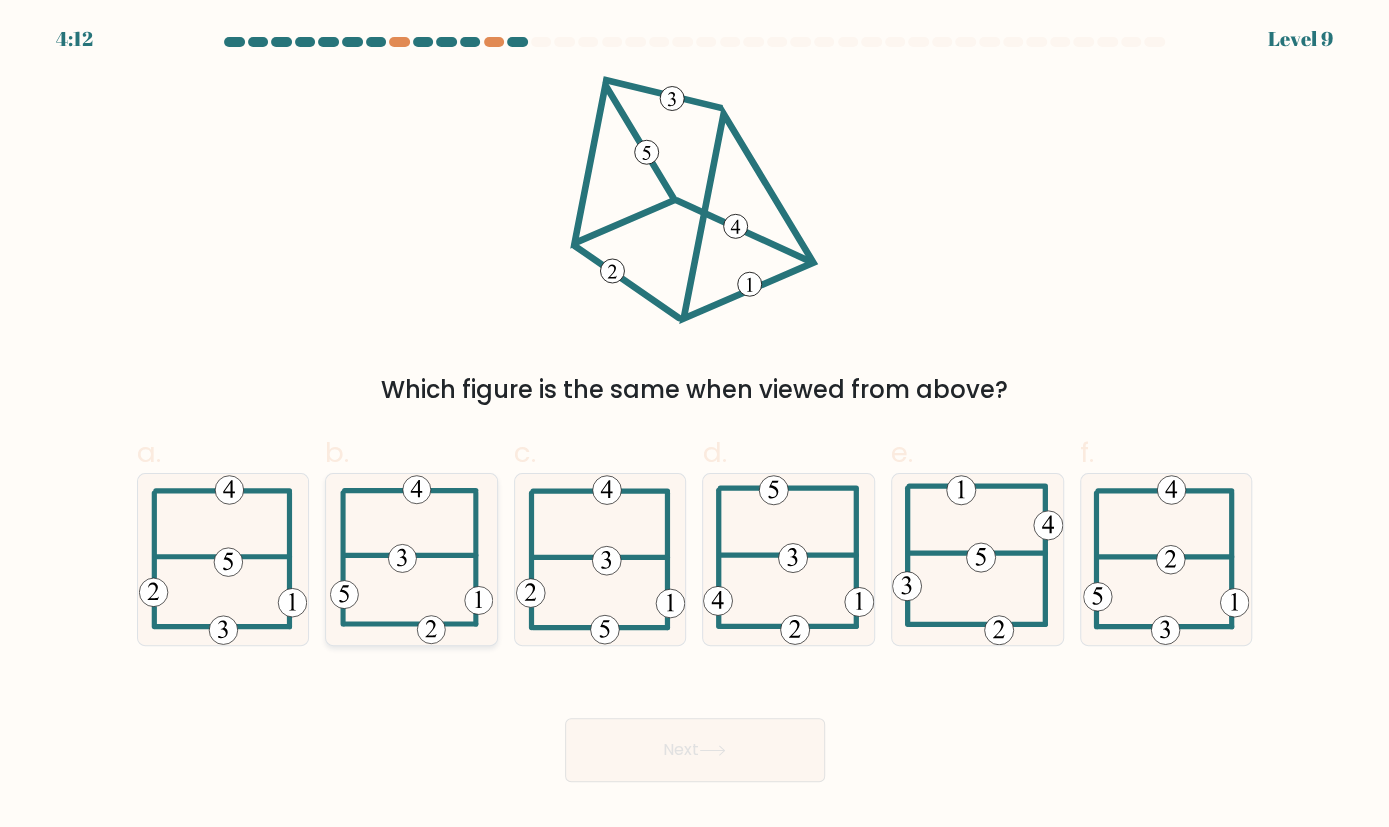 click 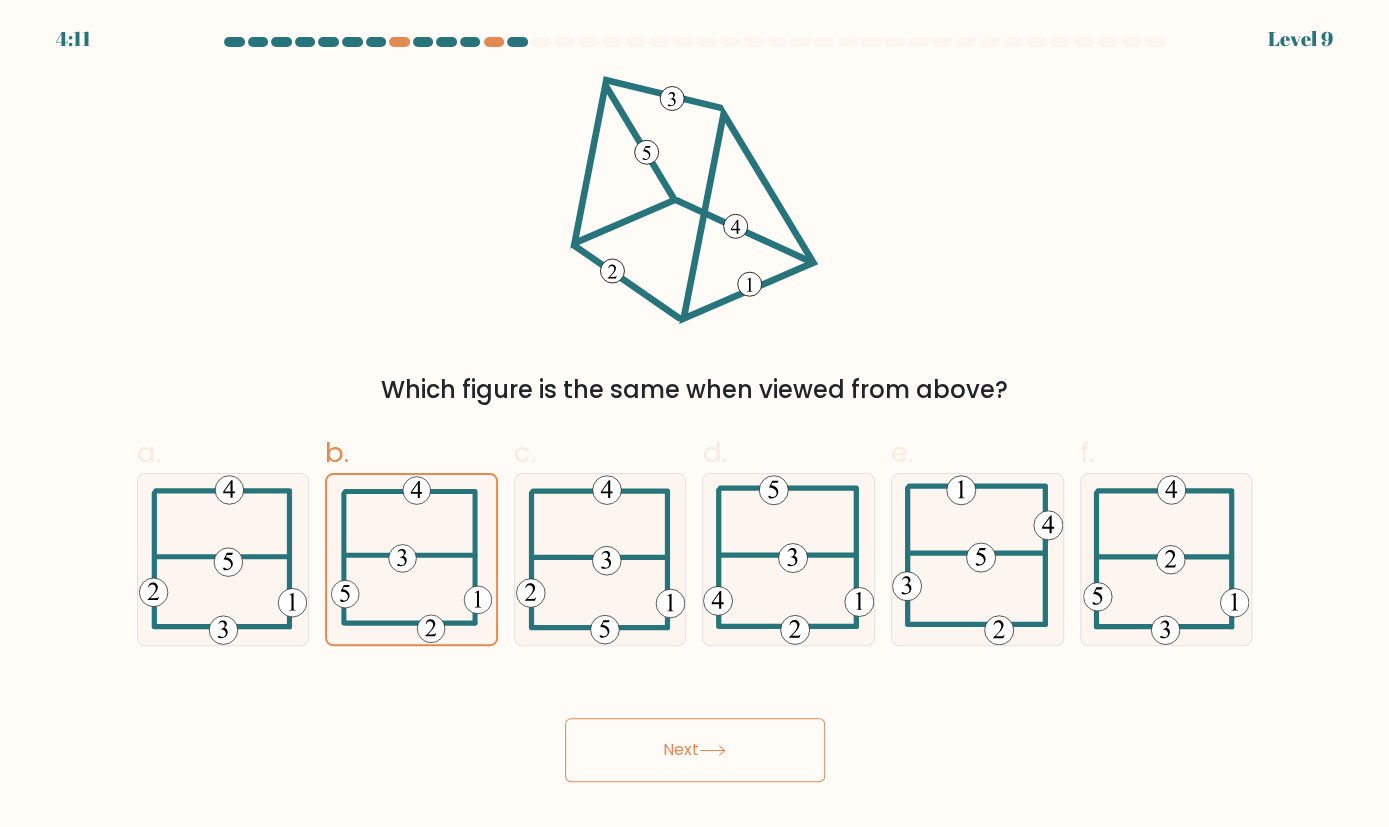 click on "Next" at bounding box center [695, 750] 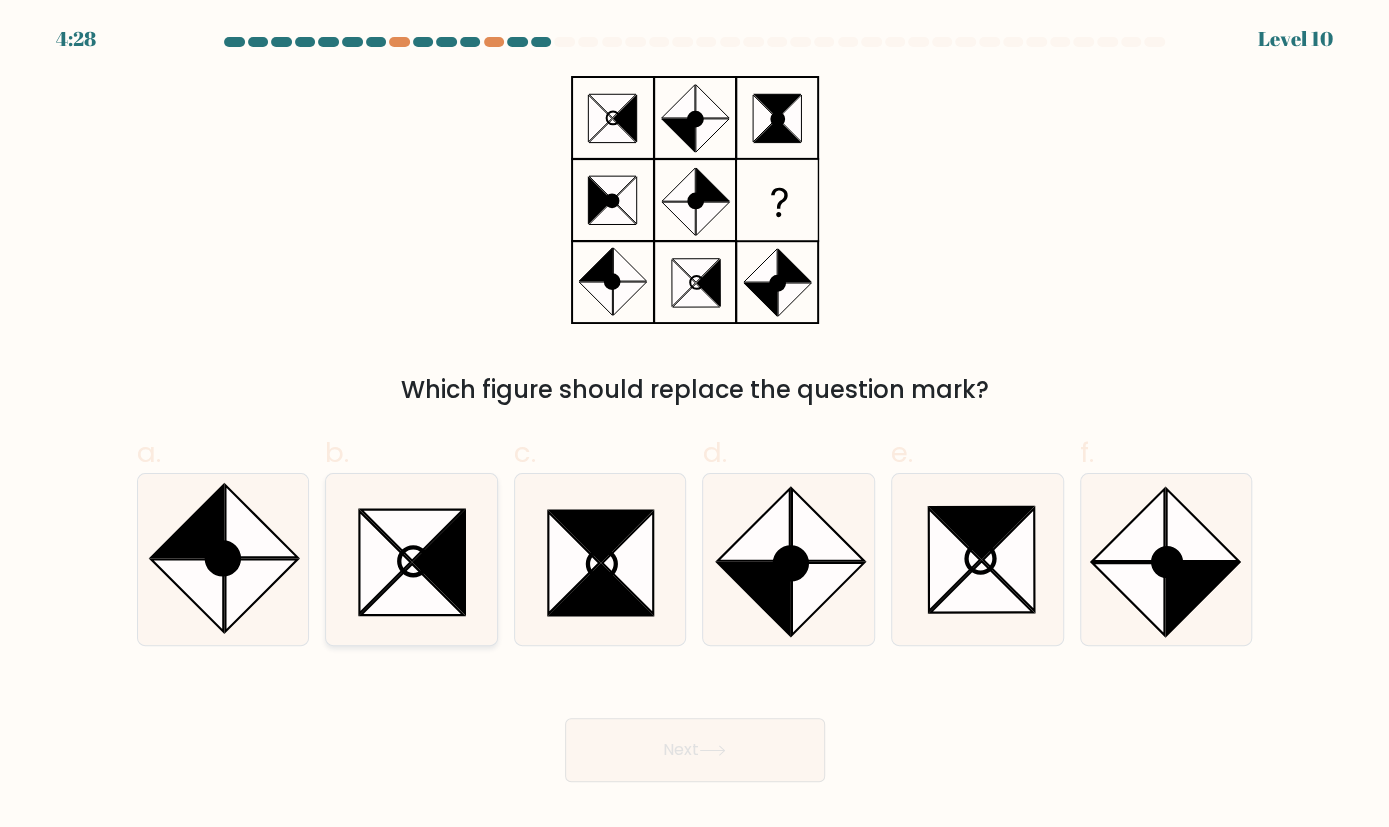 click 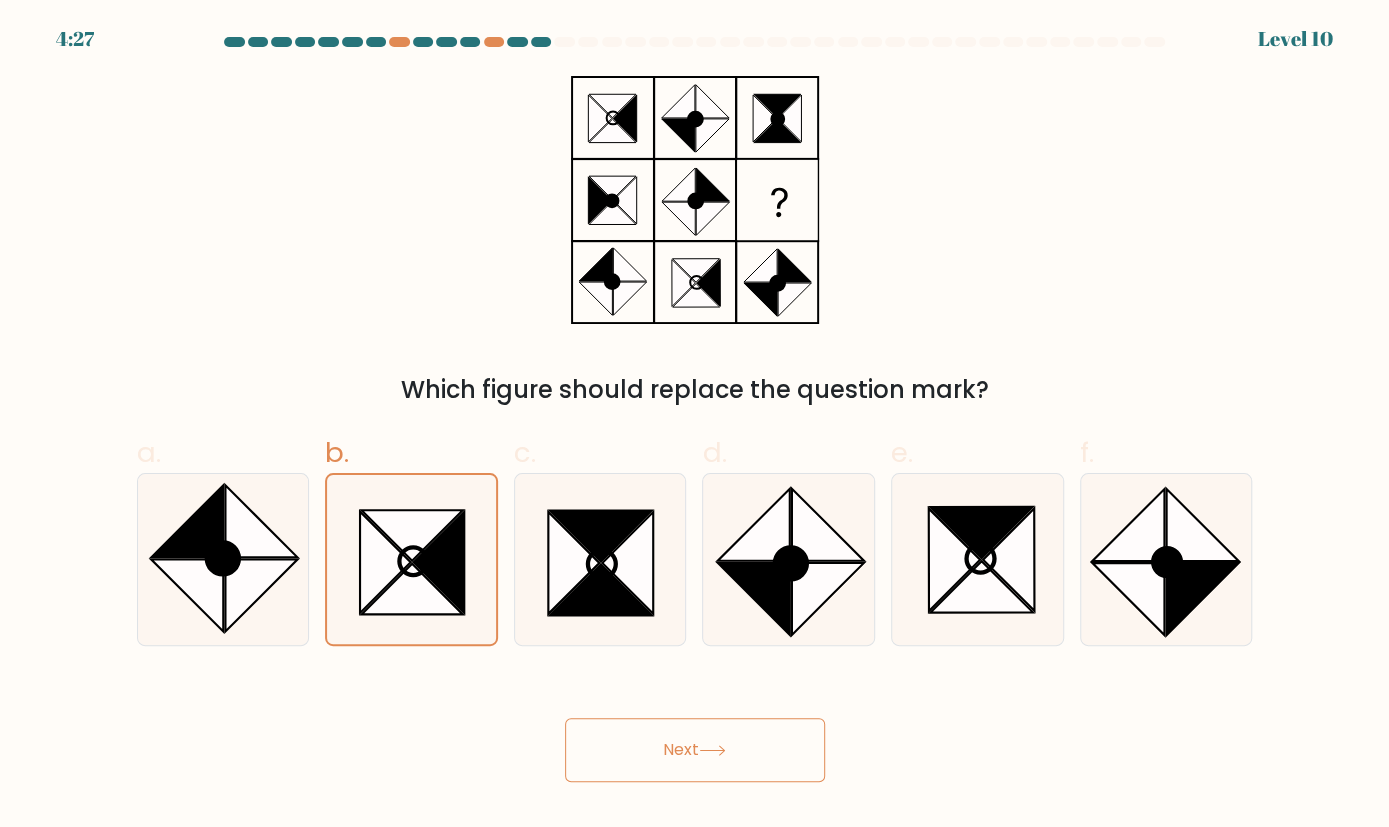 click on "Next" at bounding box center (695, 750) 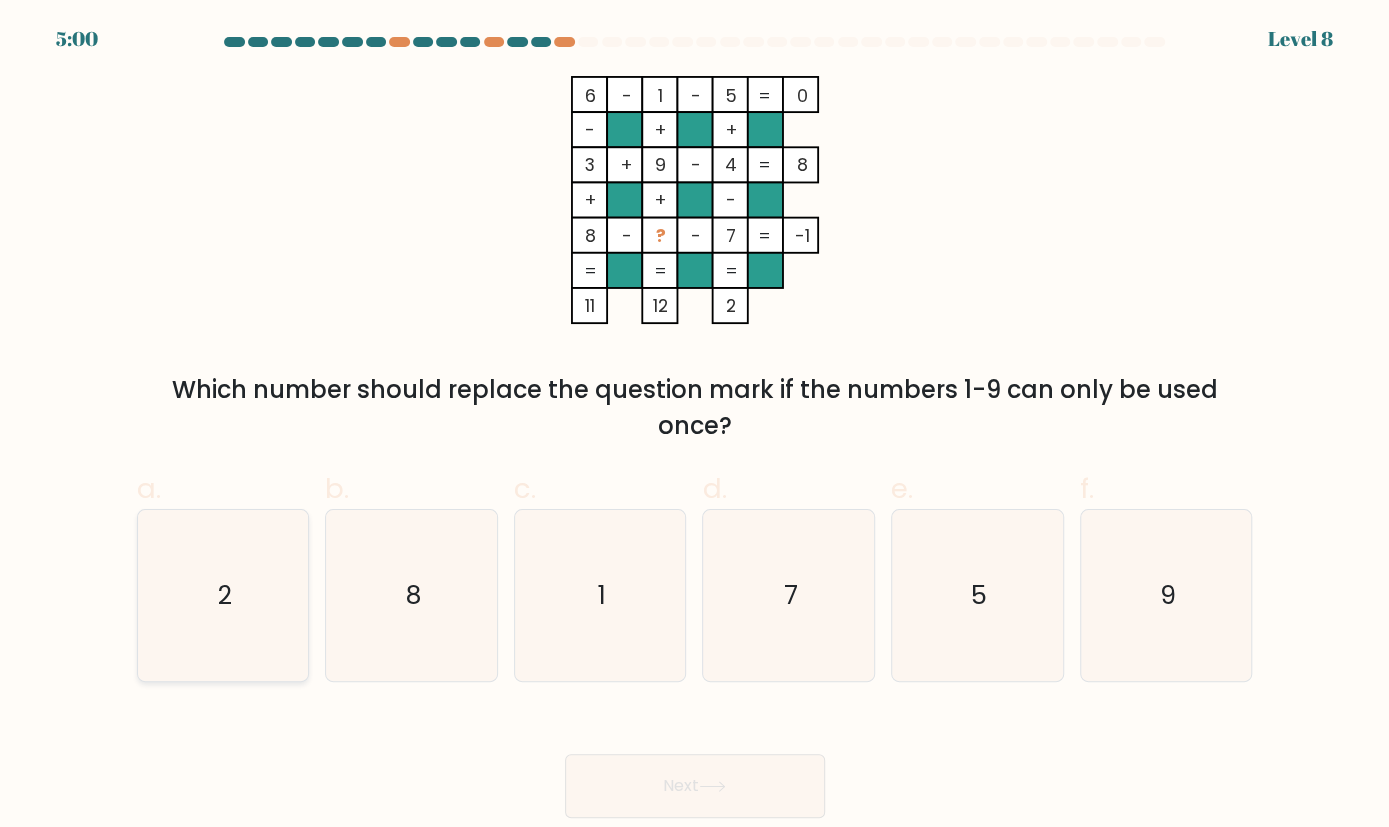 click on "2" 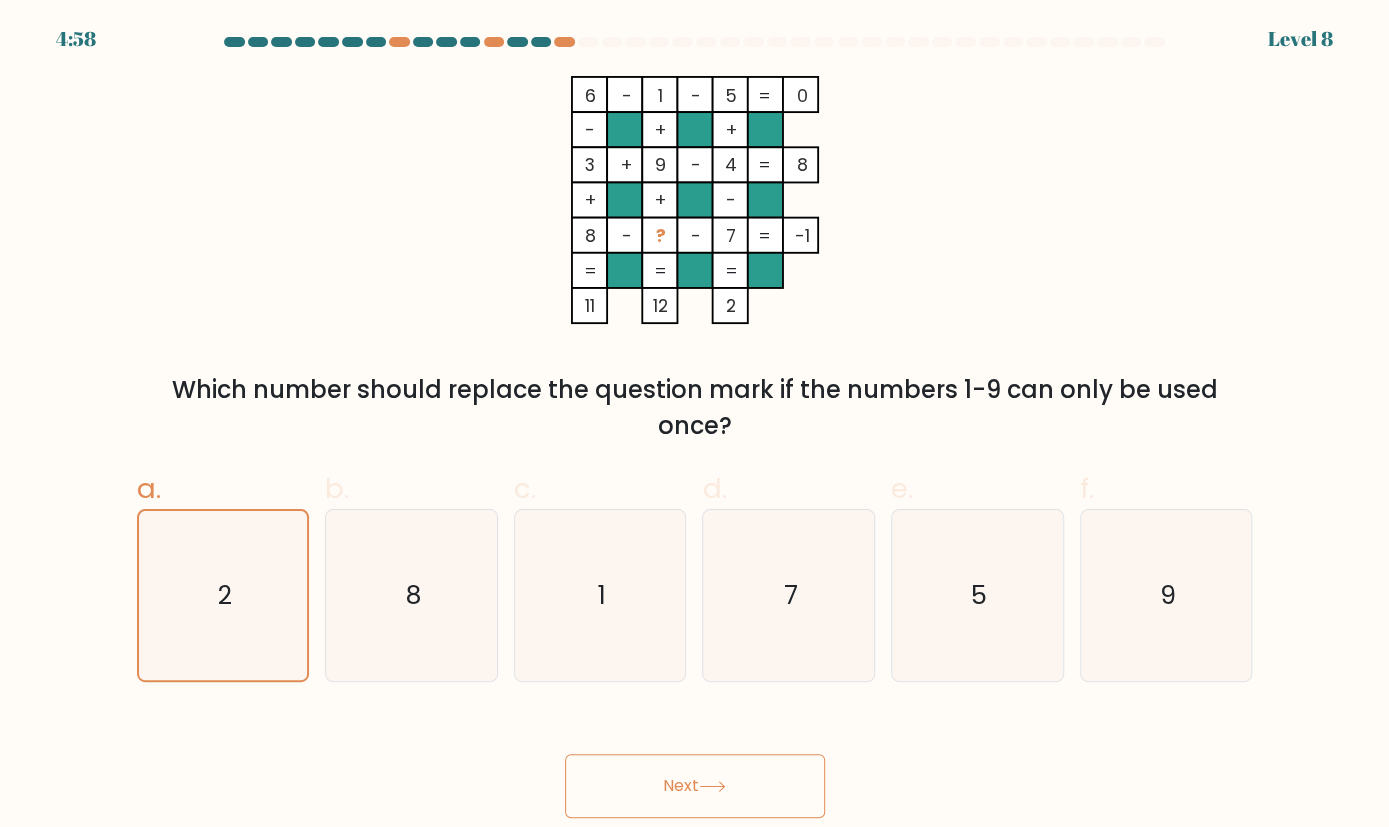 click on "Next" at bounding box center (695, 786) 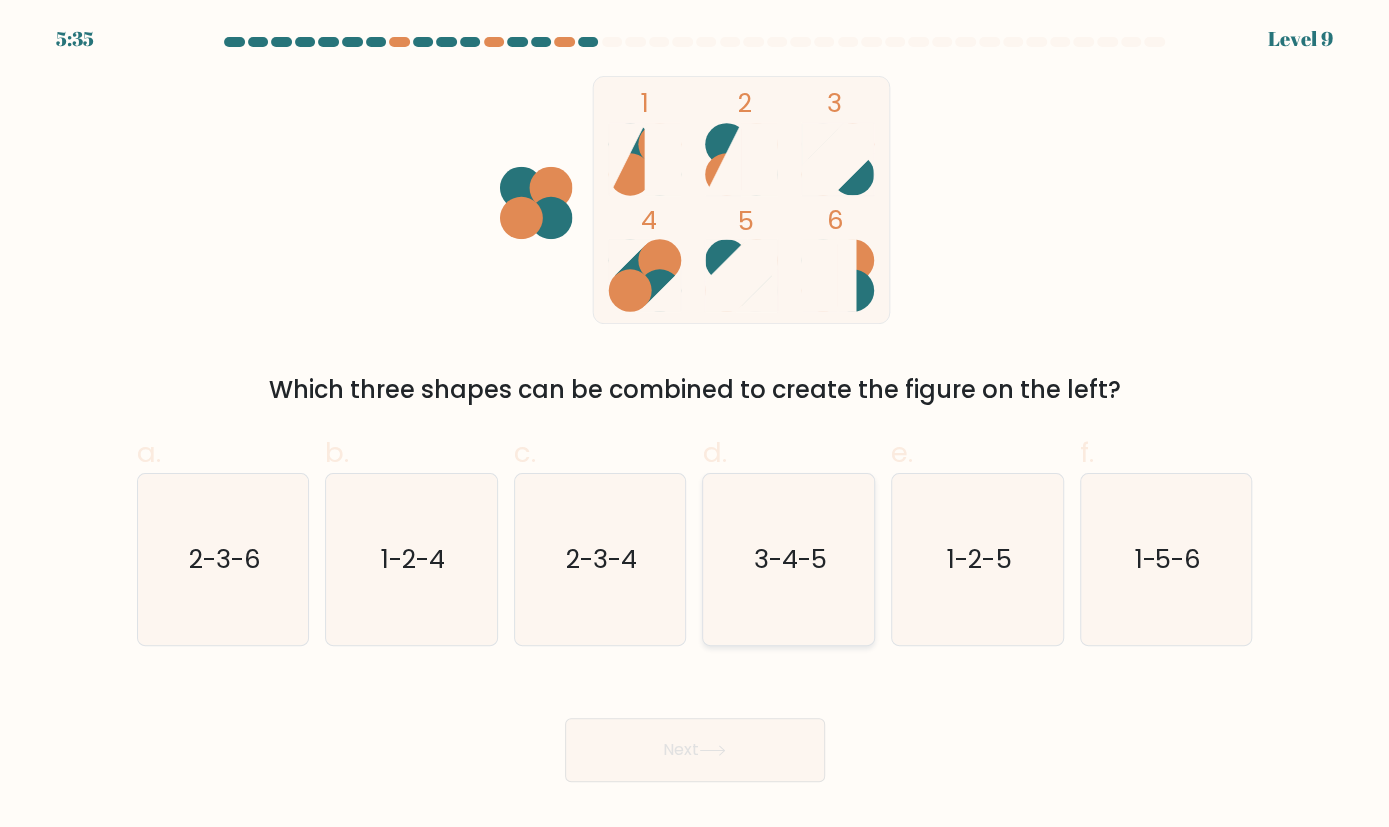 click on "3-4-5" 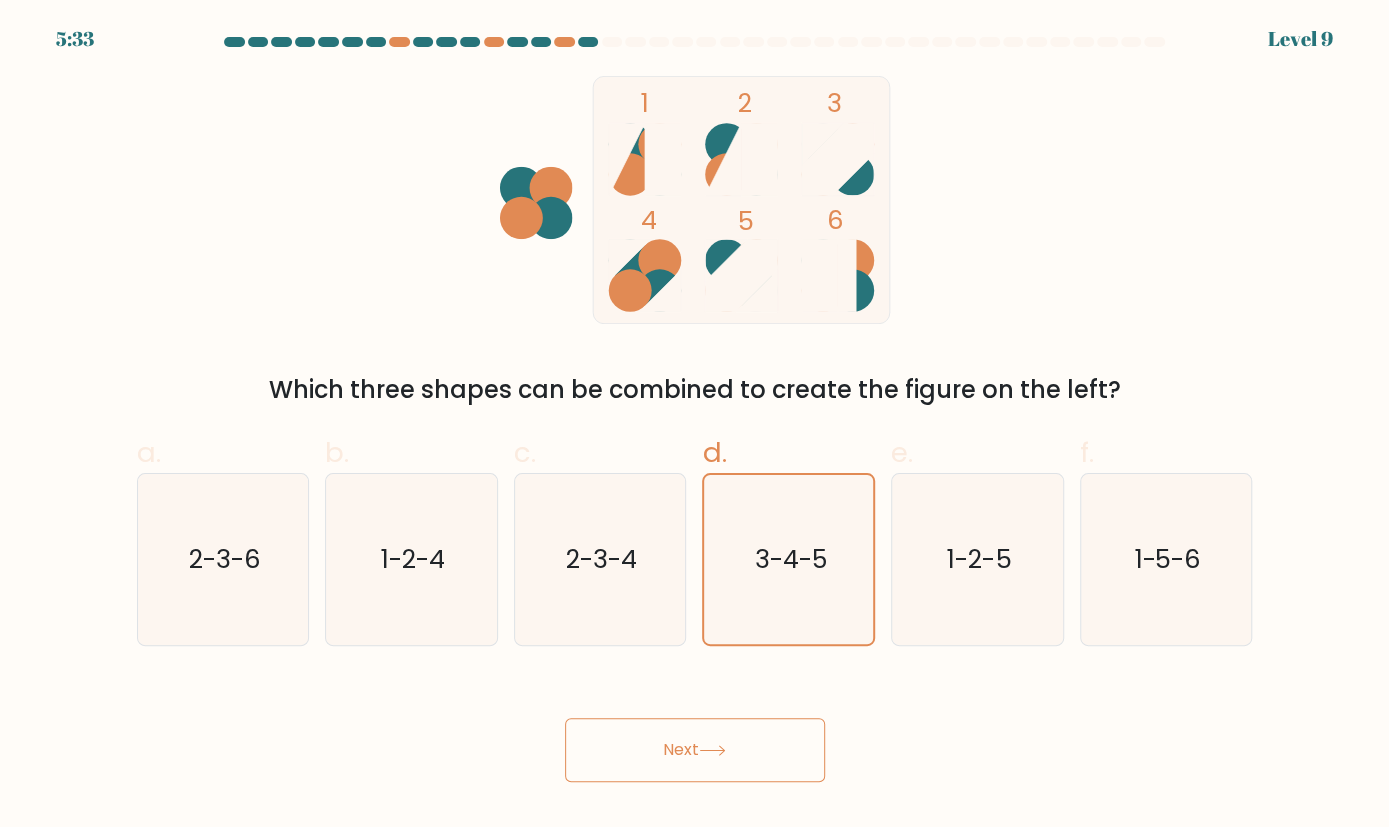 click on "Next" at bounding box center [695, 750] 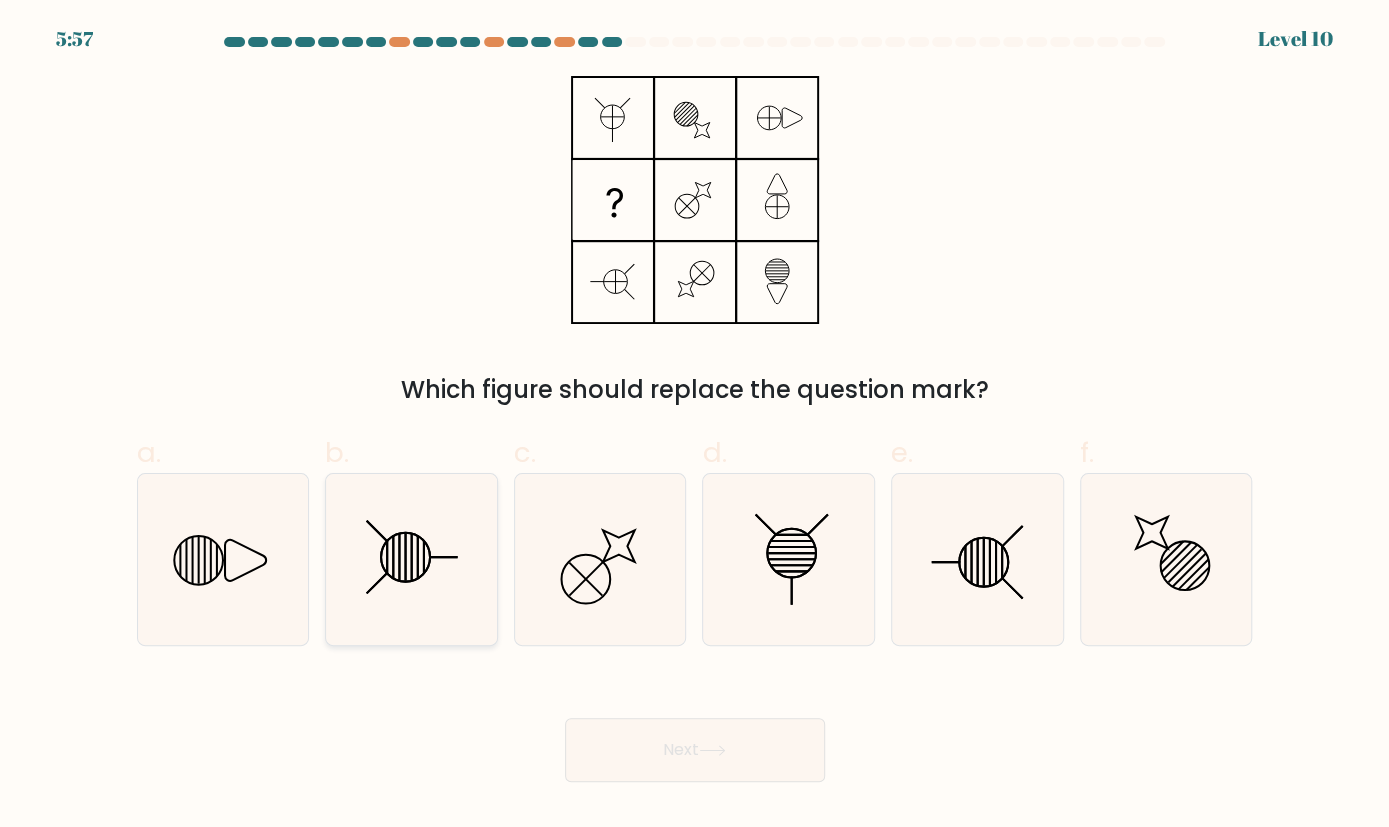 click 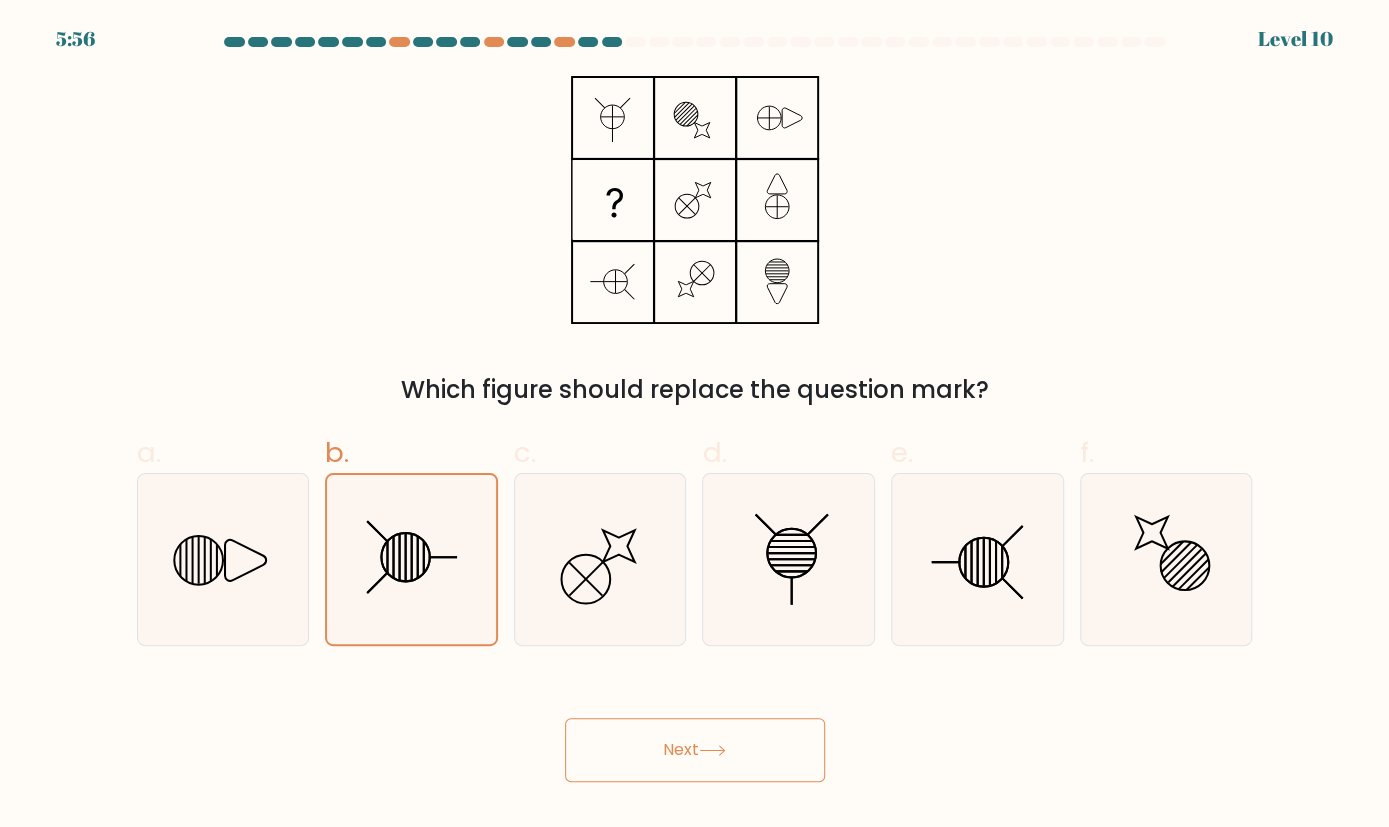 click on "Next" at bounding box center (695, 750) 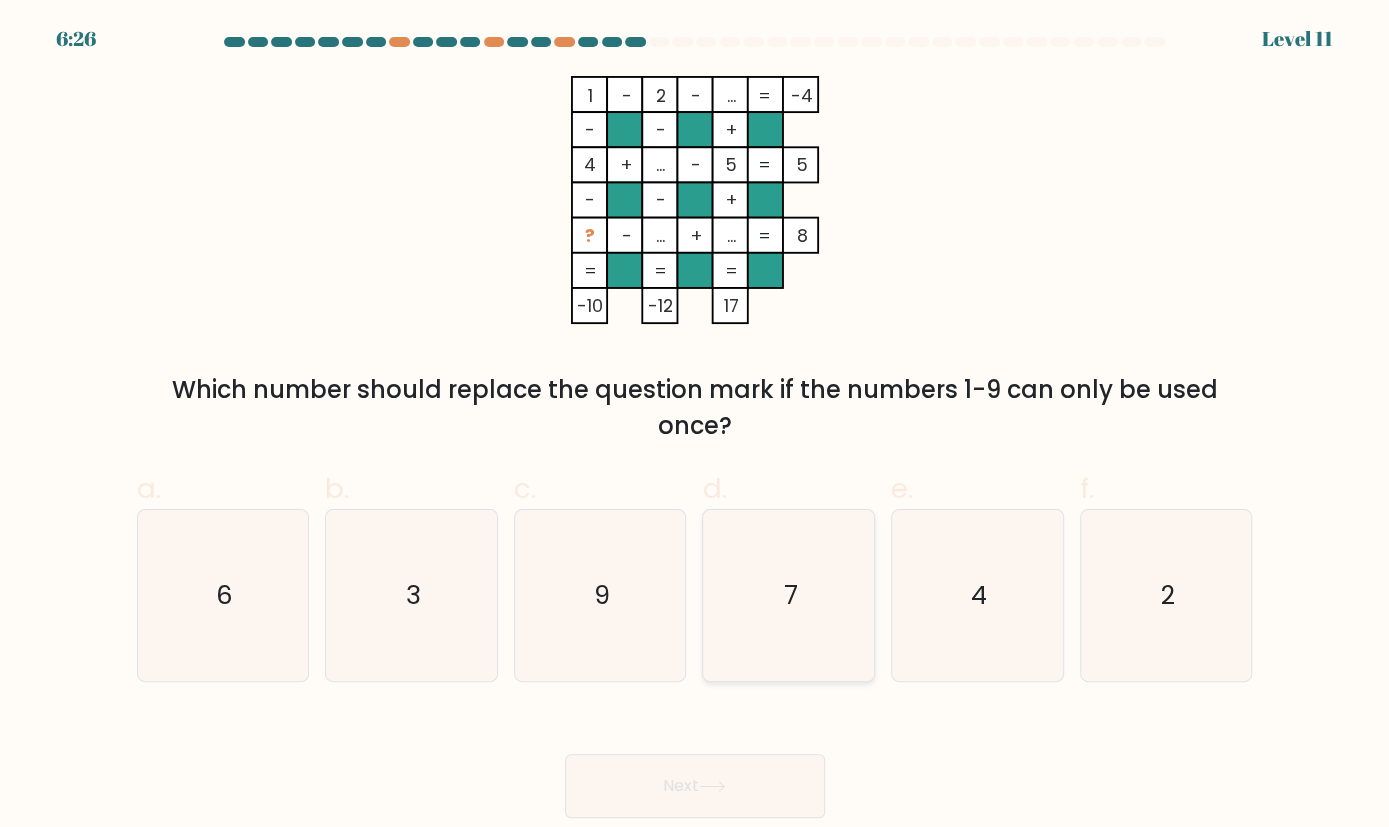 click on "7" 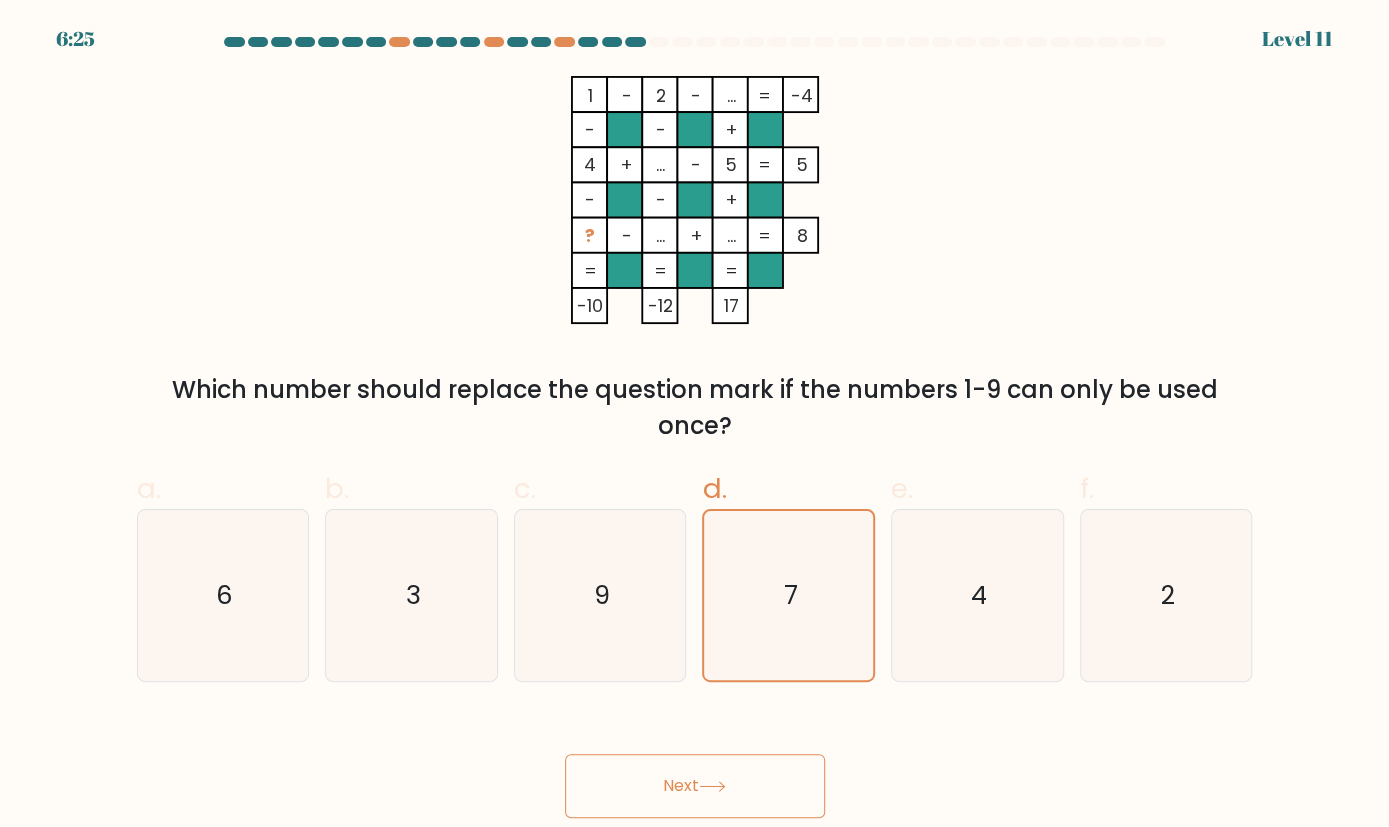 click on "Next" at bounding box center (695, 786) 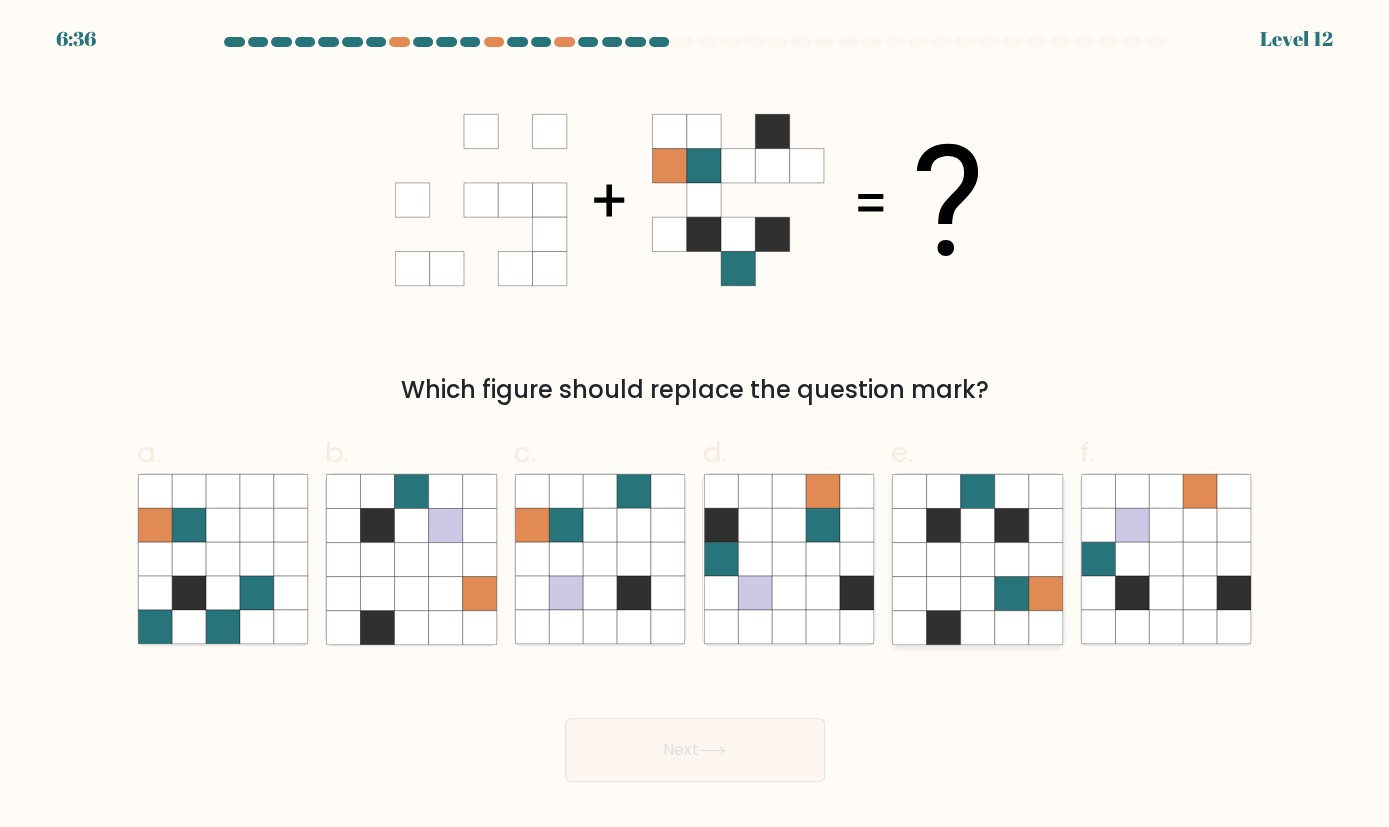 click 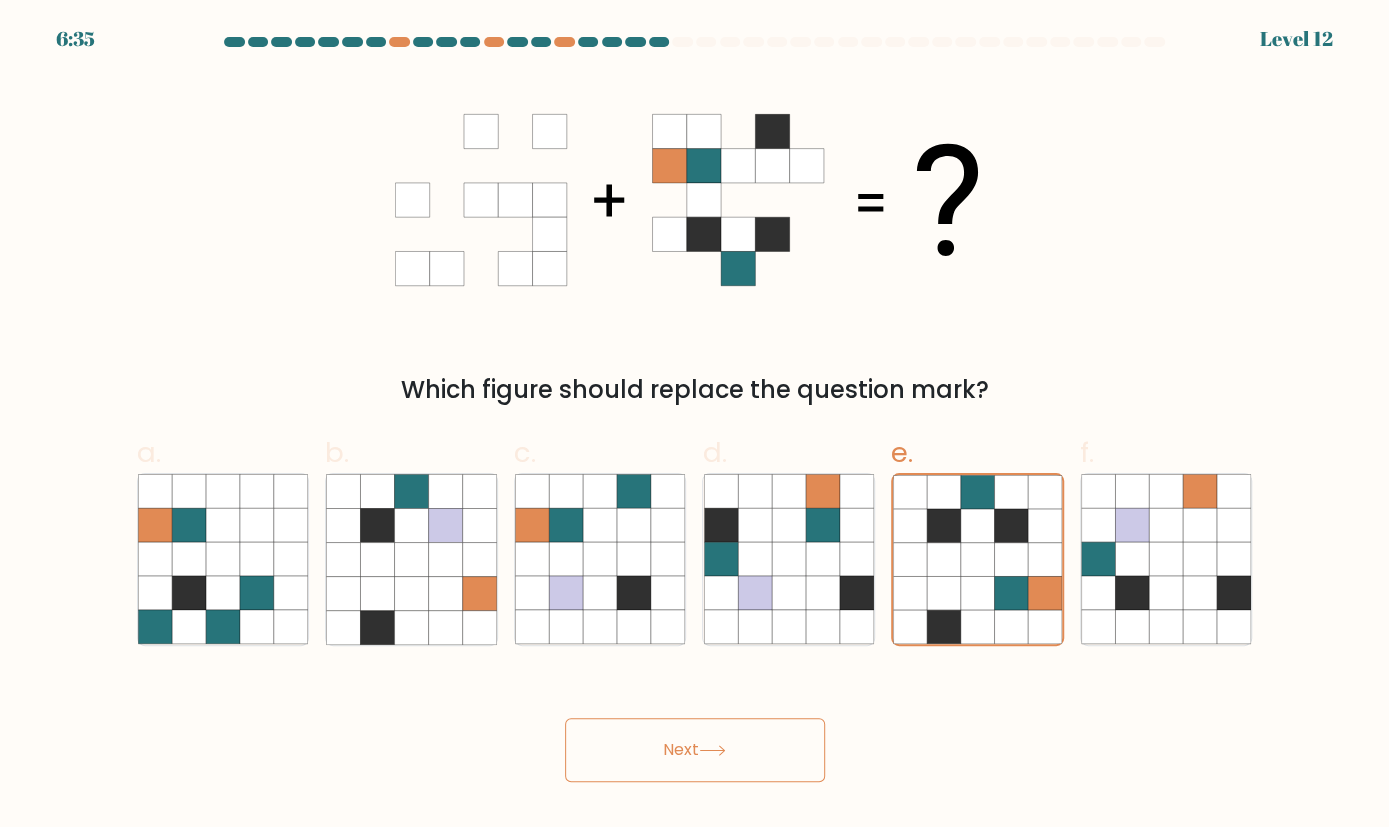 click on "Next" at bounding box center (695, 750) 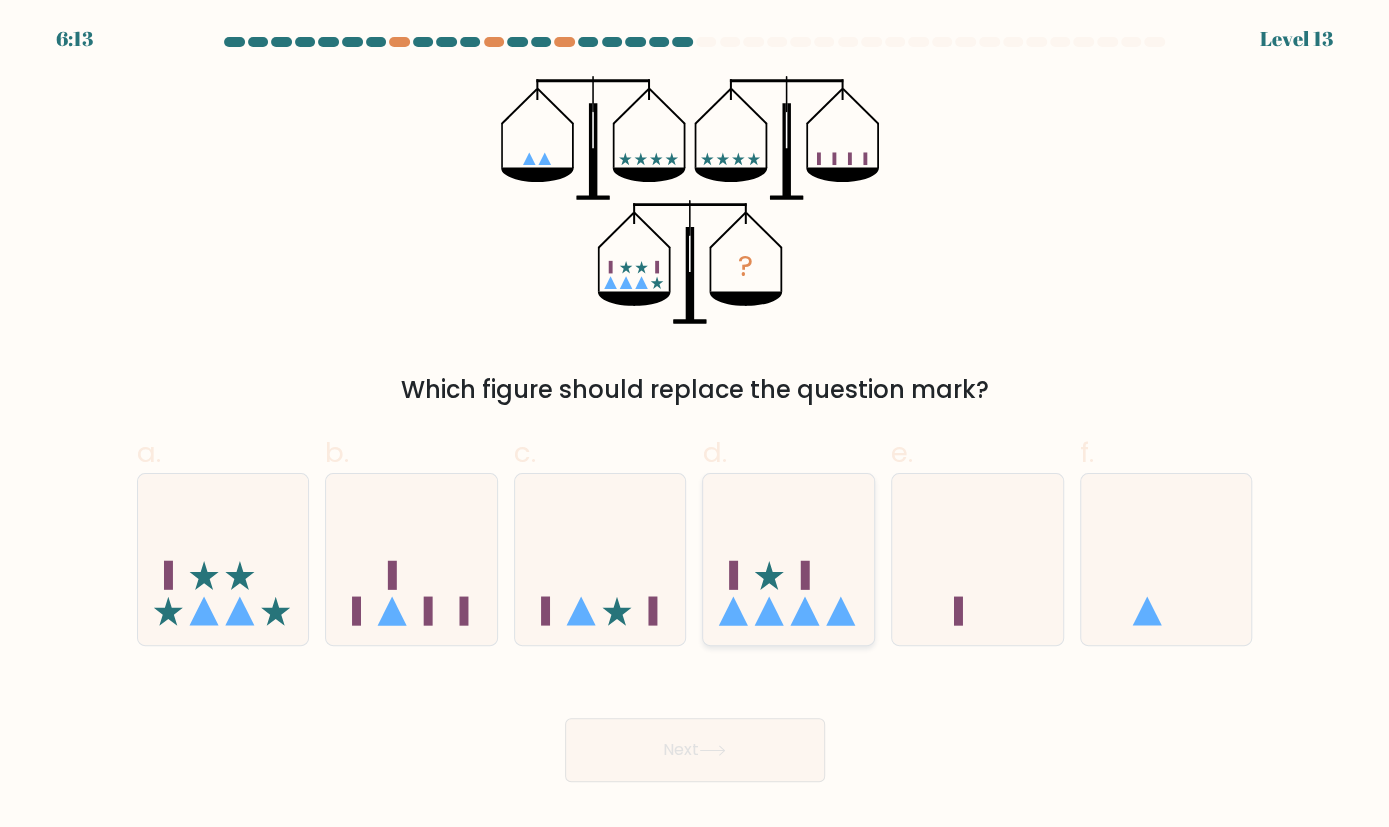 click 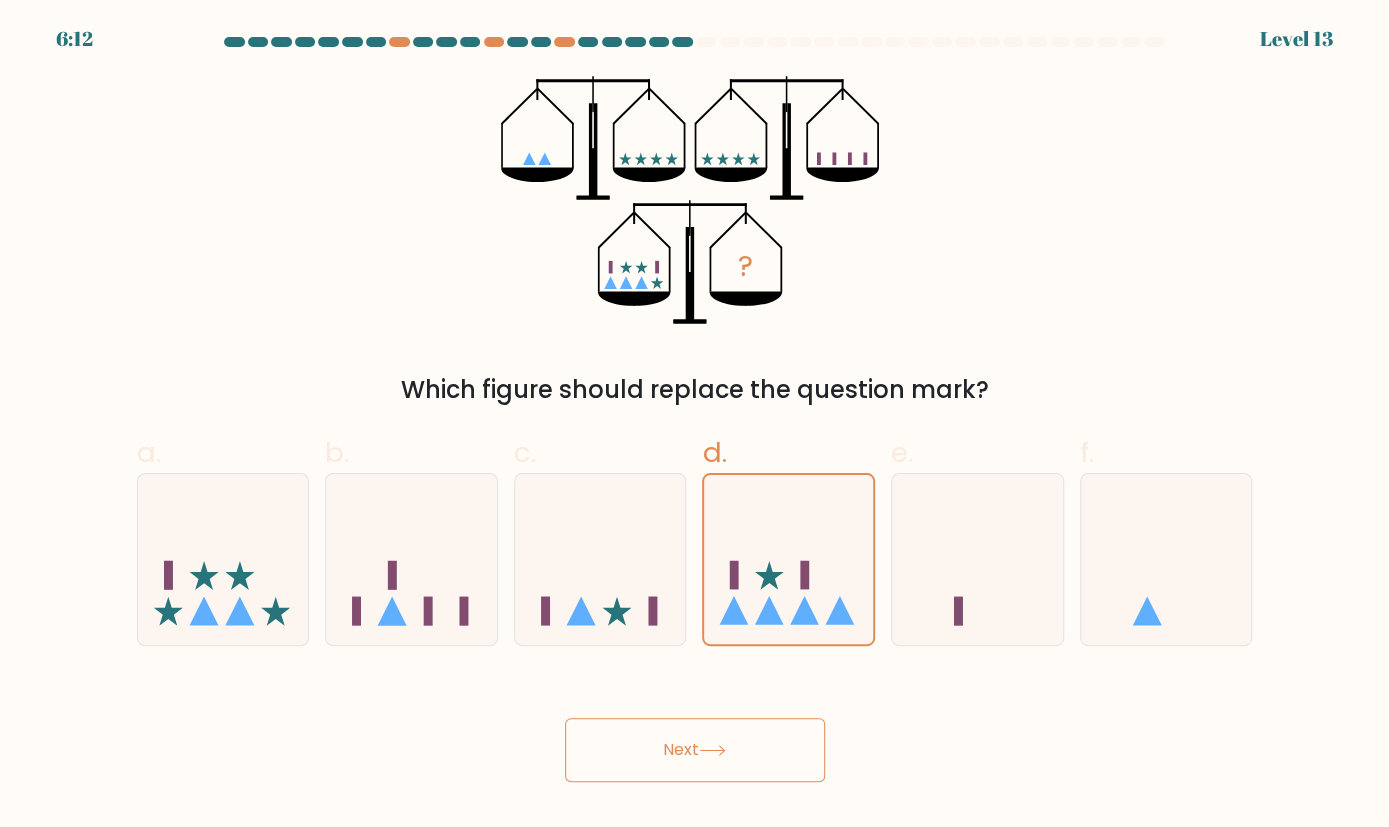 click 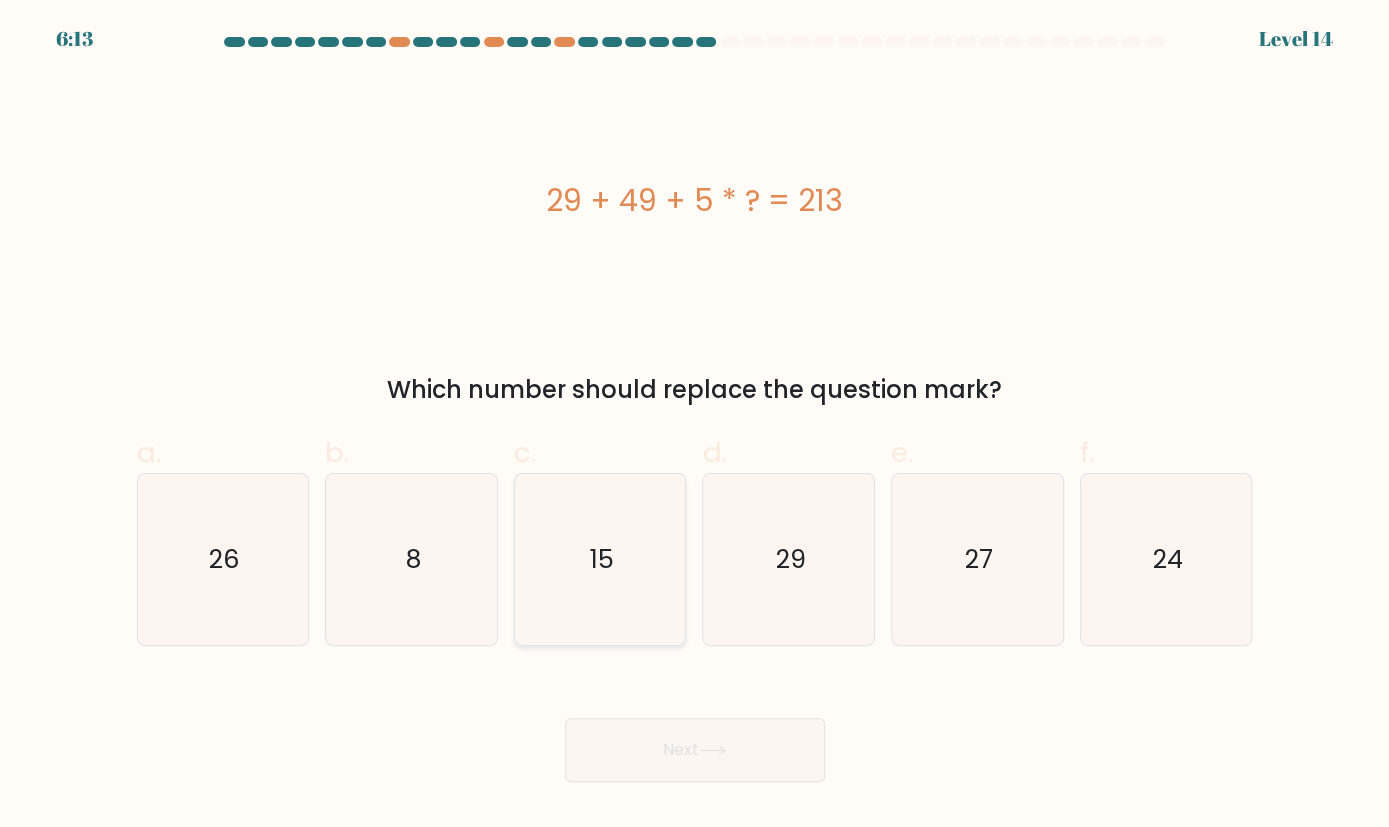 click on "15" 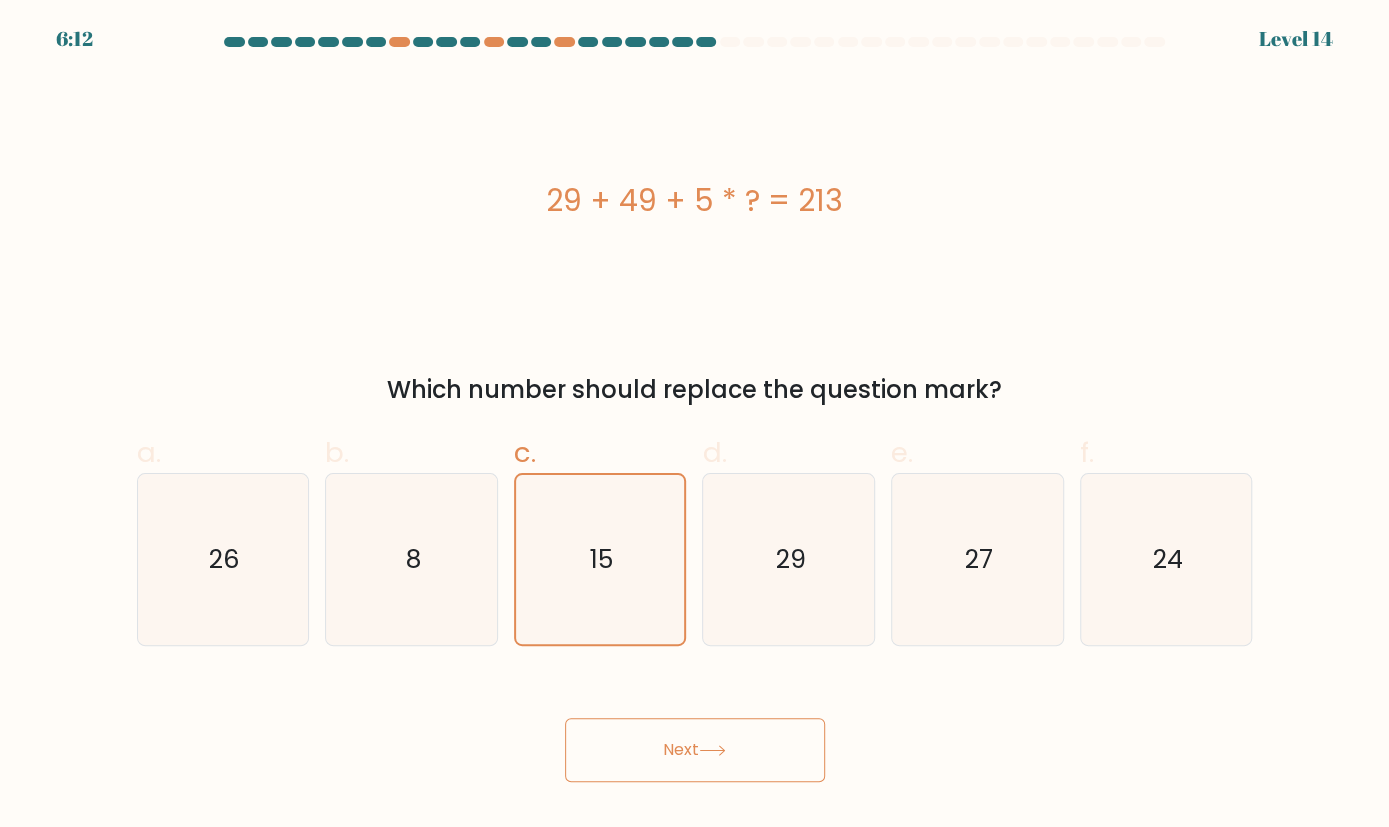 click on "Next" at bounding box center [695, 750] 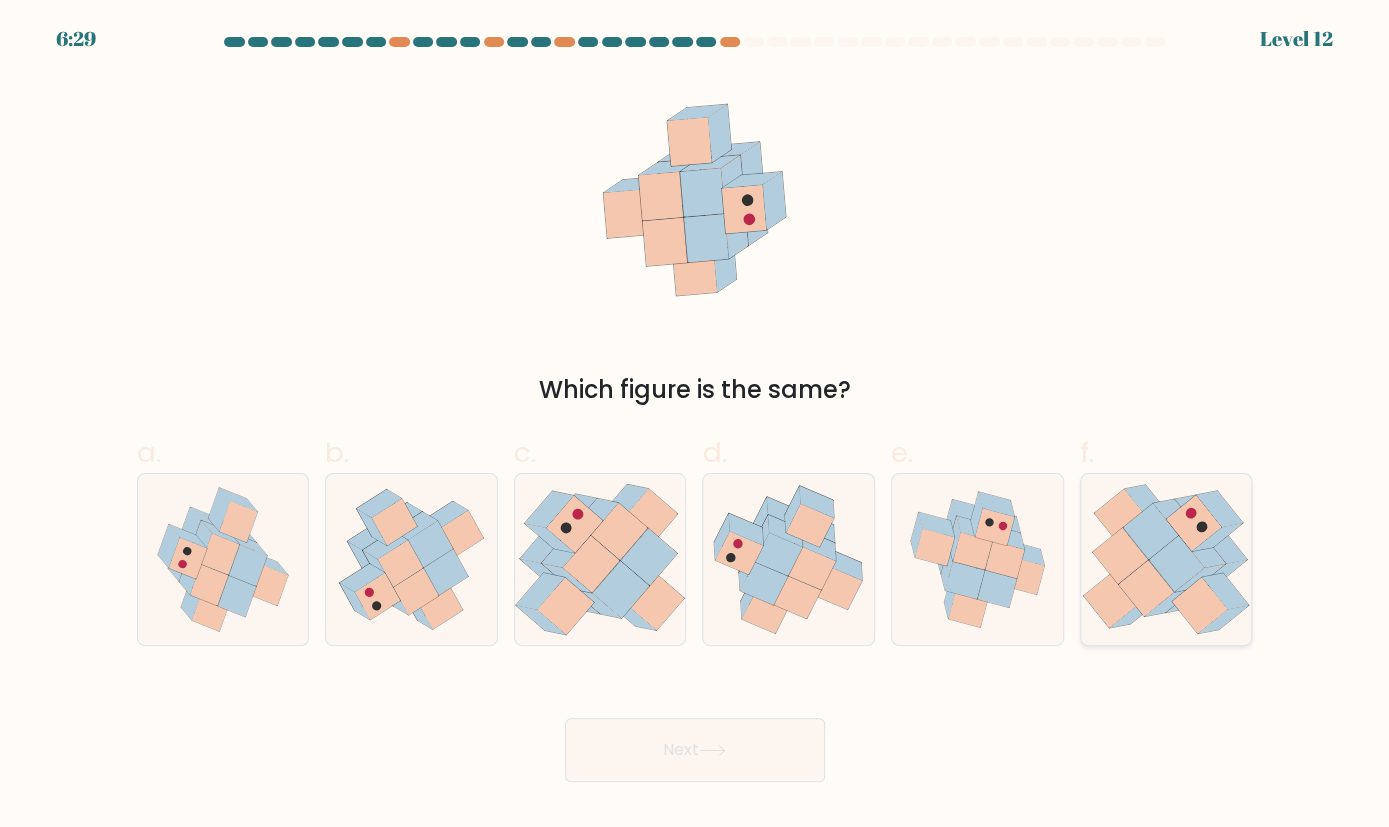 click 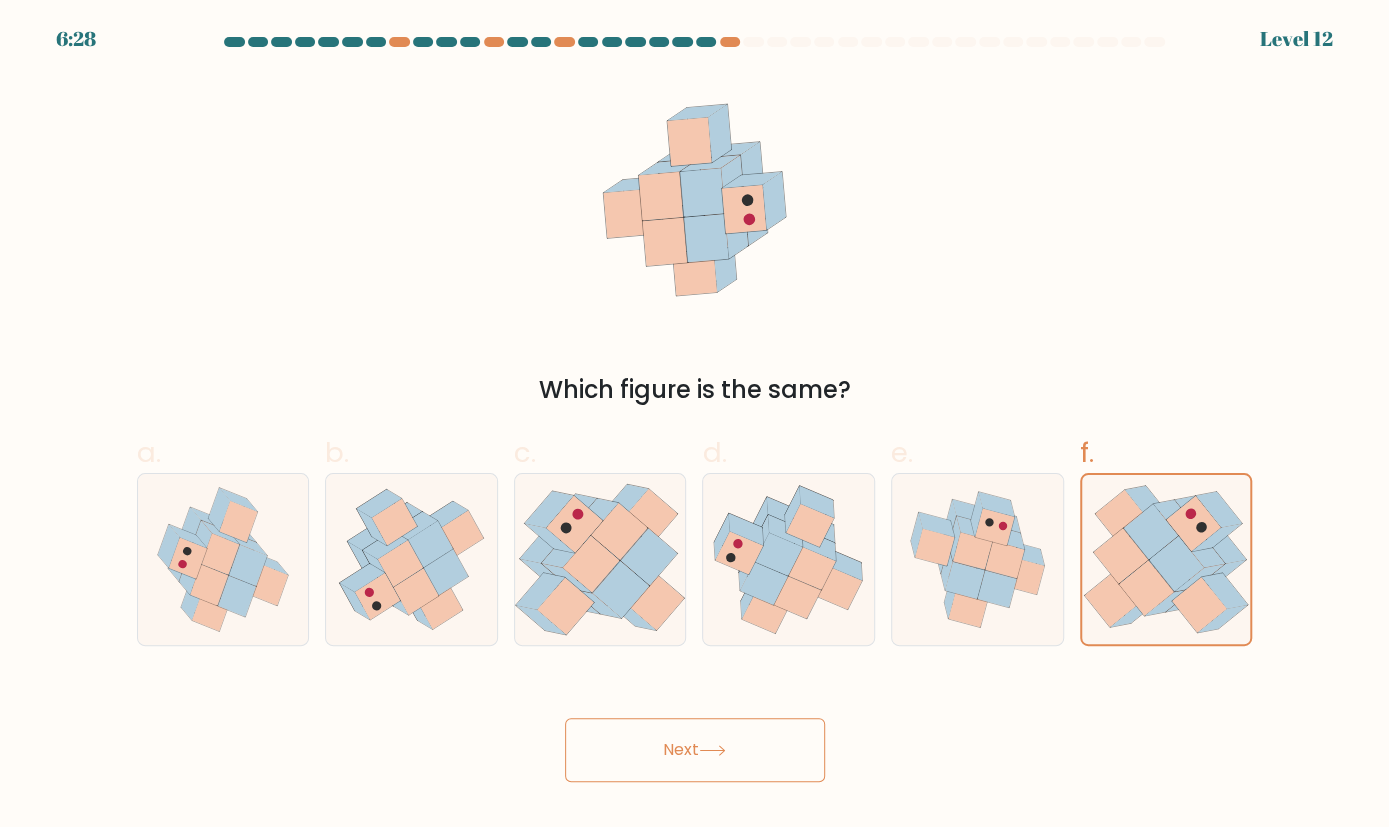 click on "Next" at bounding box center (695, 750) 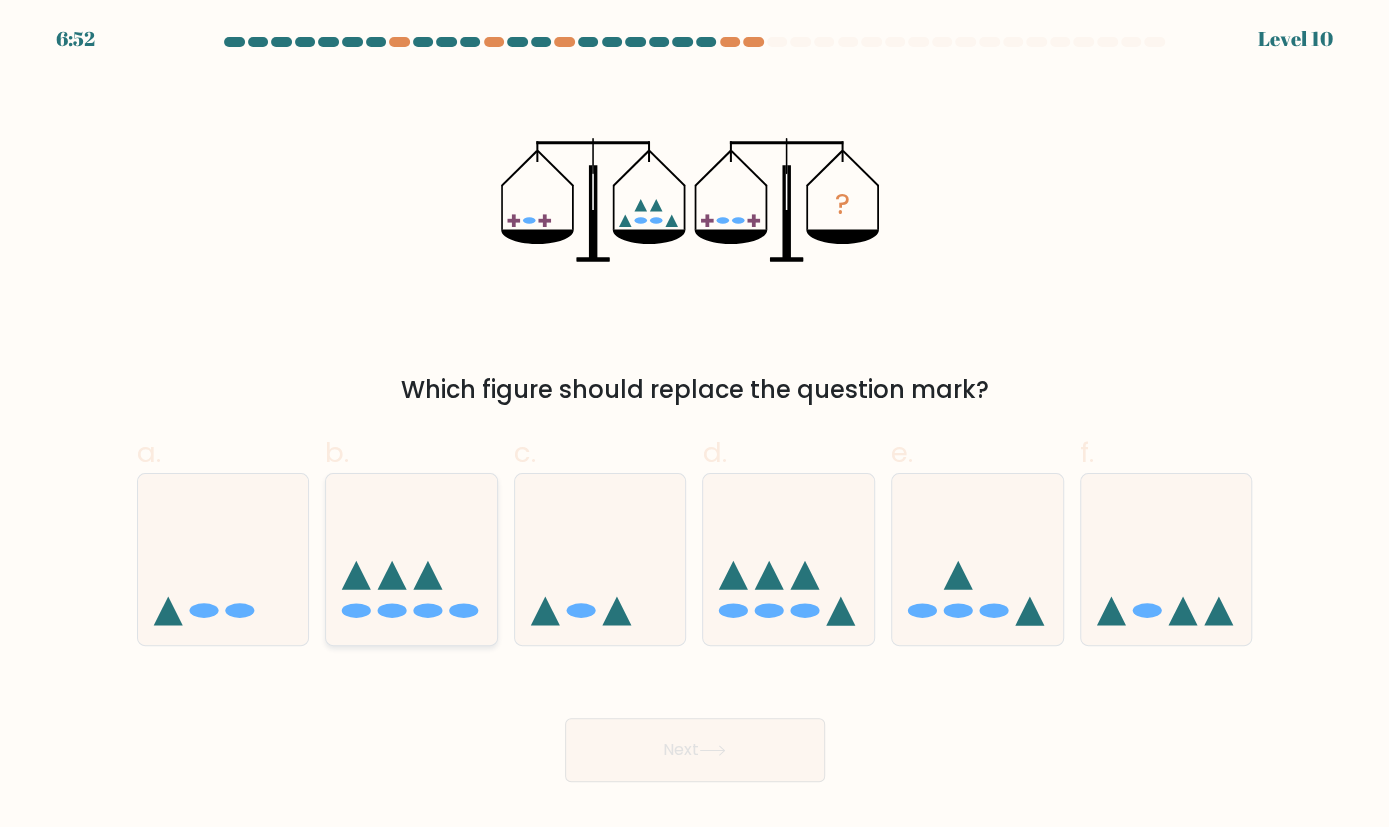 click 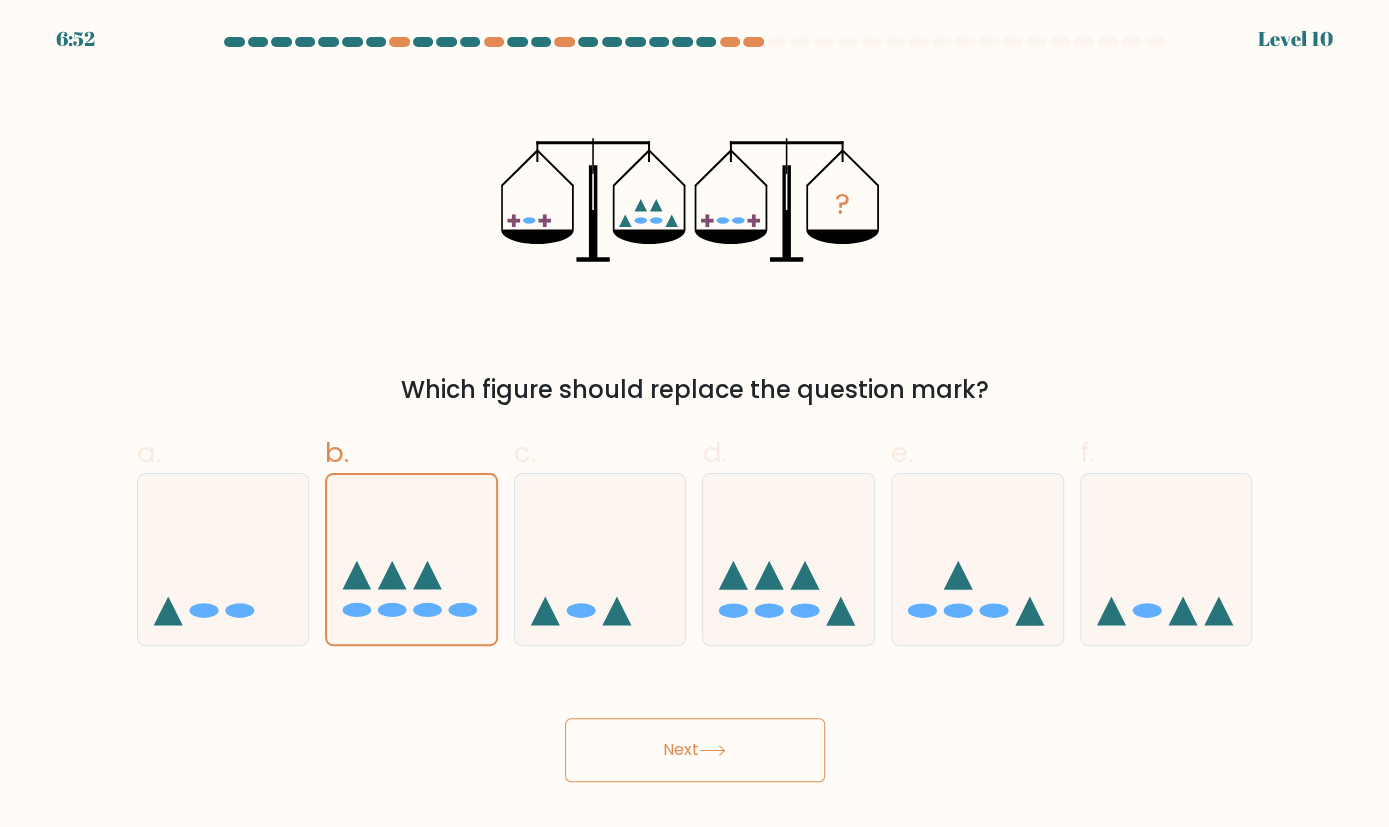 click on "Next" at bounding box center (695, 750) 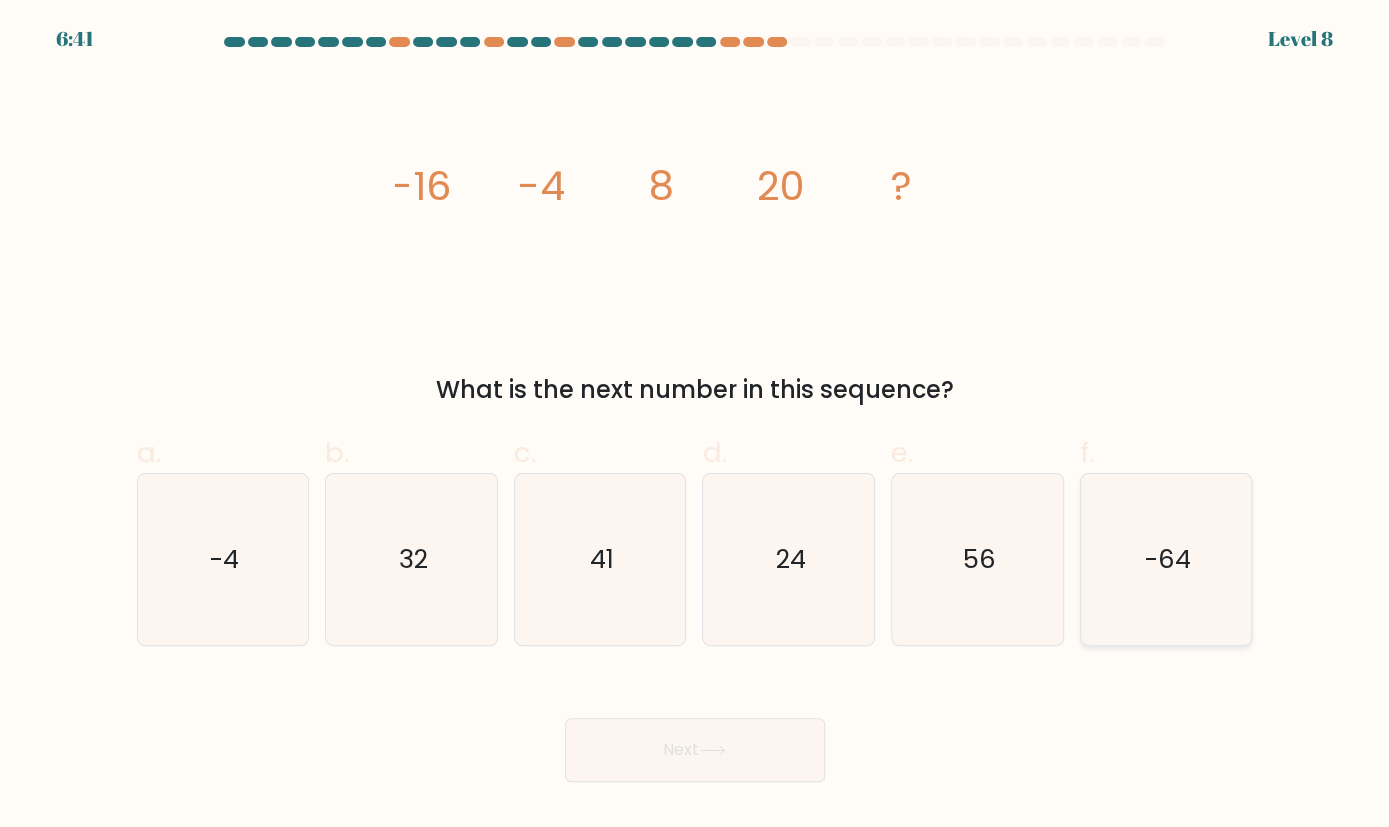 click on "-64" 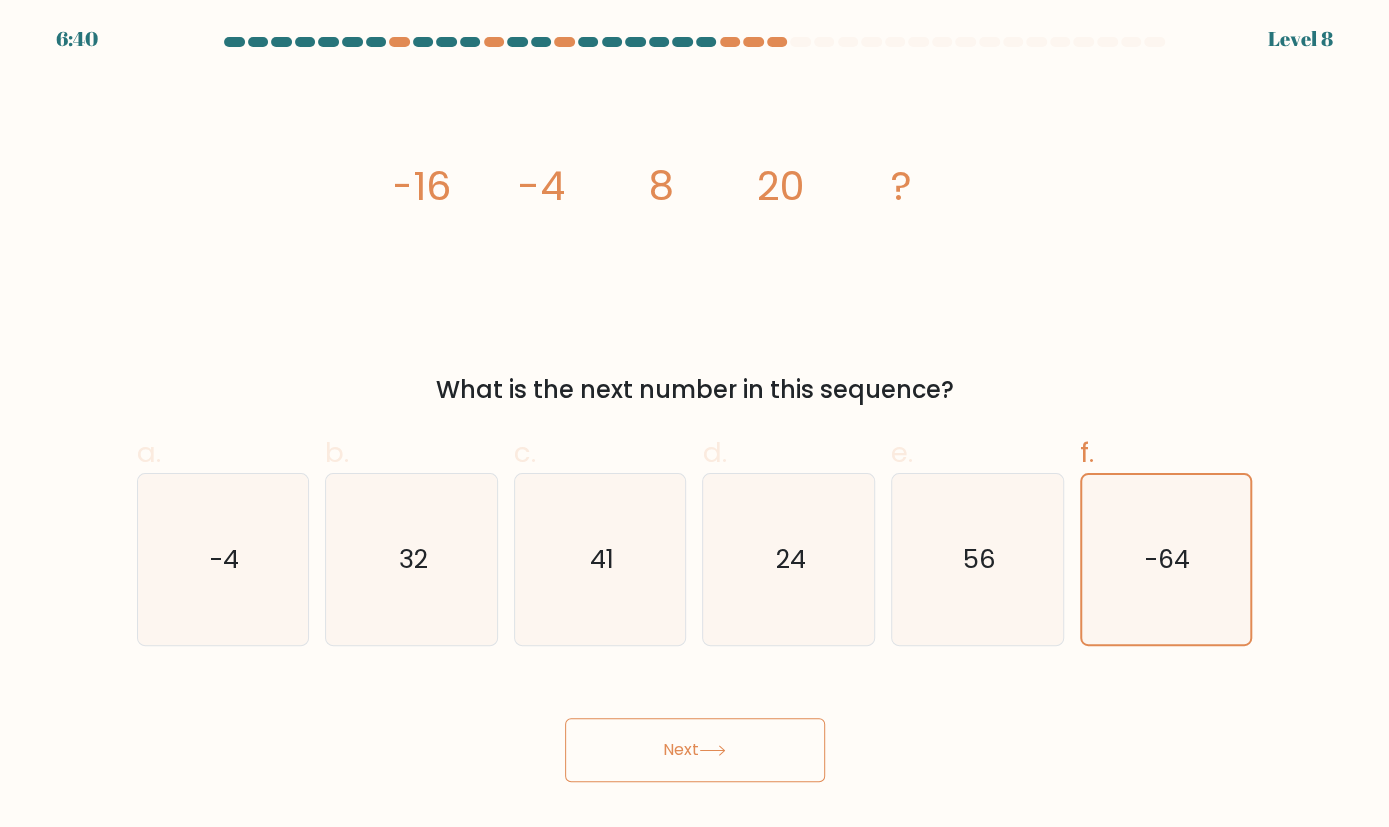 click on "Next" at bounding box center (695, 750) 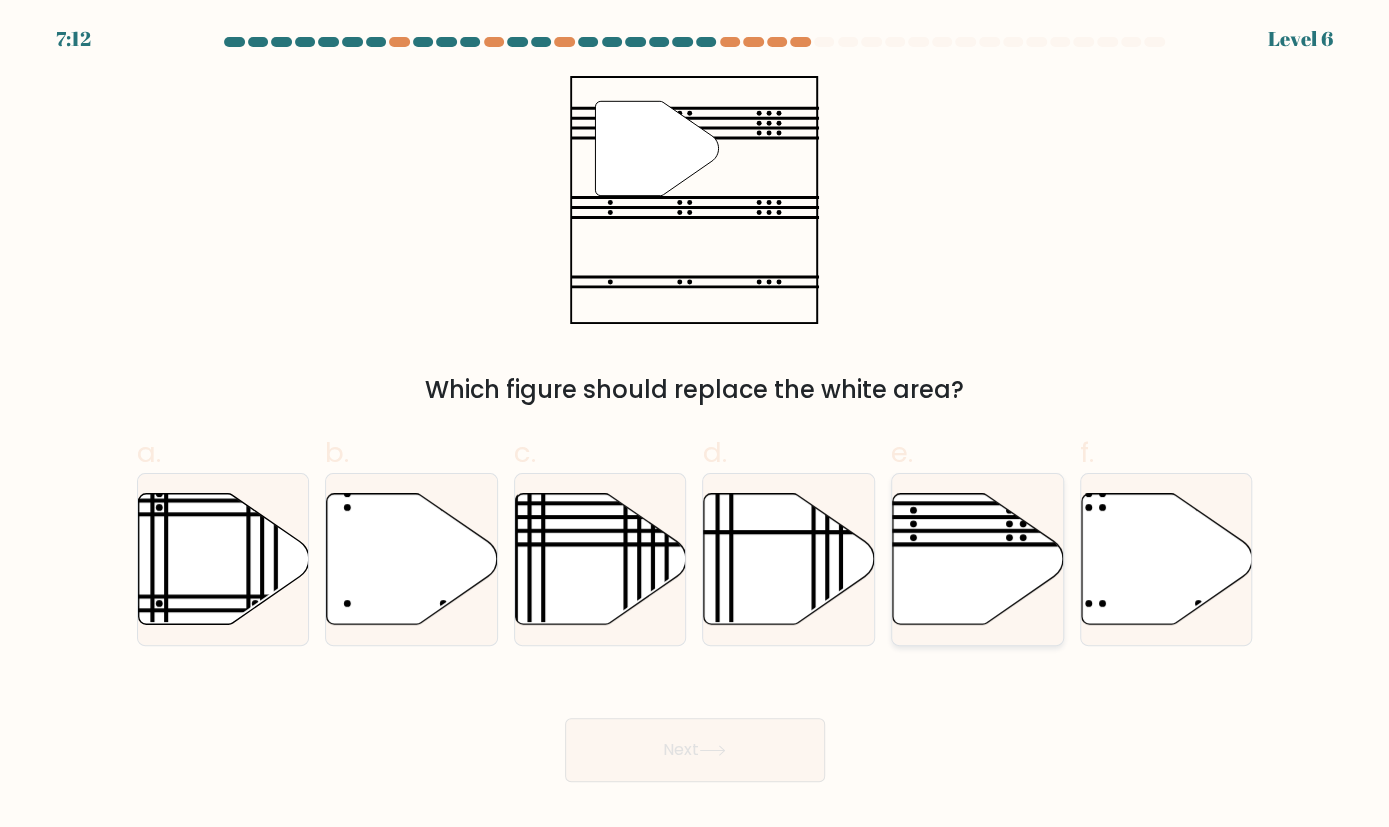 click 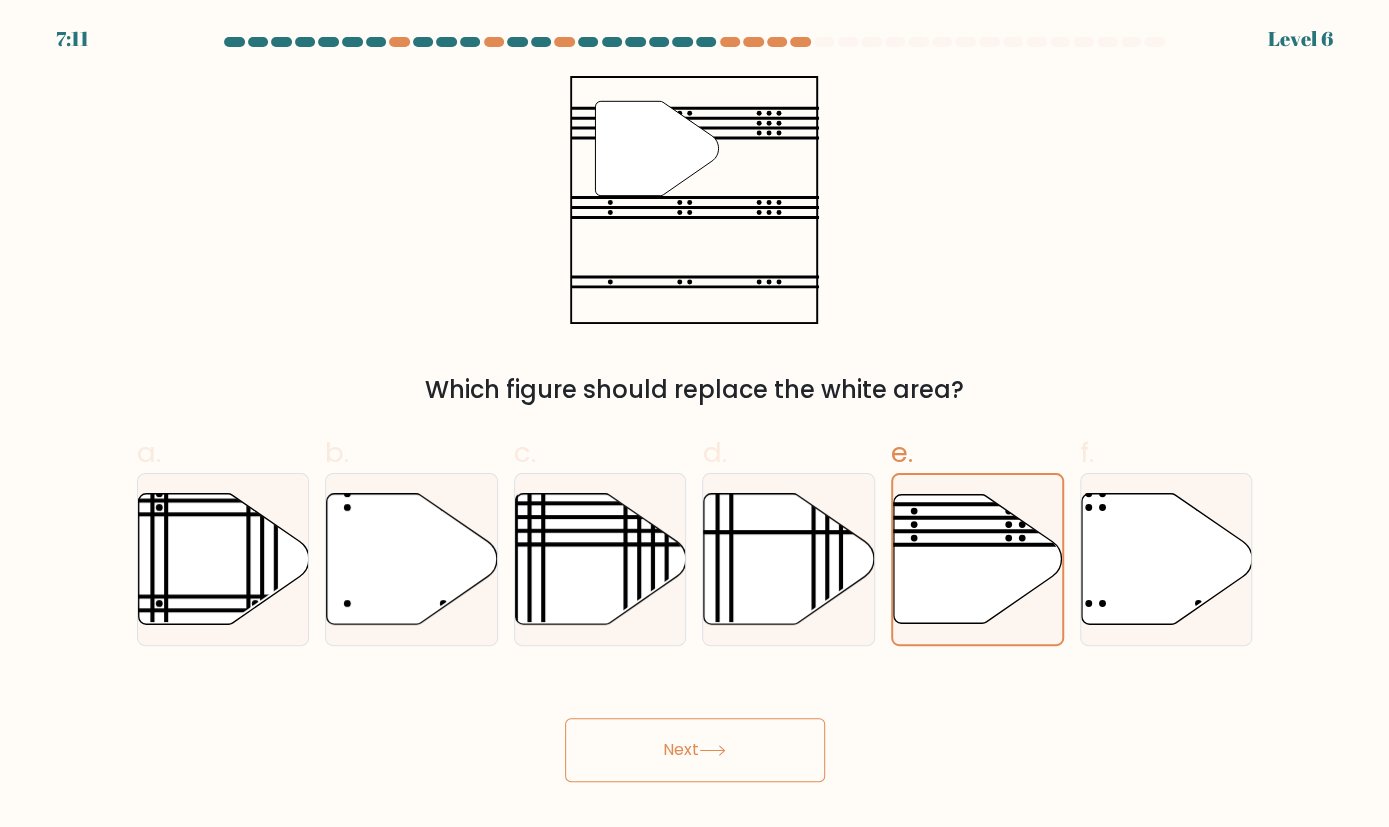 click on "Next" at bounding box center [695, 750] 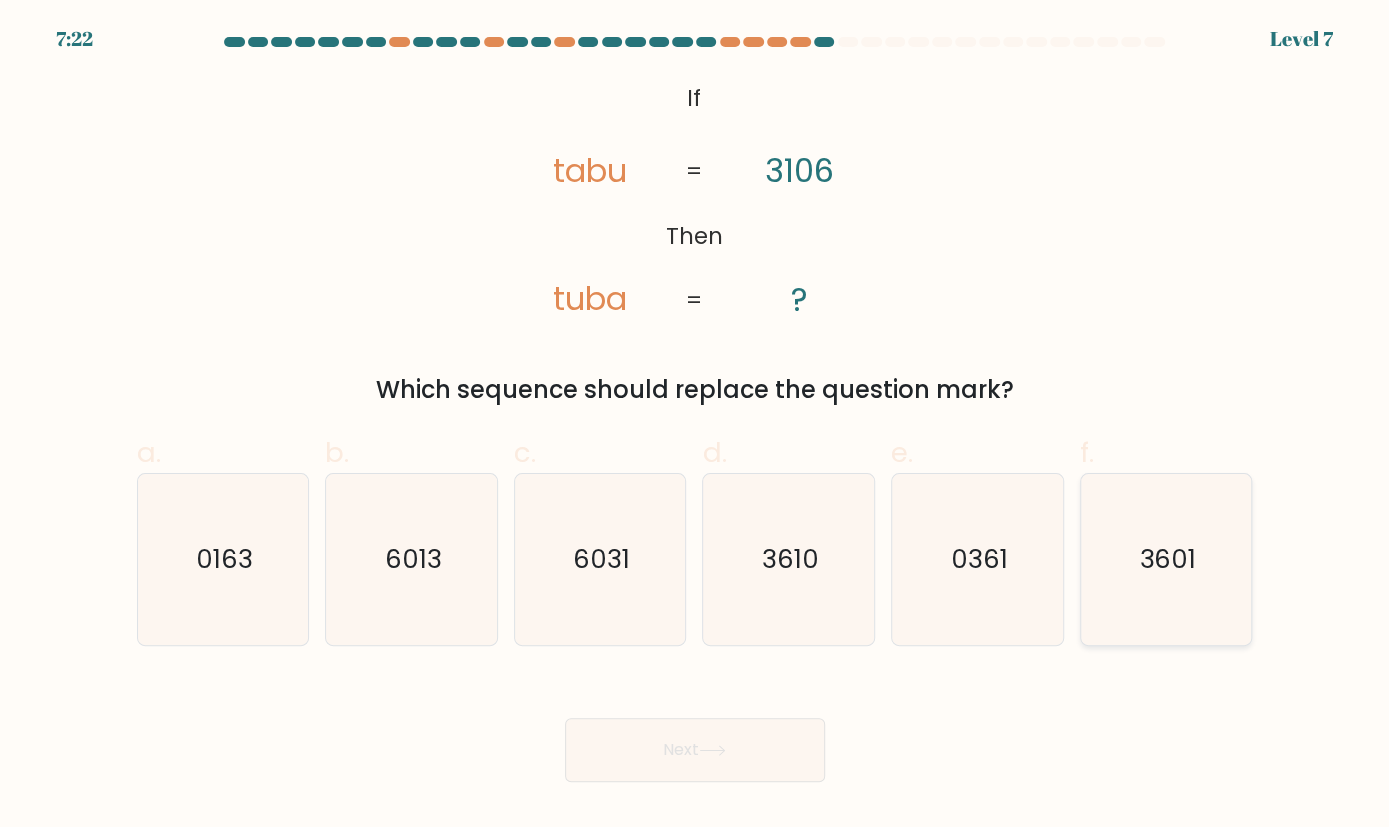 click on "3601" 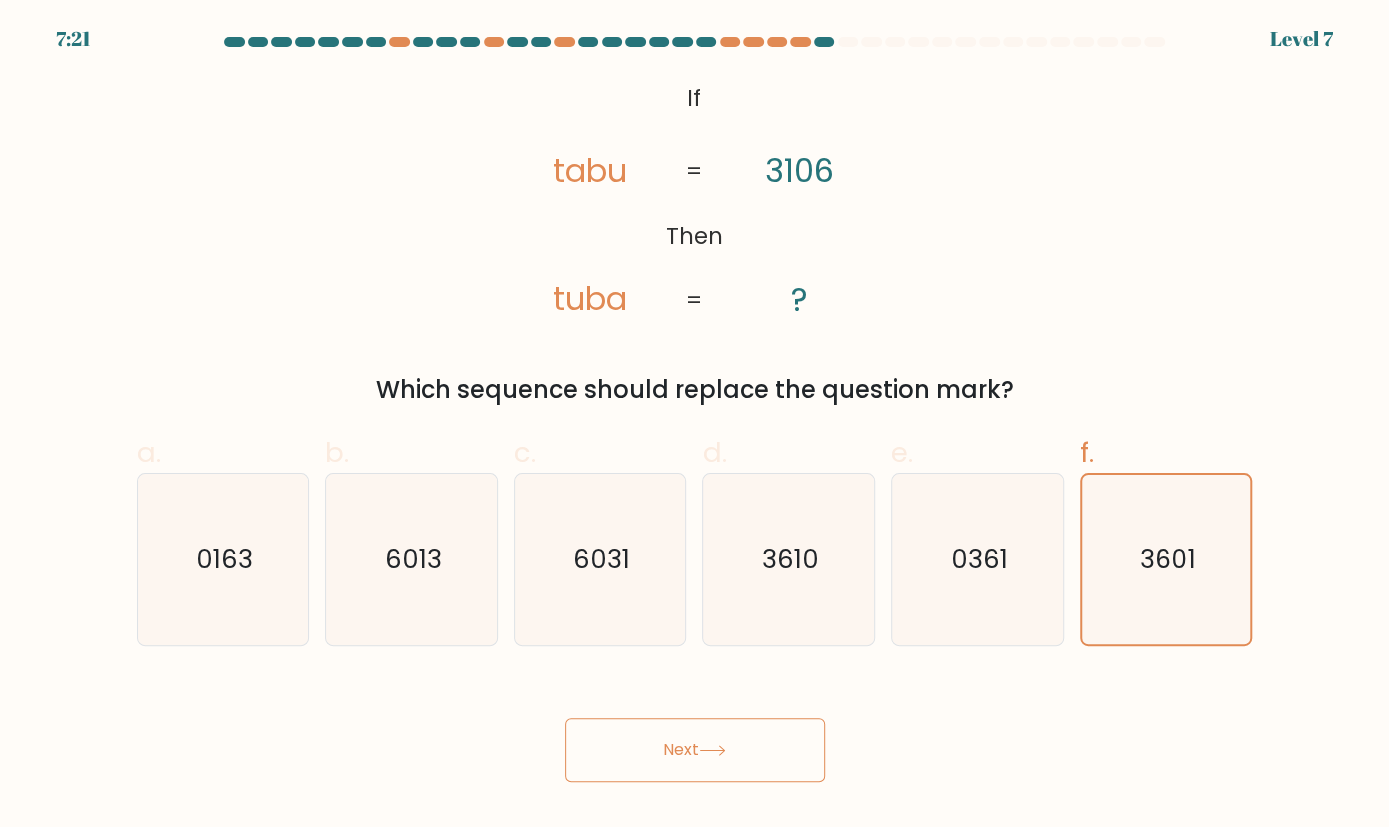 click on "Next" at bounding box center [695, 750] 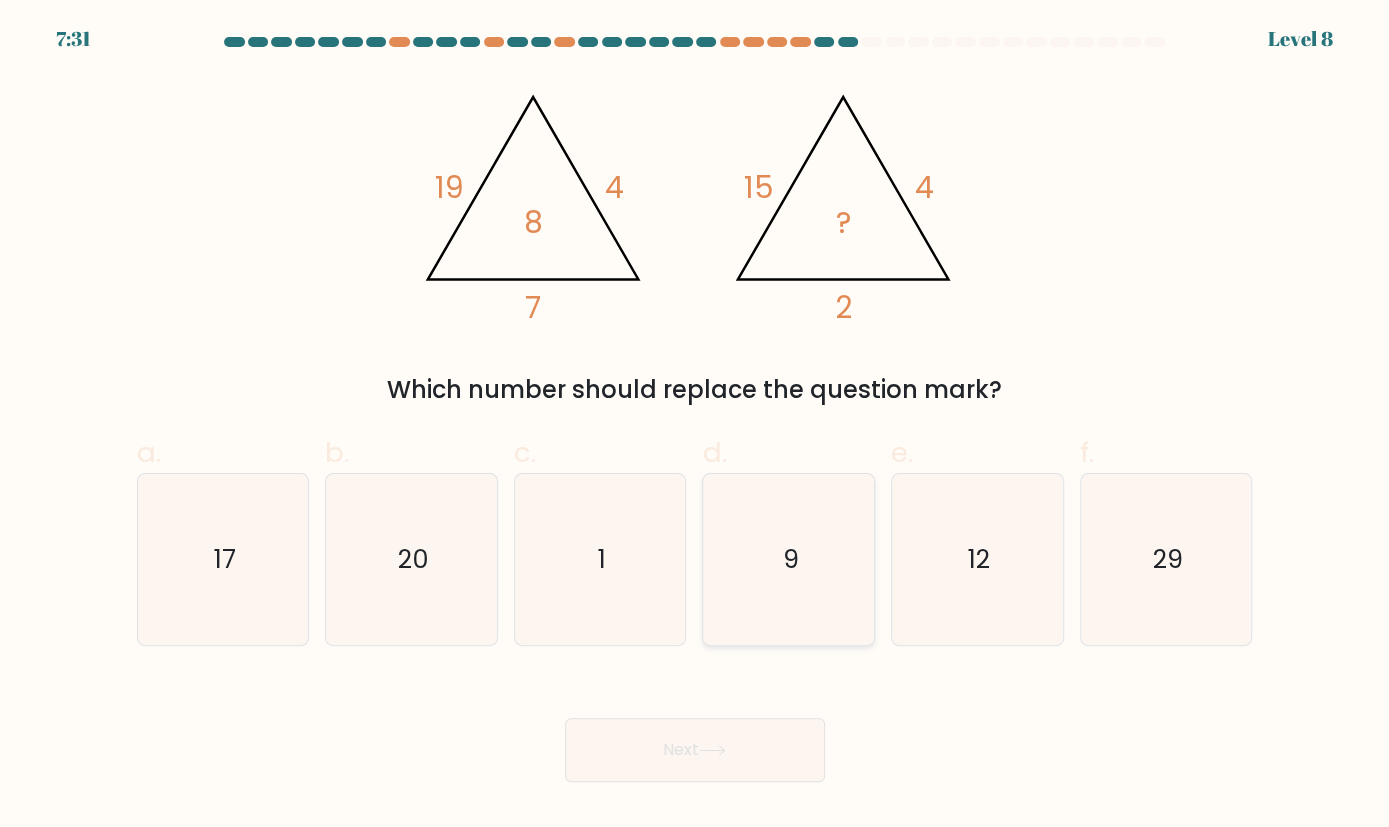 click on "9" 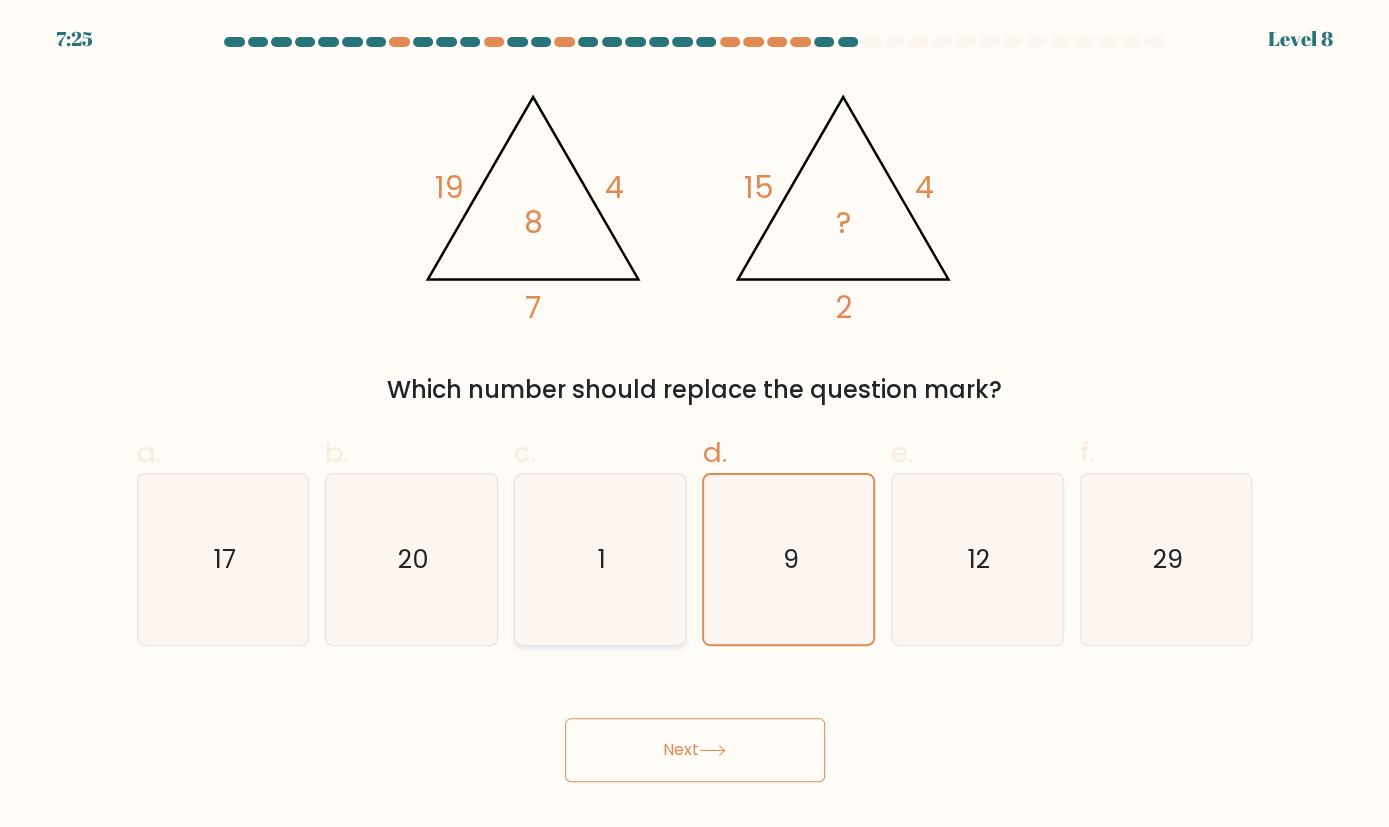 click on "1" 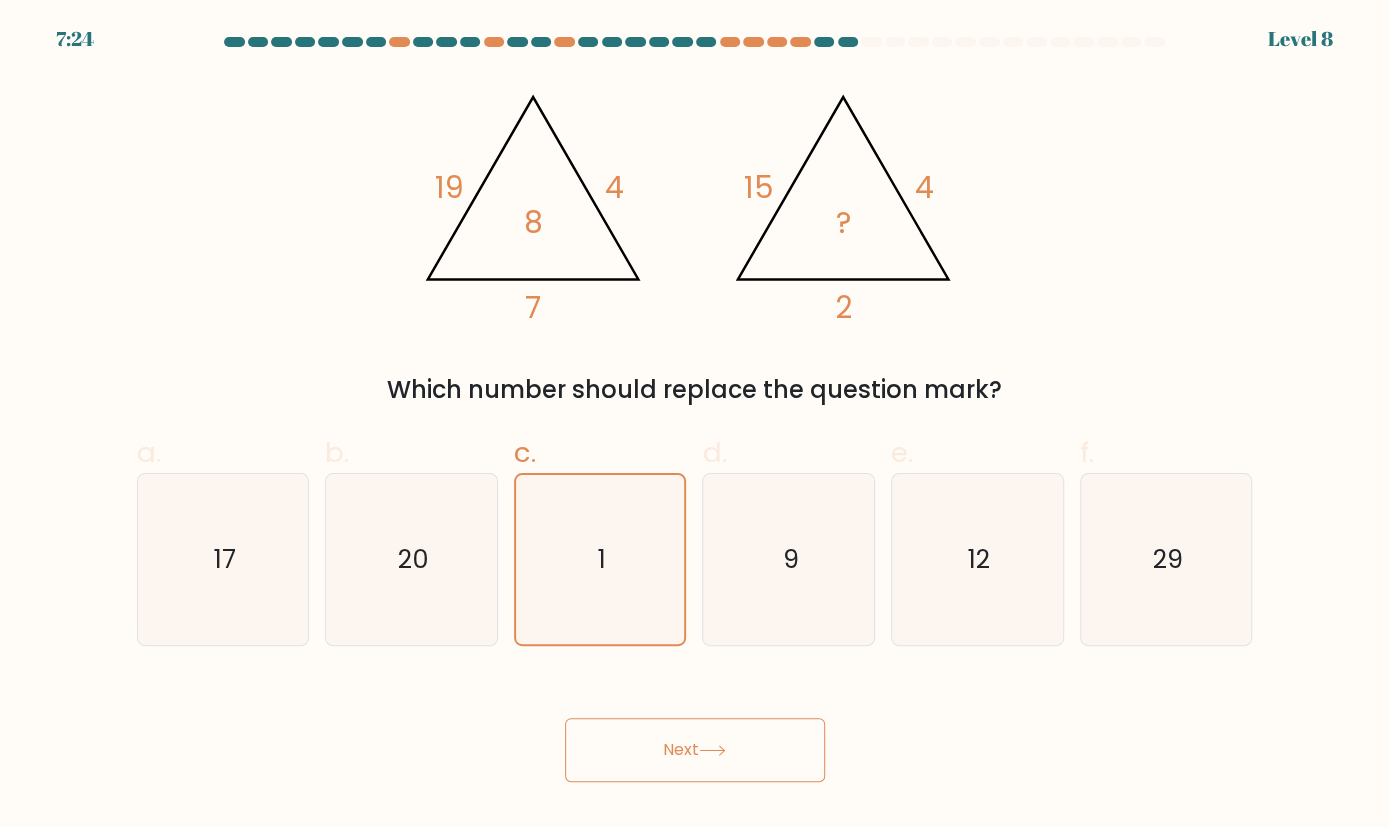 click on "Next" at bounding box center [695, 750] 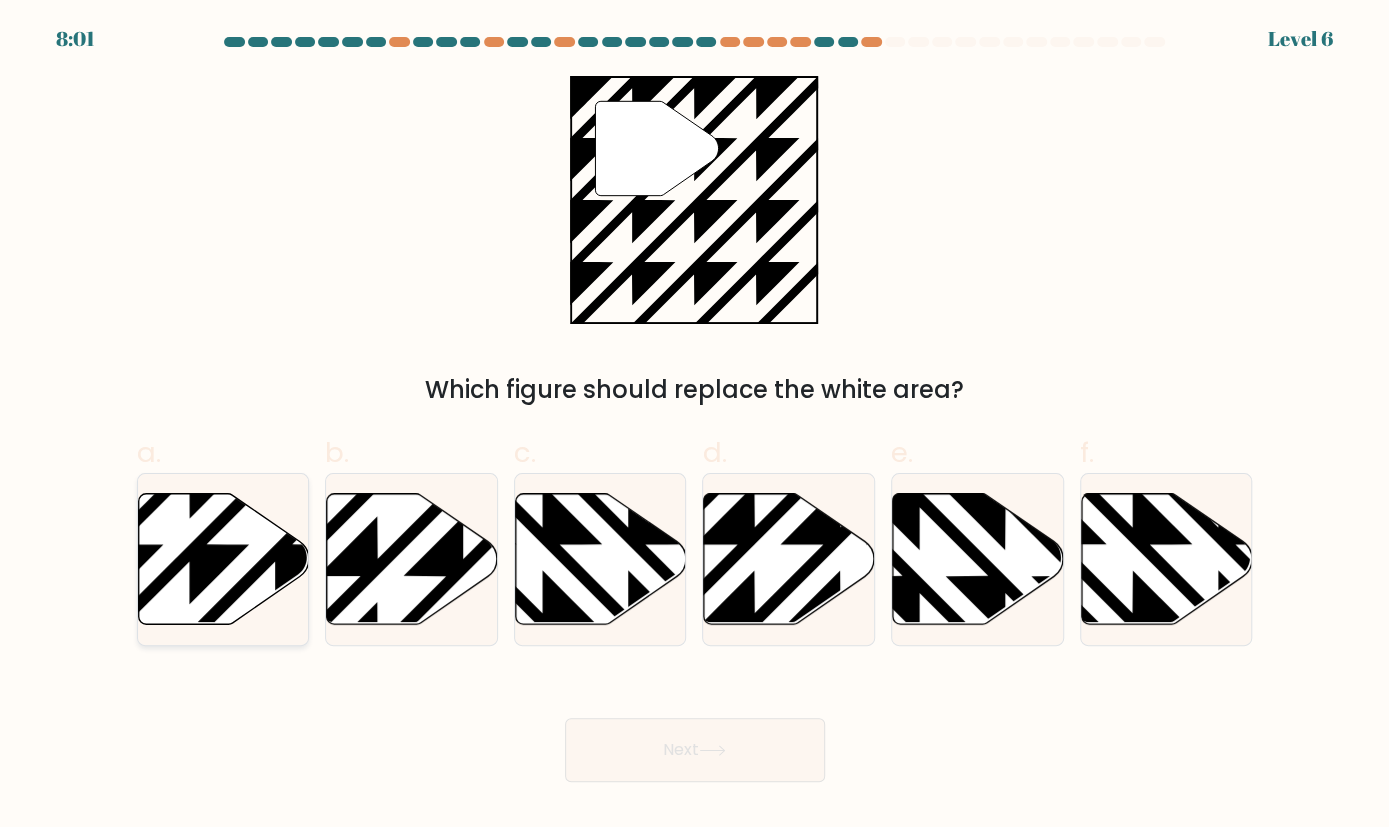 click 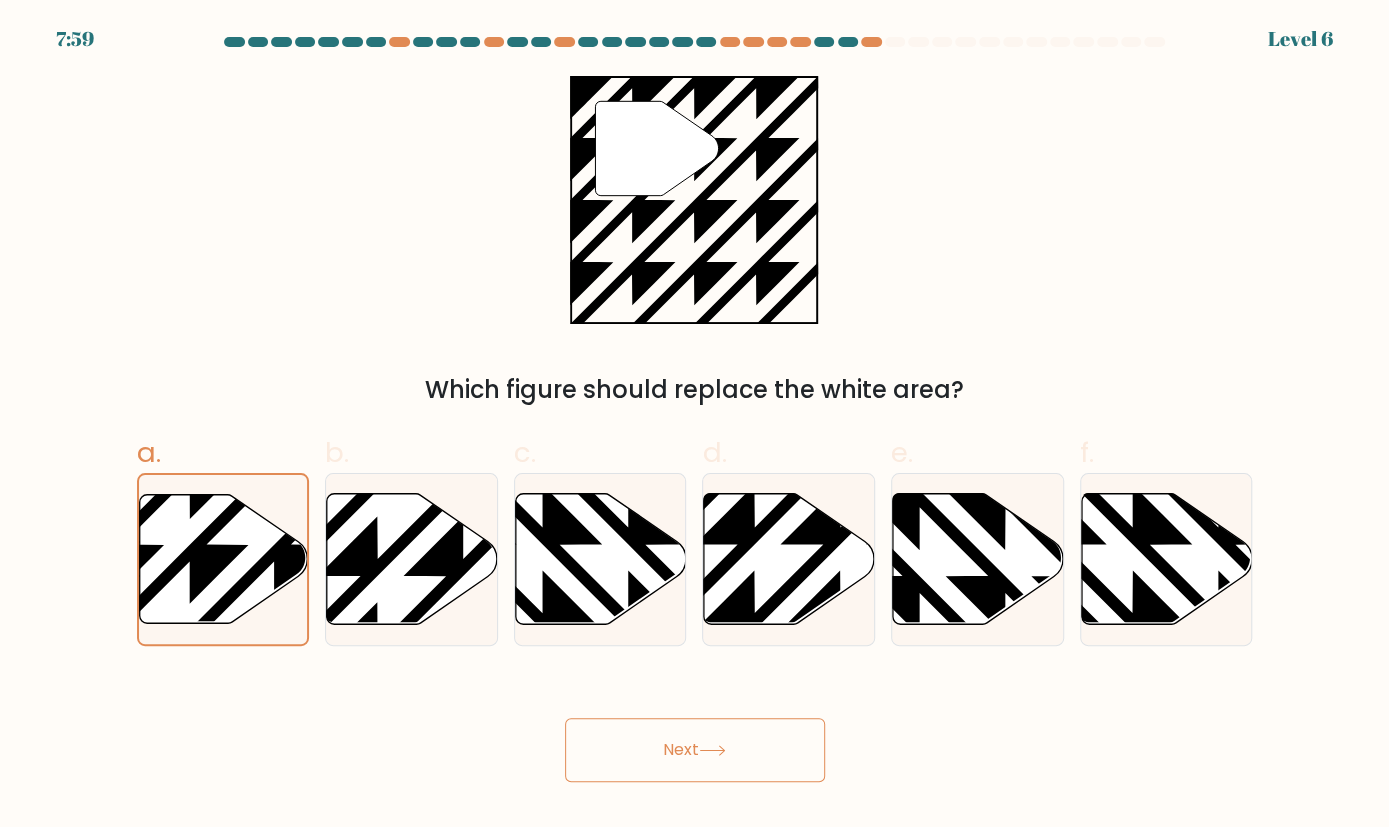 click on "Next" at bounding box center (695, 750) 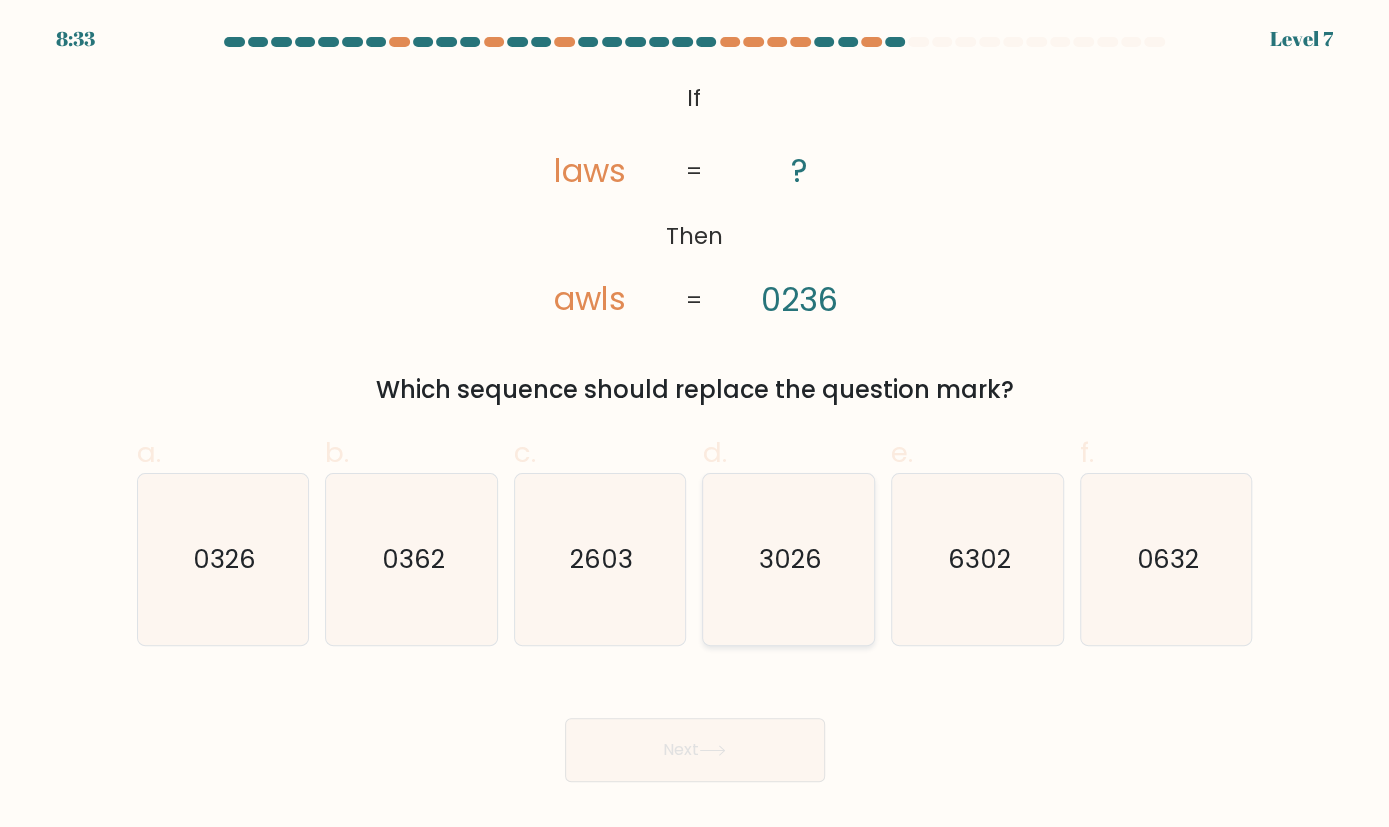 click on "3026" 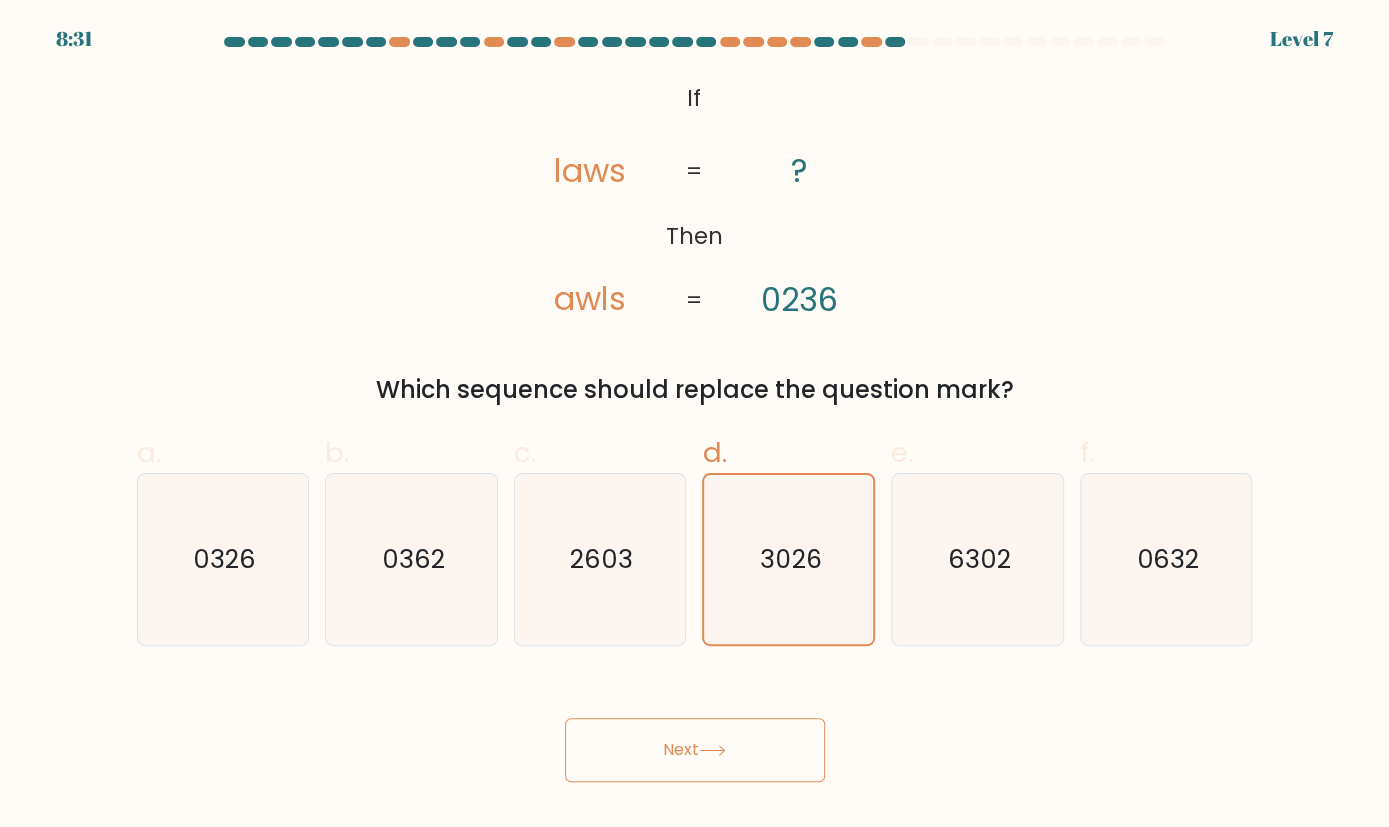 click on "Next" at bounding box center [695, 750] 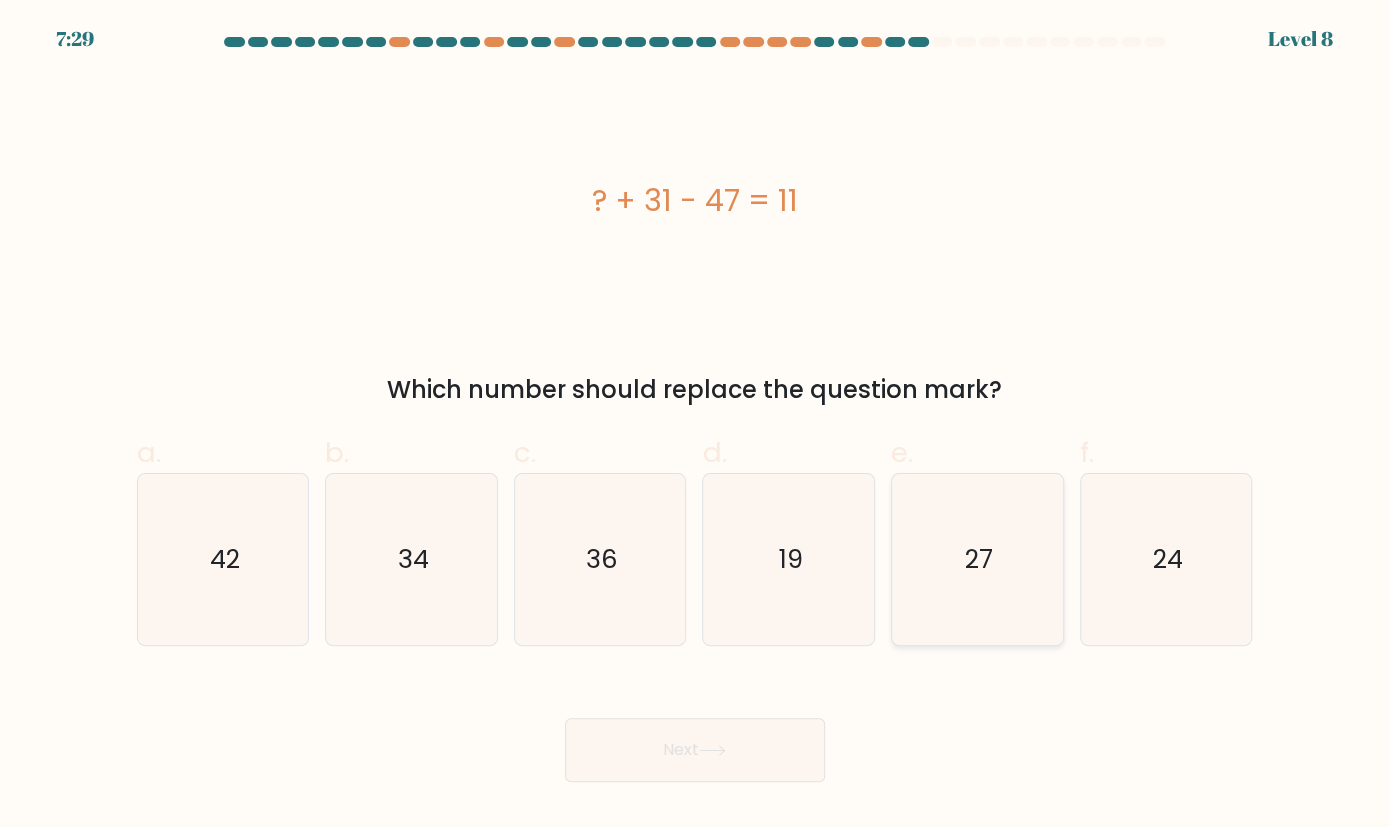 click on "27" 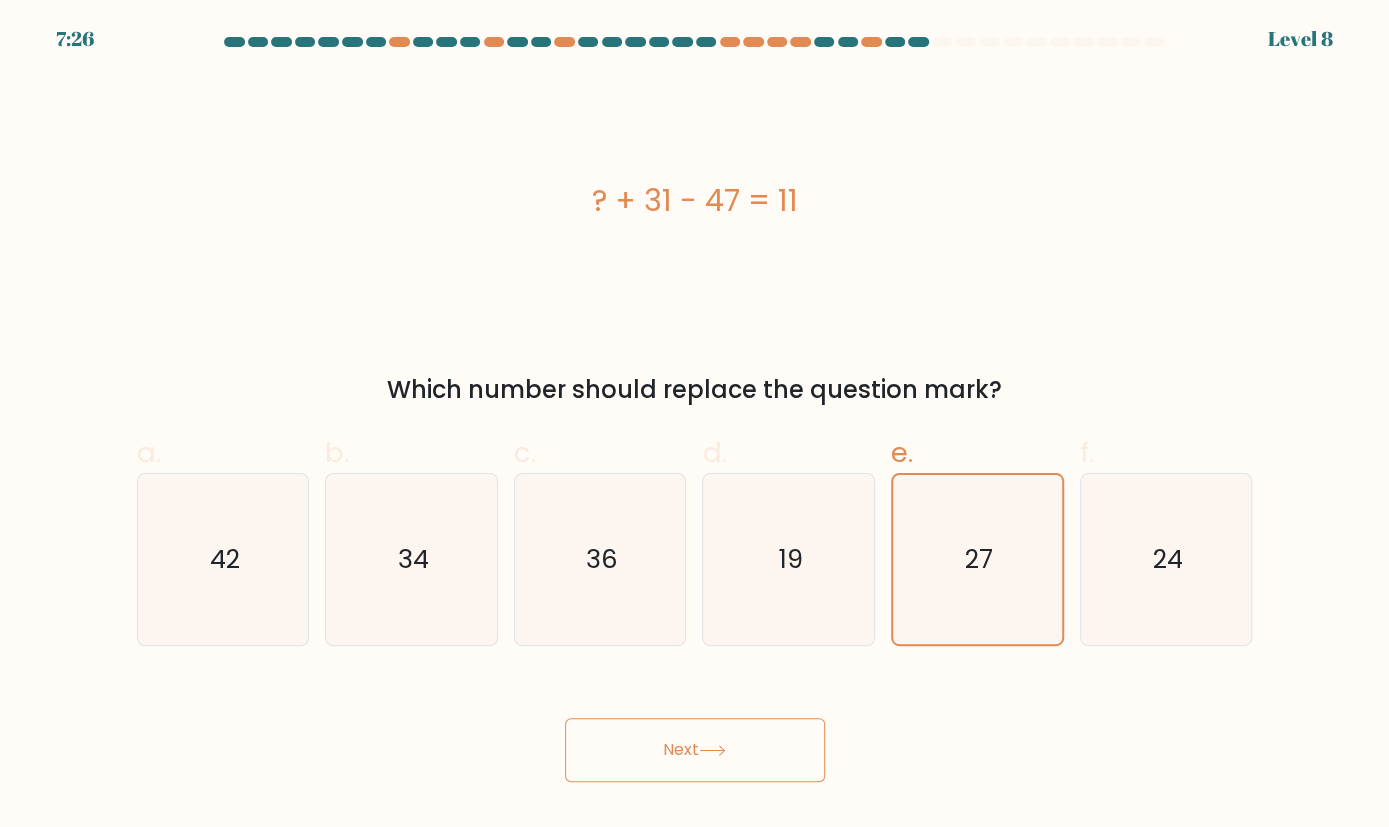 click on "Next" at bounding box center [695, 750] 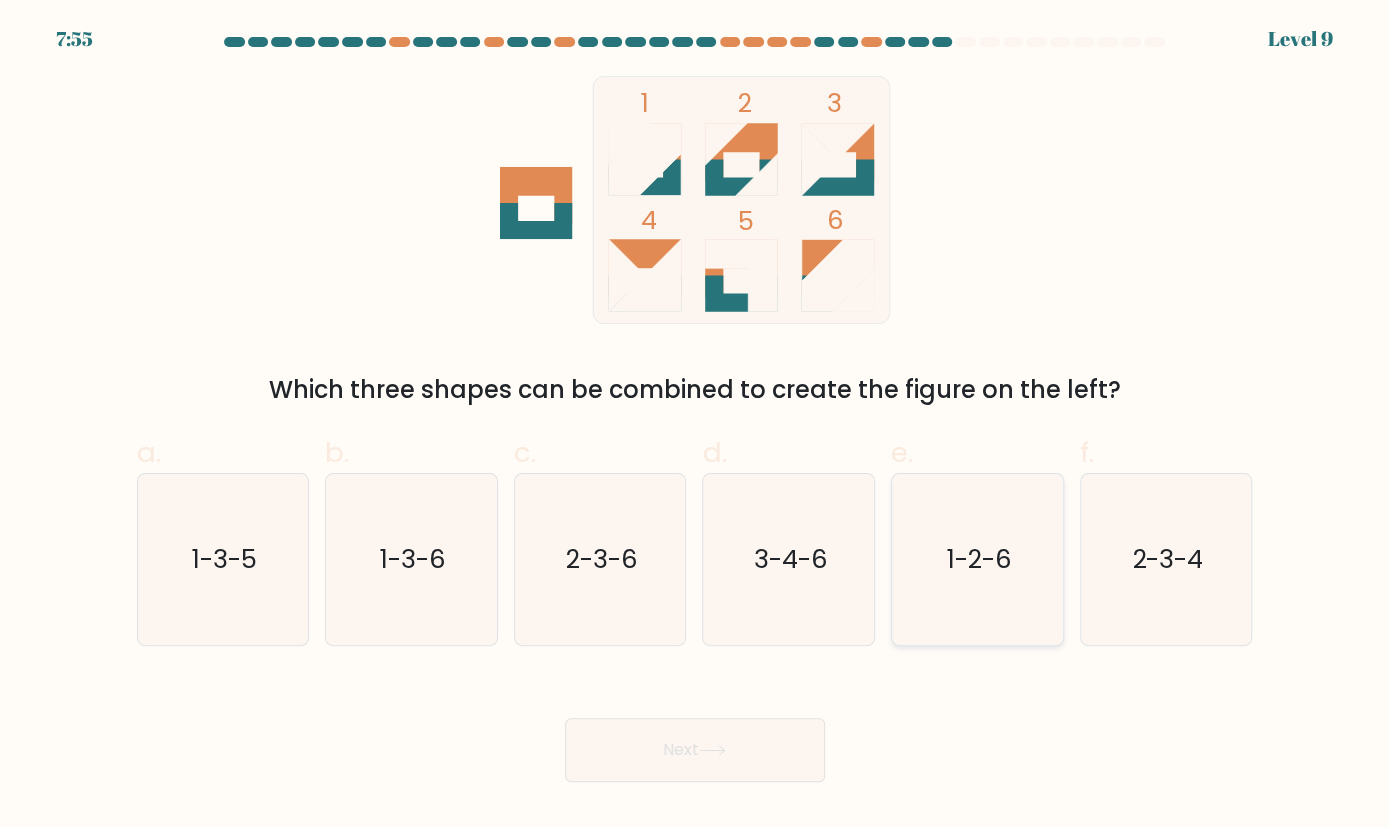 click on "1-2-6" 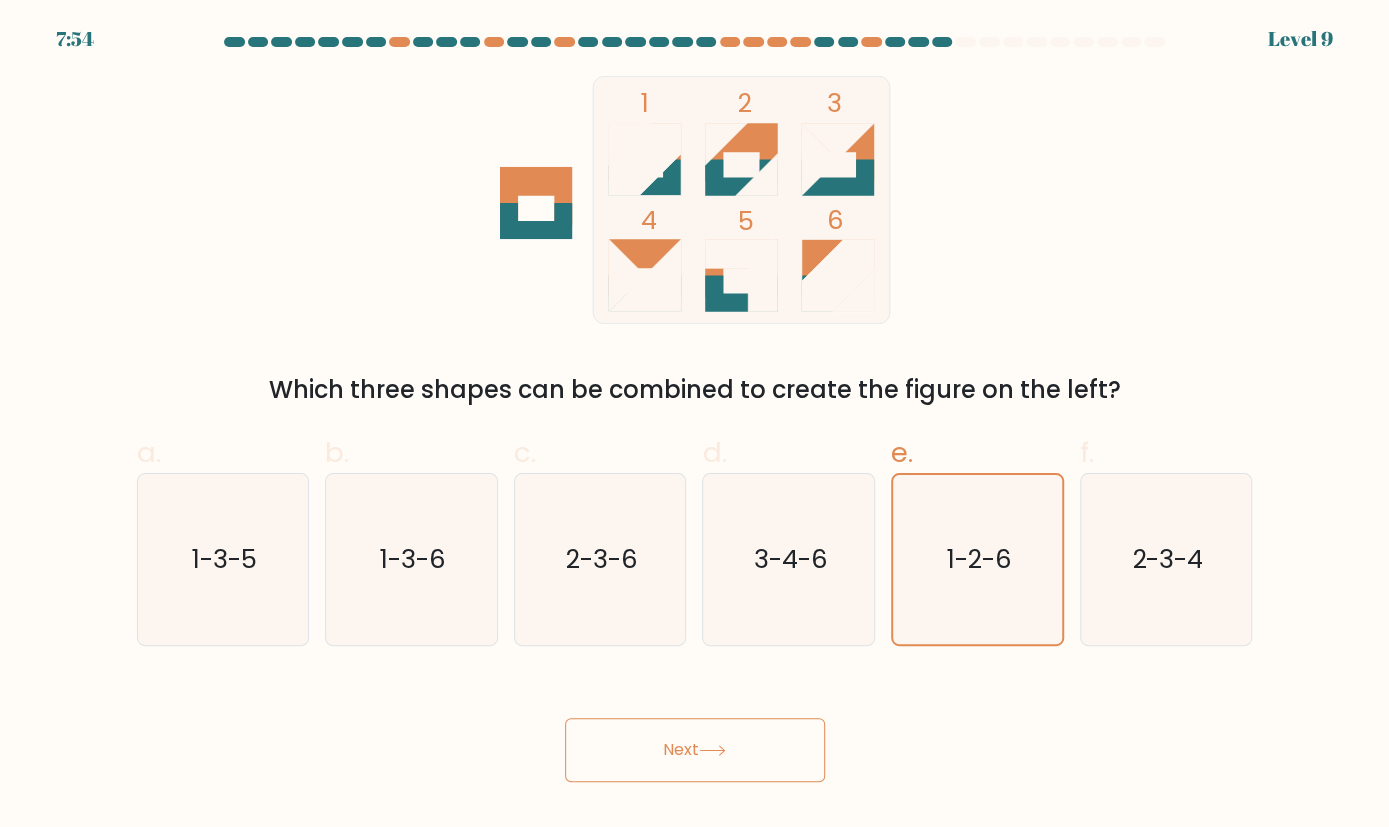 click 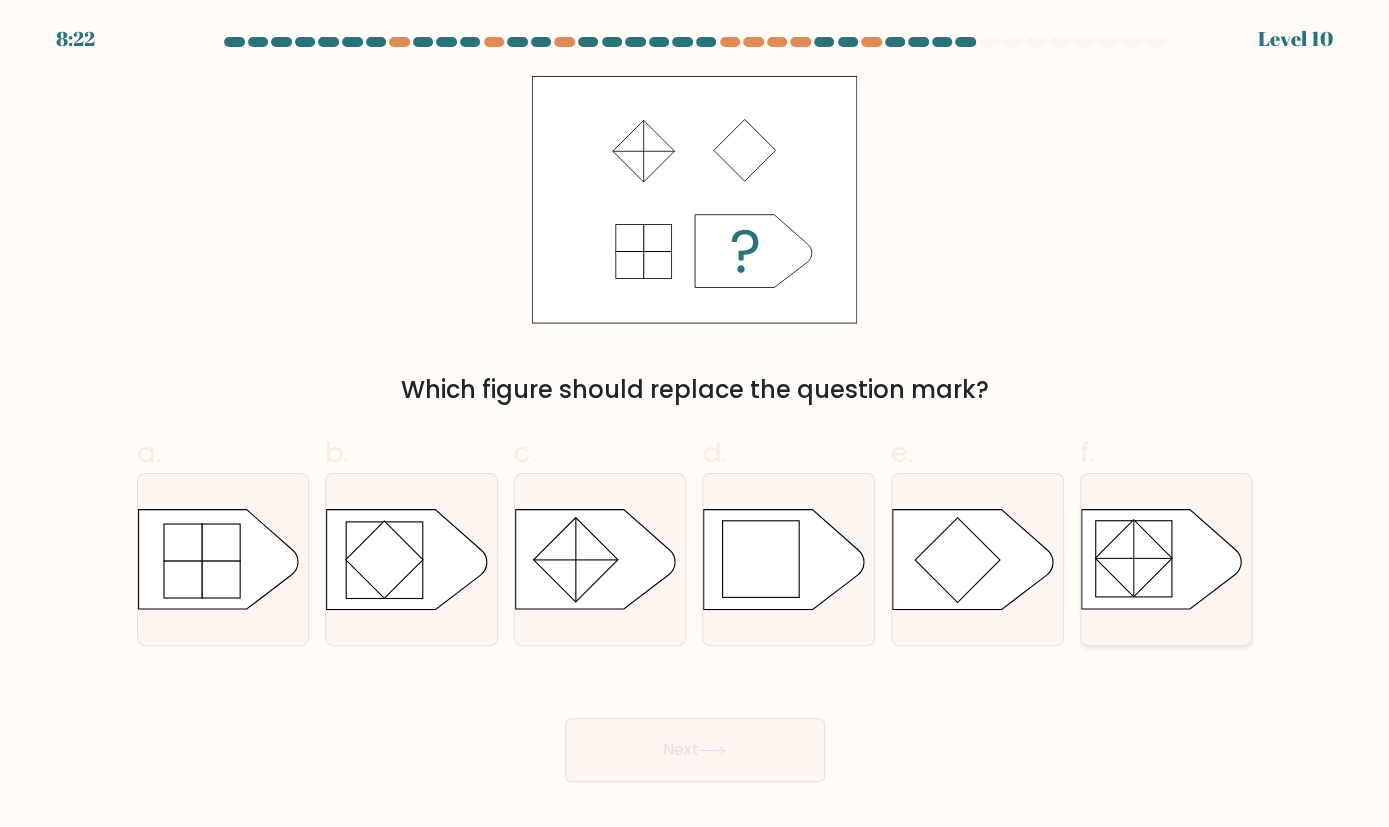 click 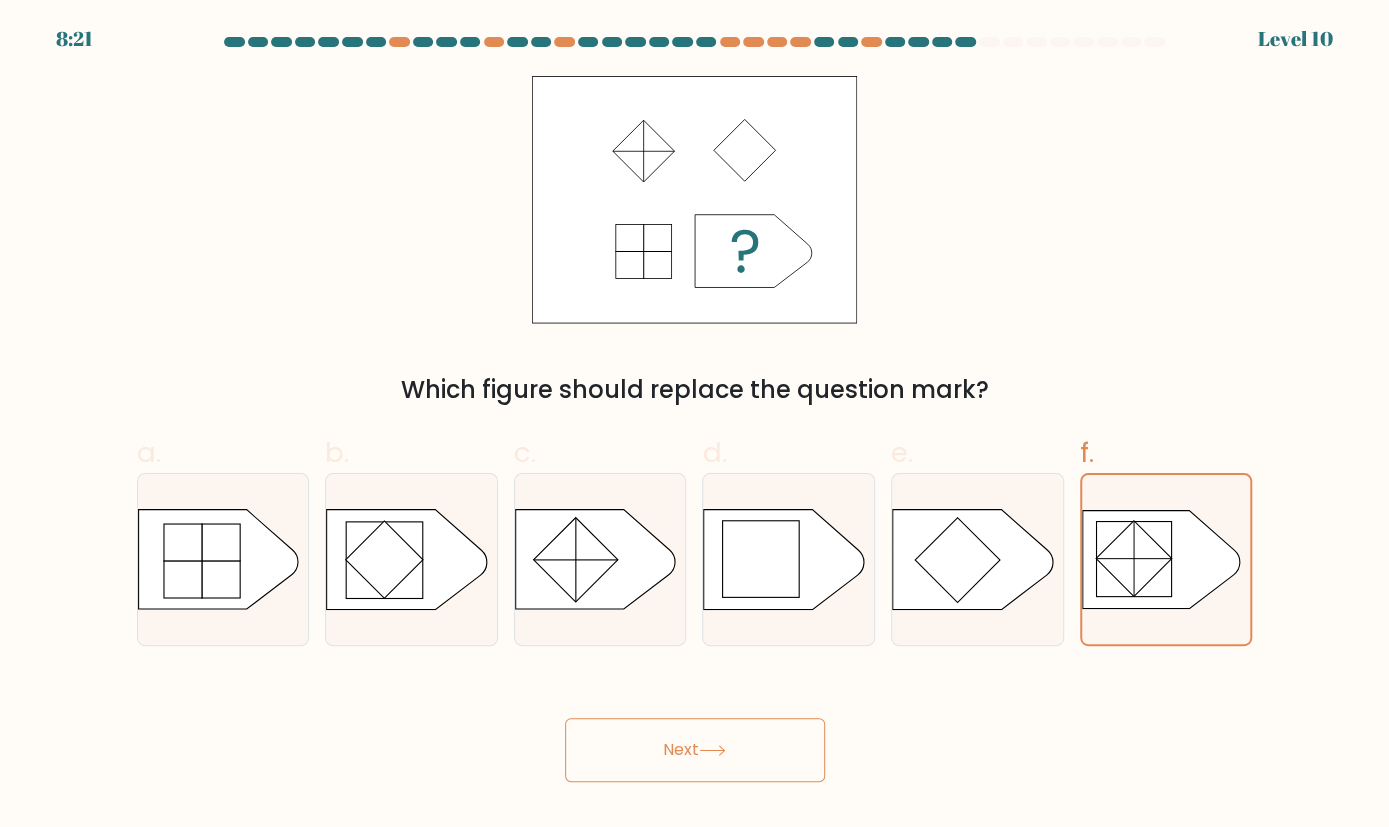click on "Next" at bounding box center (695, 750) 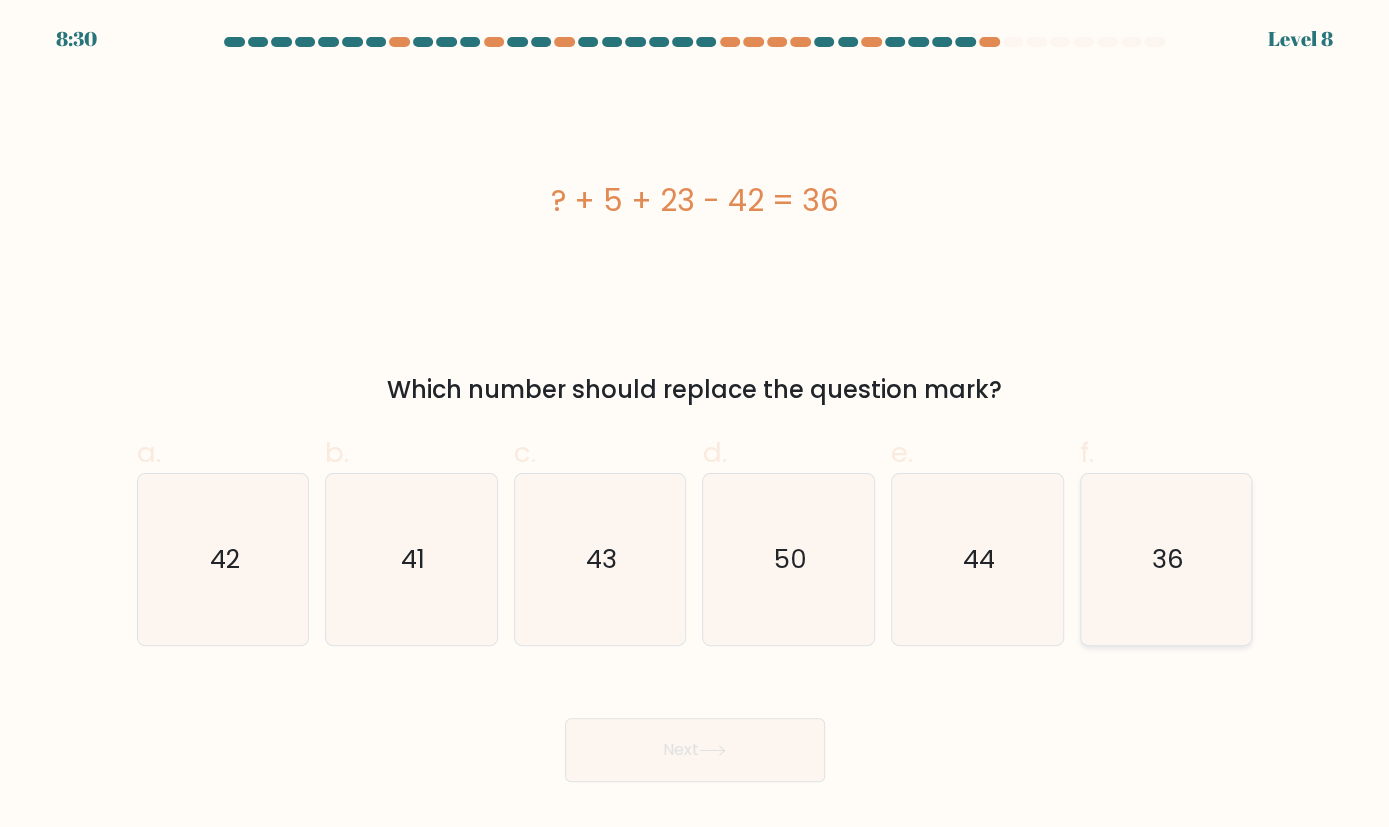 click on "36" 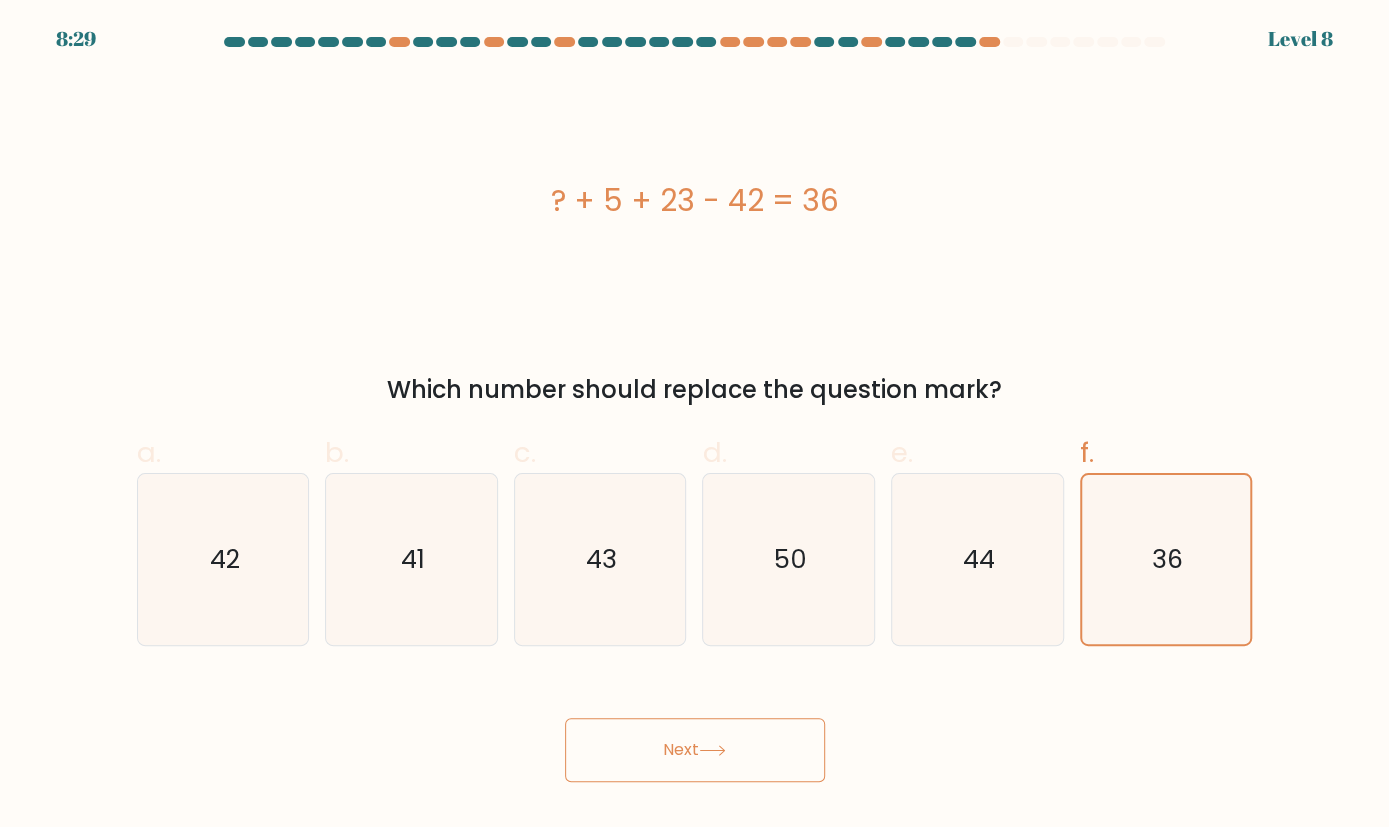 click on "Next" at bounding box center (695, 750) 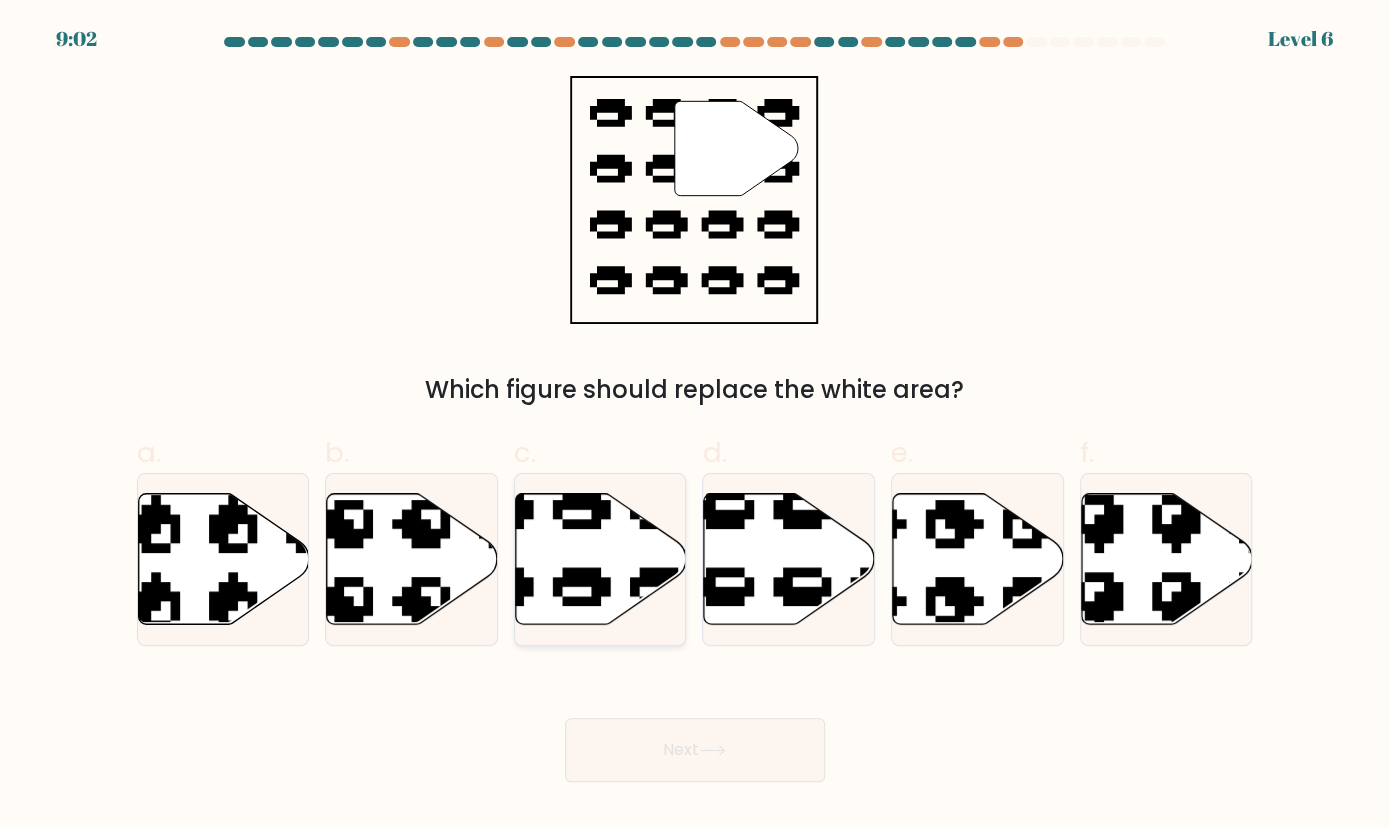 click 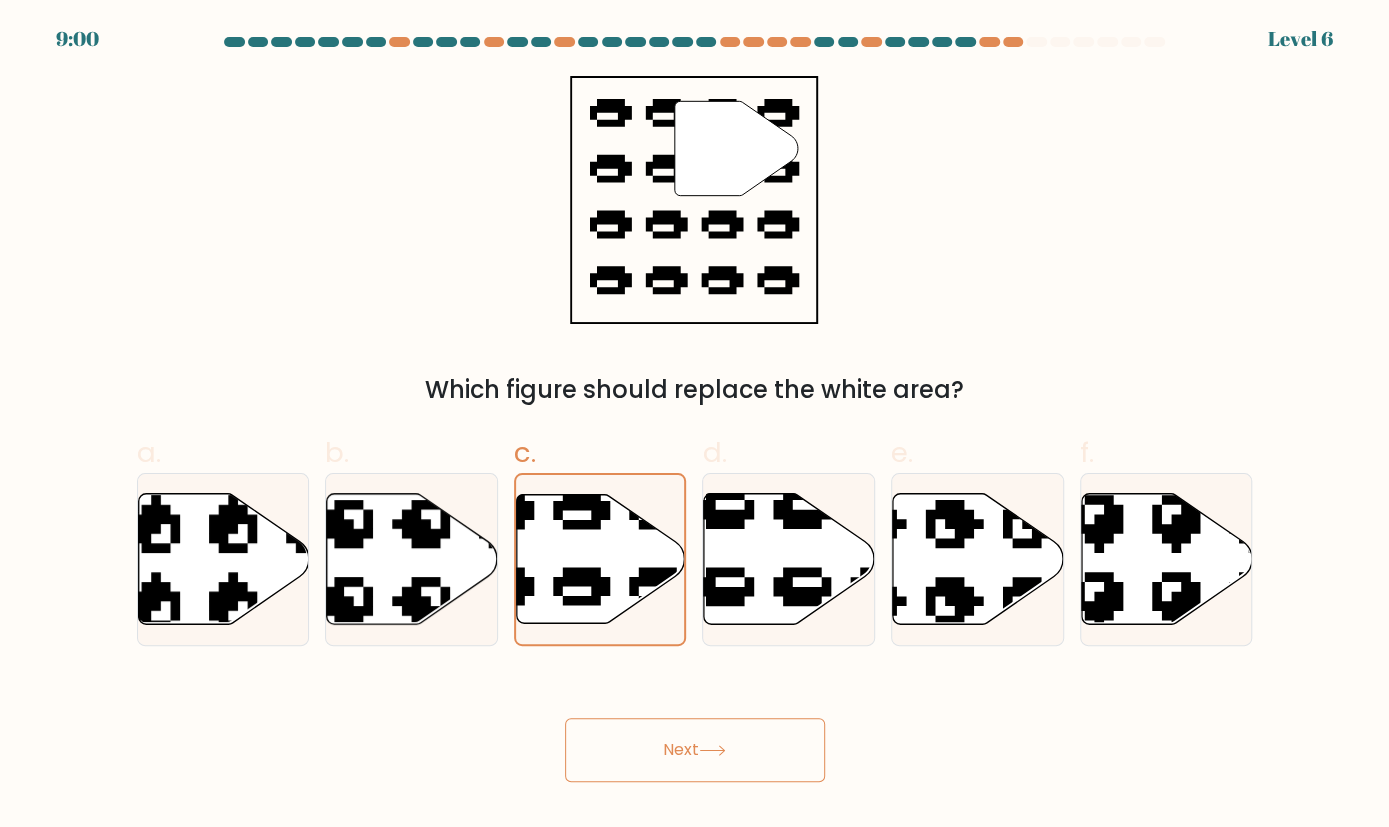 click on "Next" at bounding box center (695, 750) 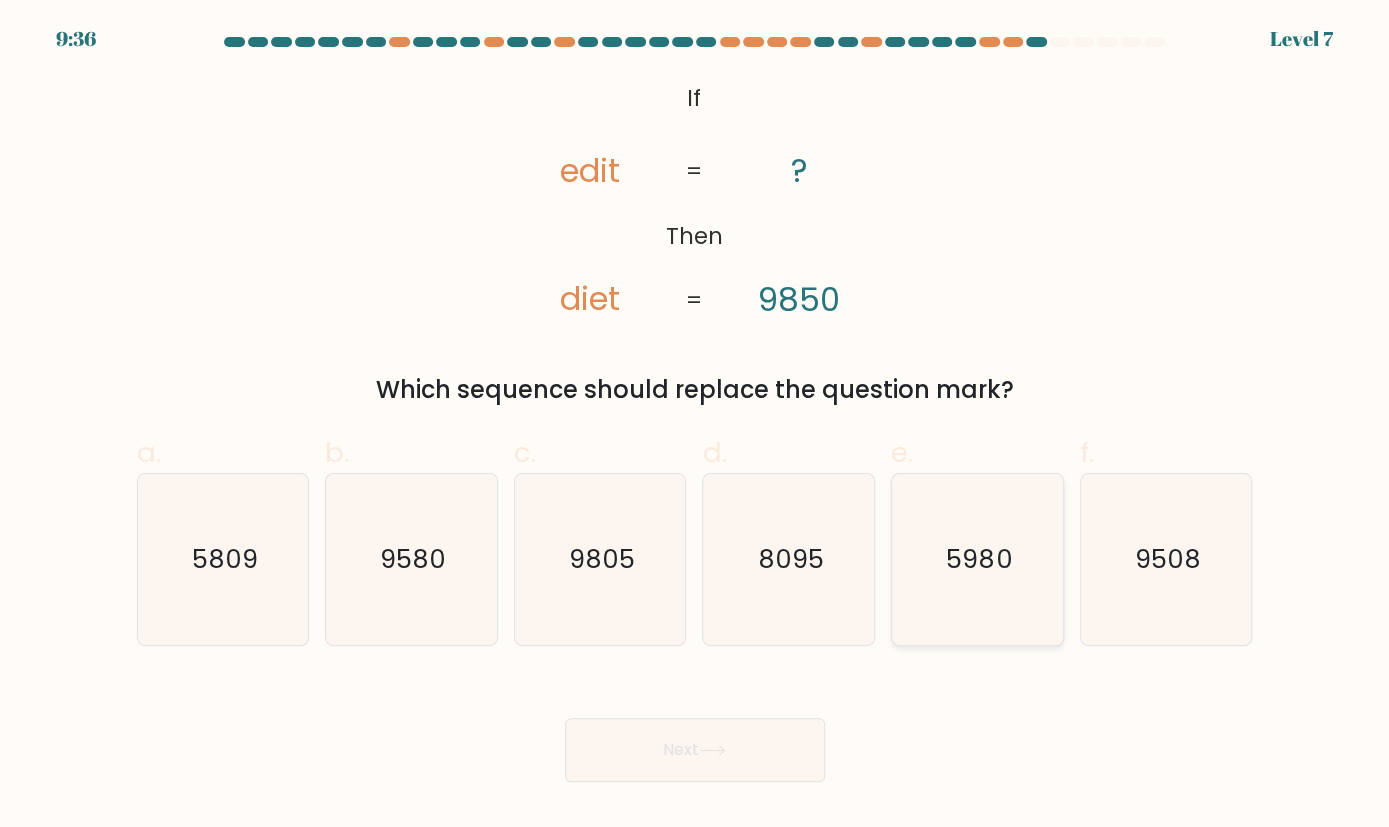 click on "5980" 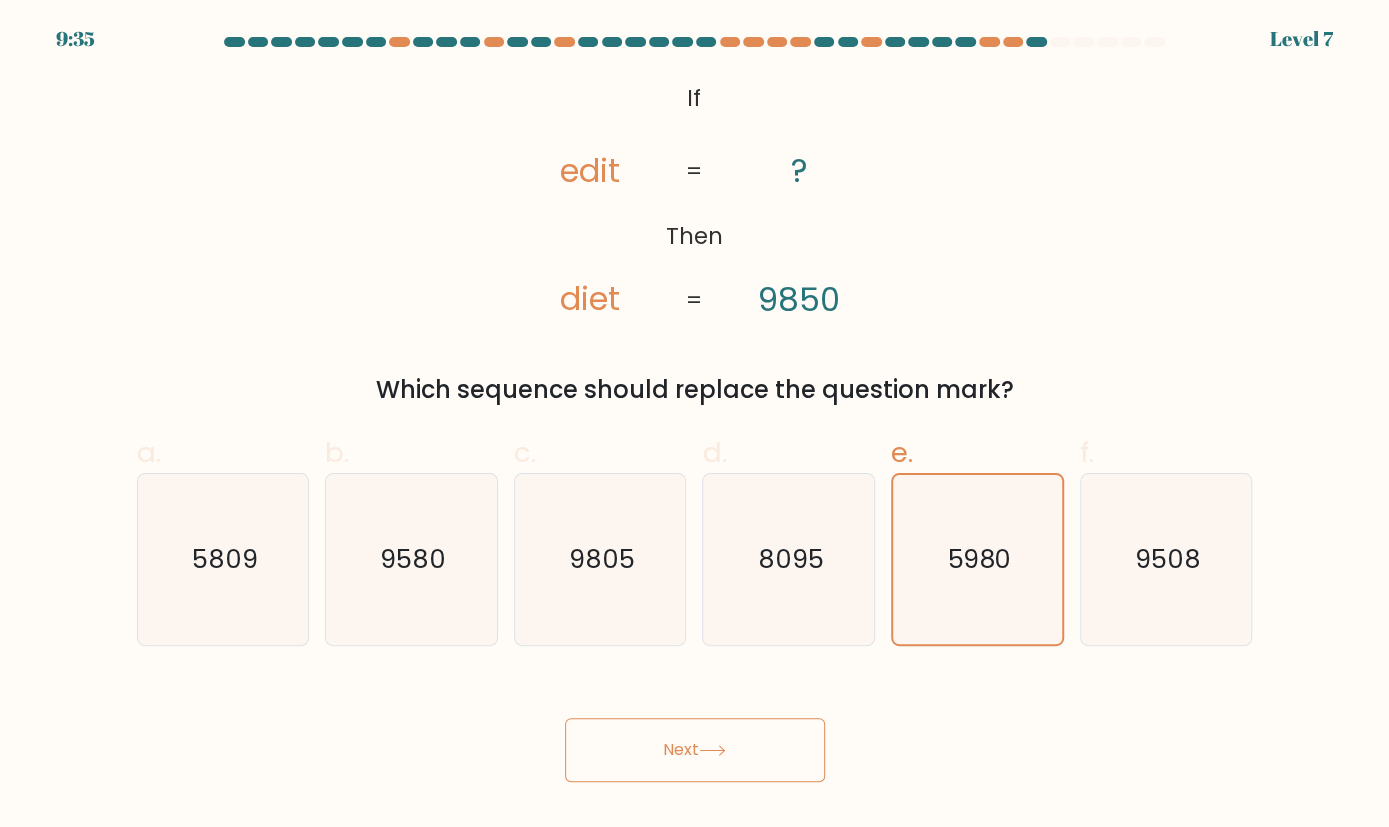 click 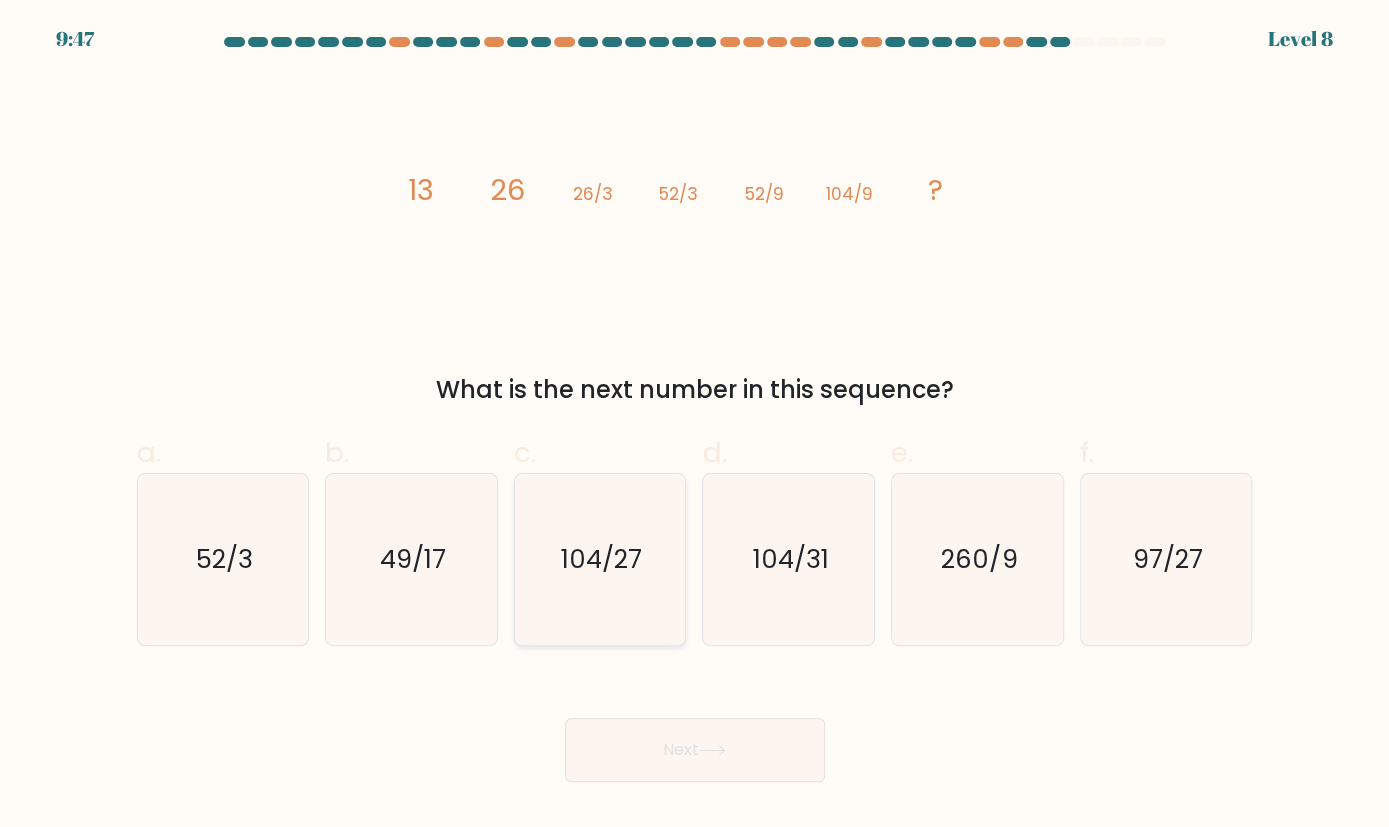 click on "104/27" 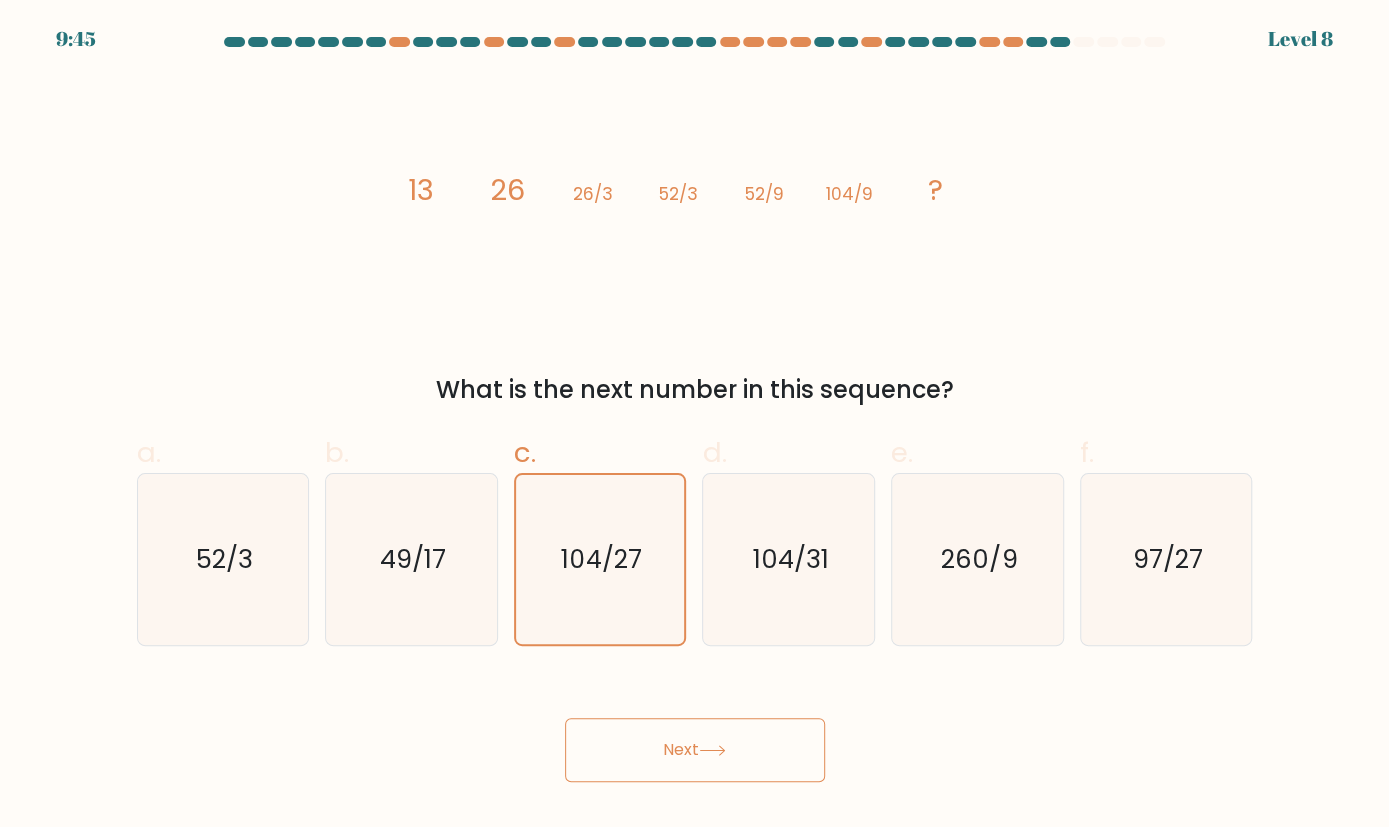 click on "Next" at bounding box center [695, 750] 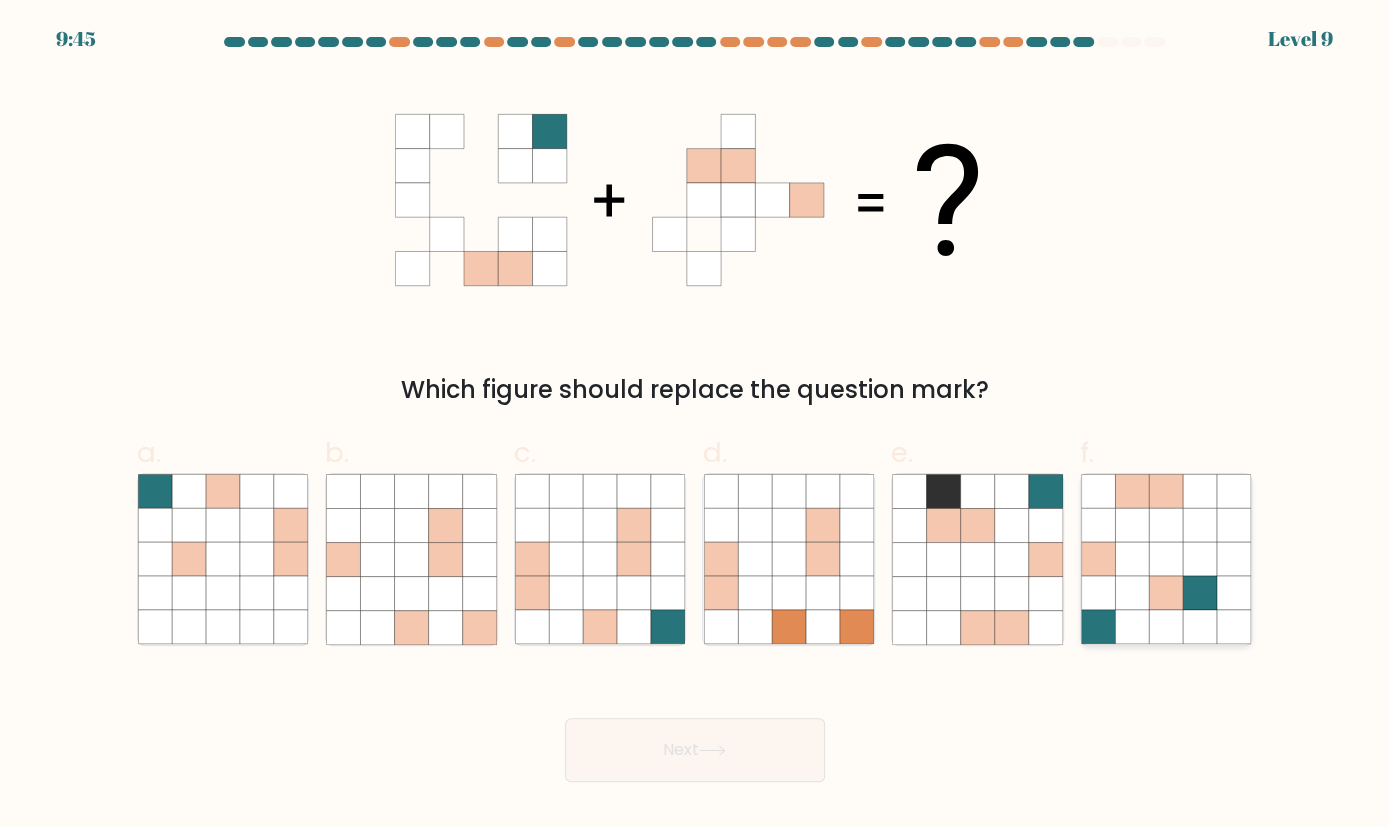 click 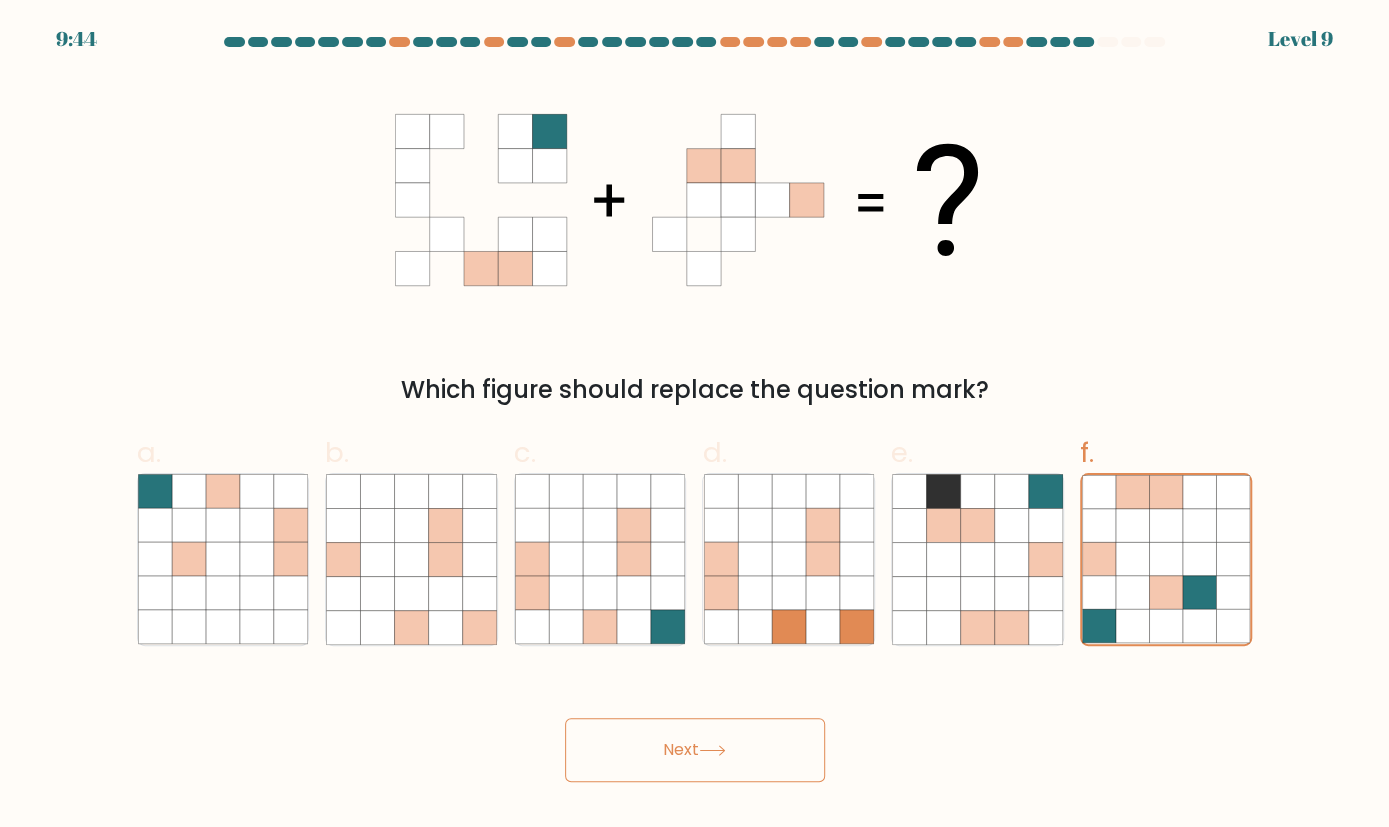 click on "Next" at bounding box center [695, 750] 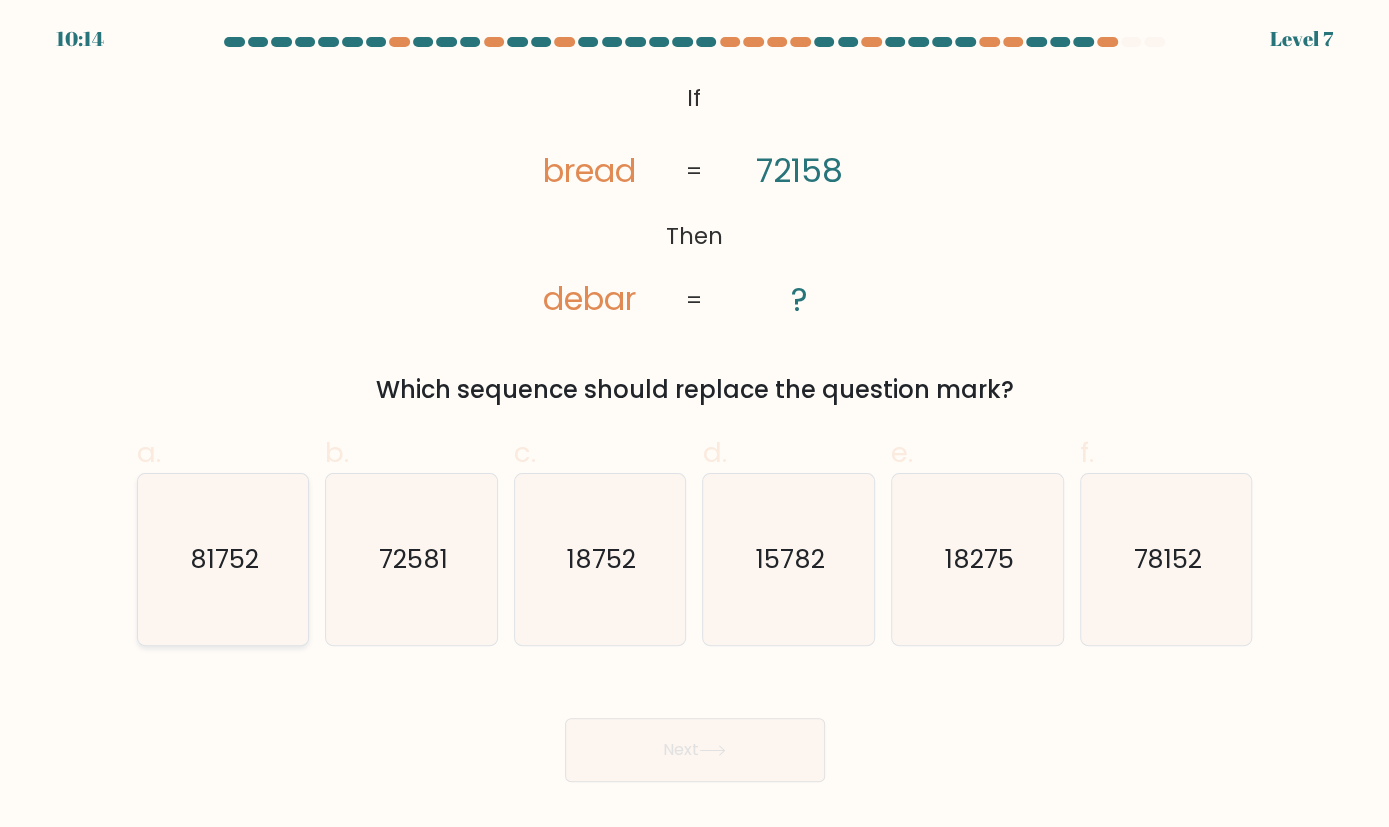 drag, startPoint x: 112, startPoint y: 601, endPoint x: 189, endPoint y: 613, distance: 77.92946 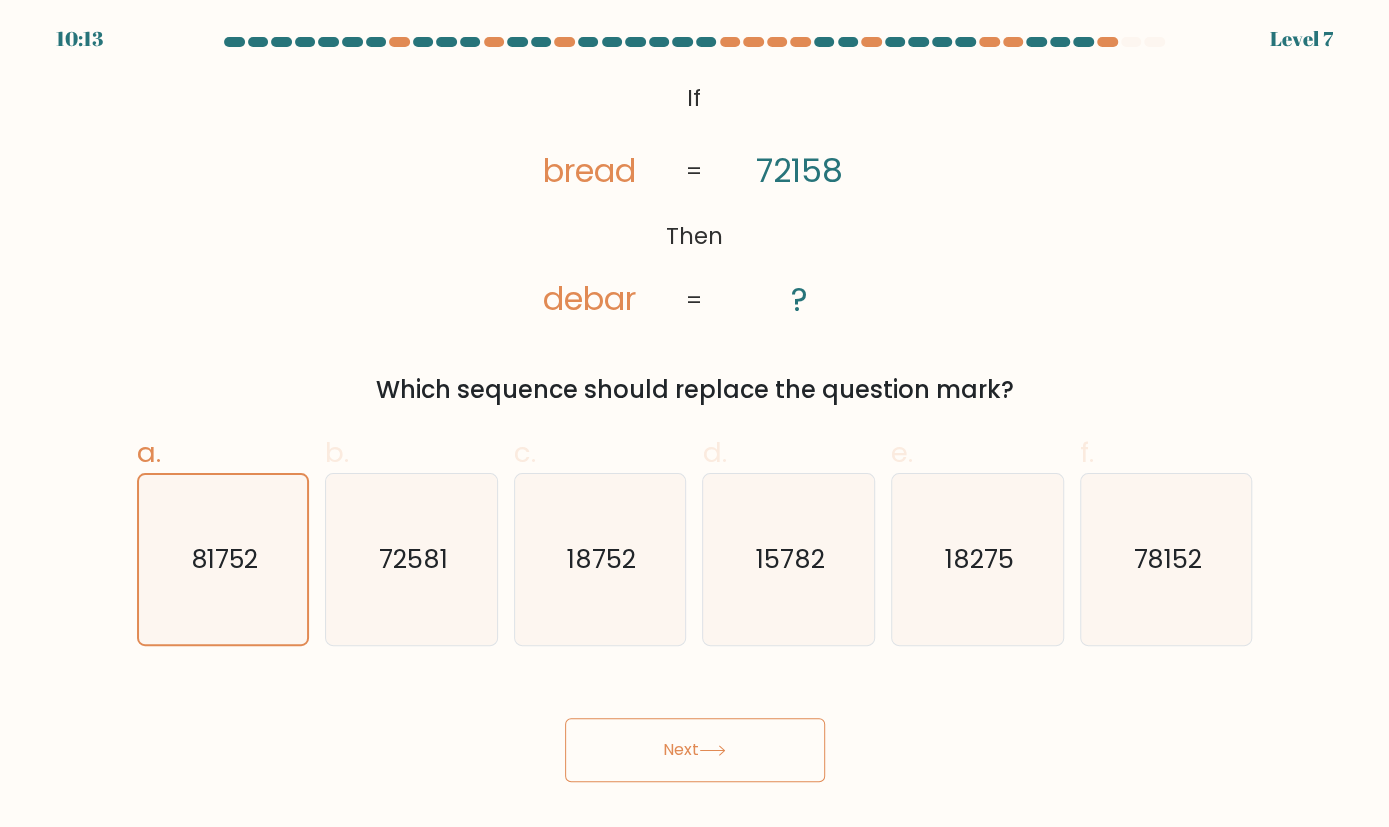 click on "Next" at bounding box center (695, 750) 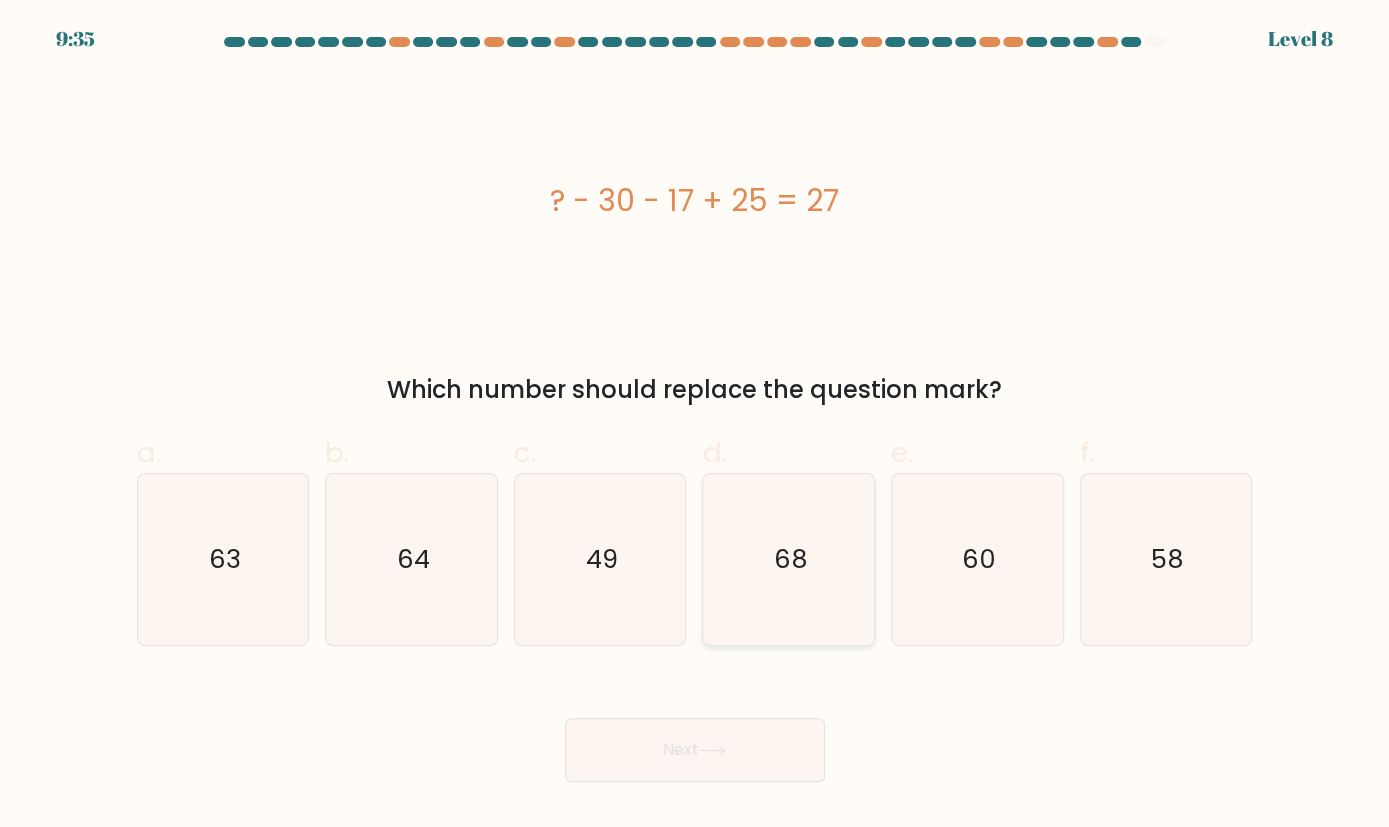 click on "68" 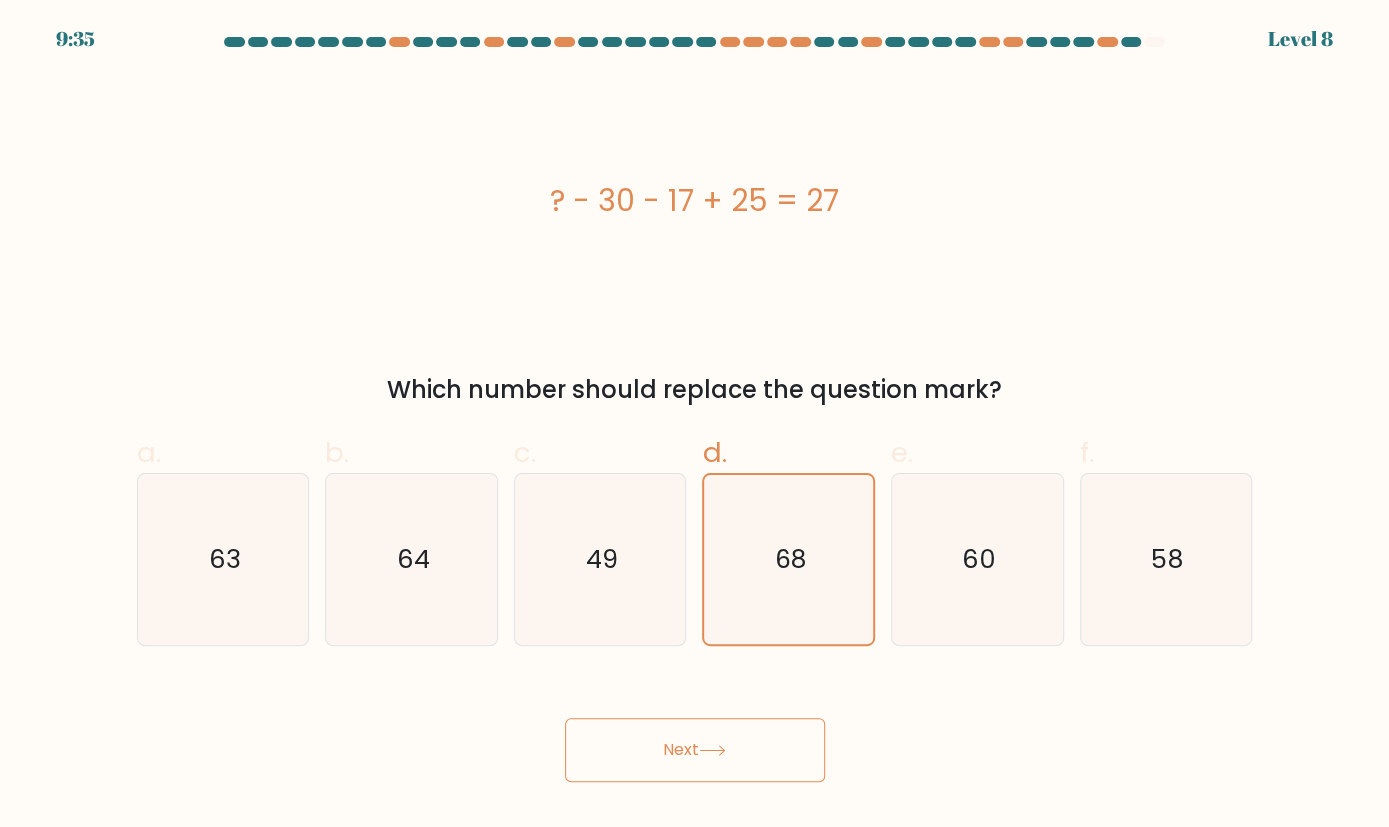 click on "Next" at bounding box center [695, 750] 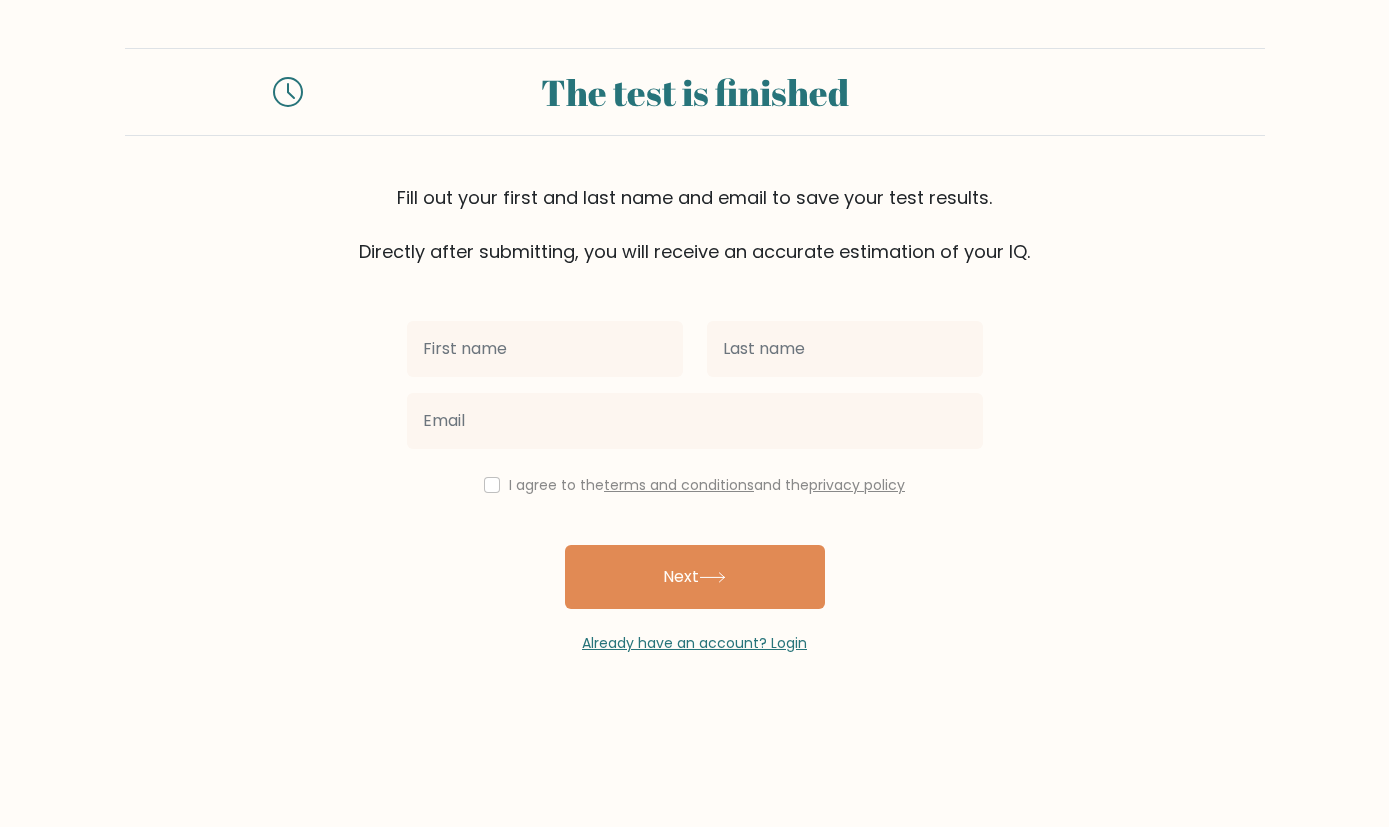 scroll, scrollTop: 0, scrollLeft: 0, axis: both 